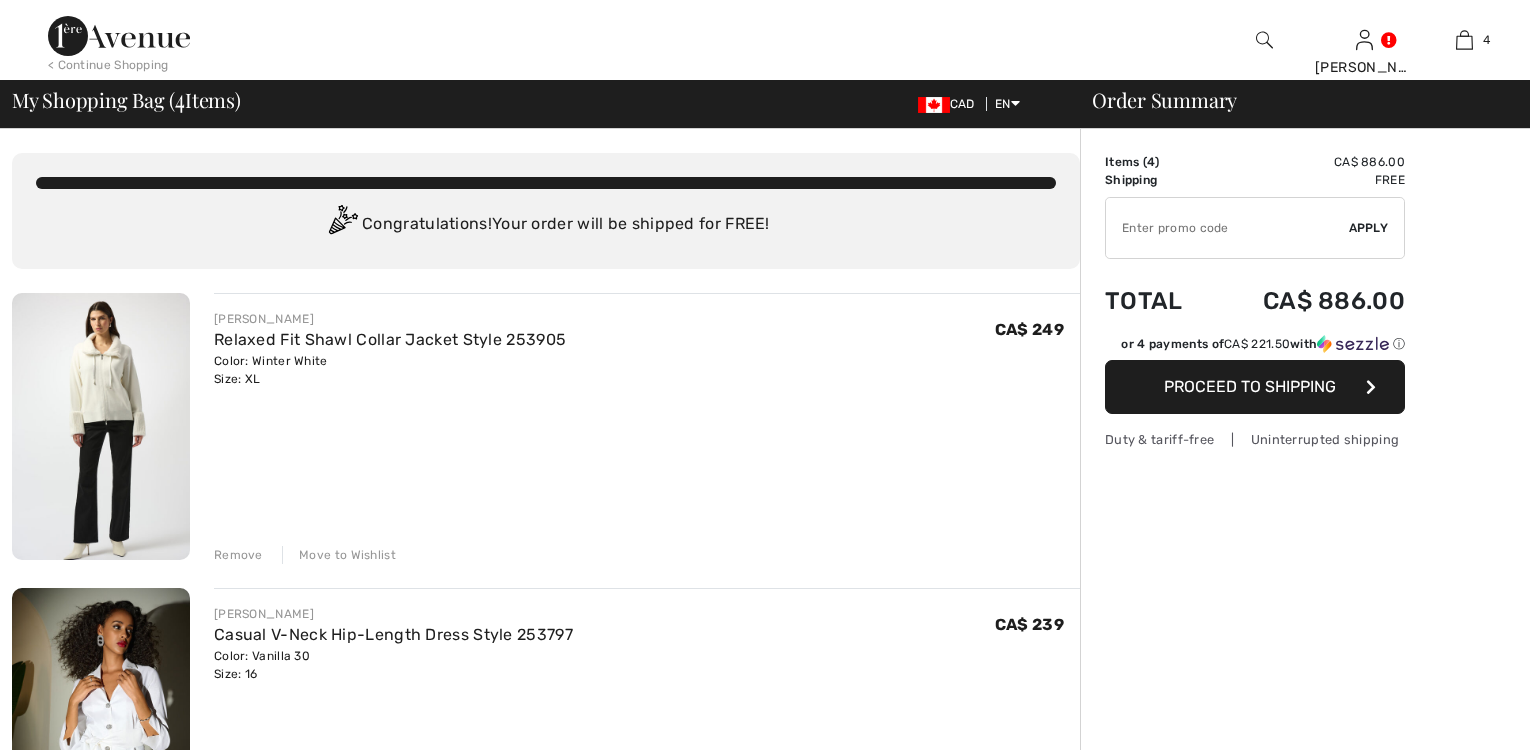 scroll, scrollTop: 0, scrollLeft: 0, axis: both 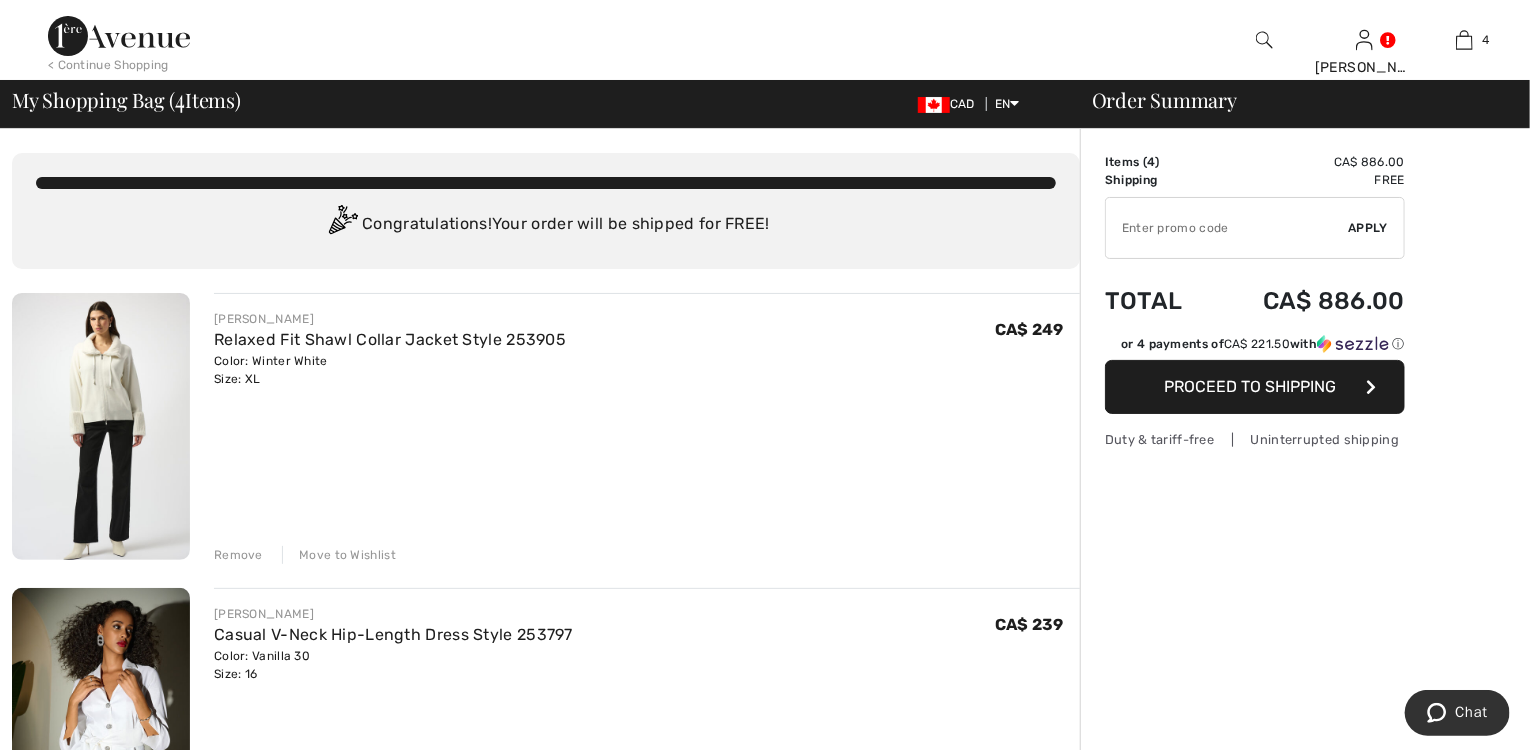 click on "Remove" at bounding box center (238, 555) 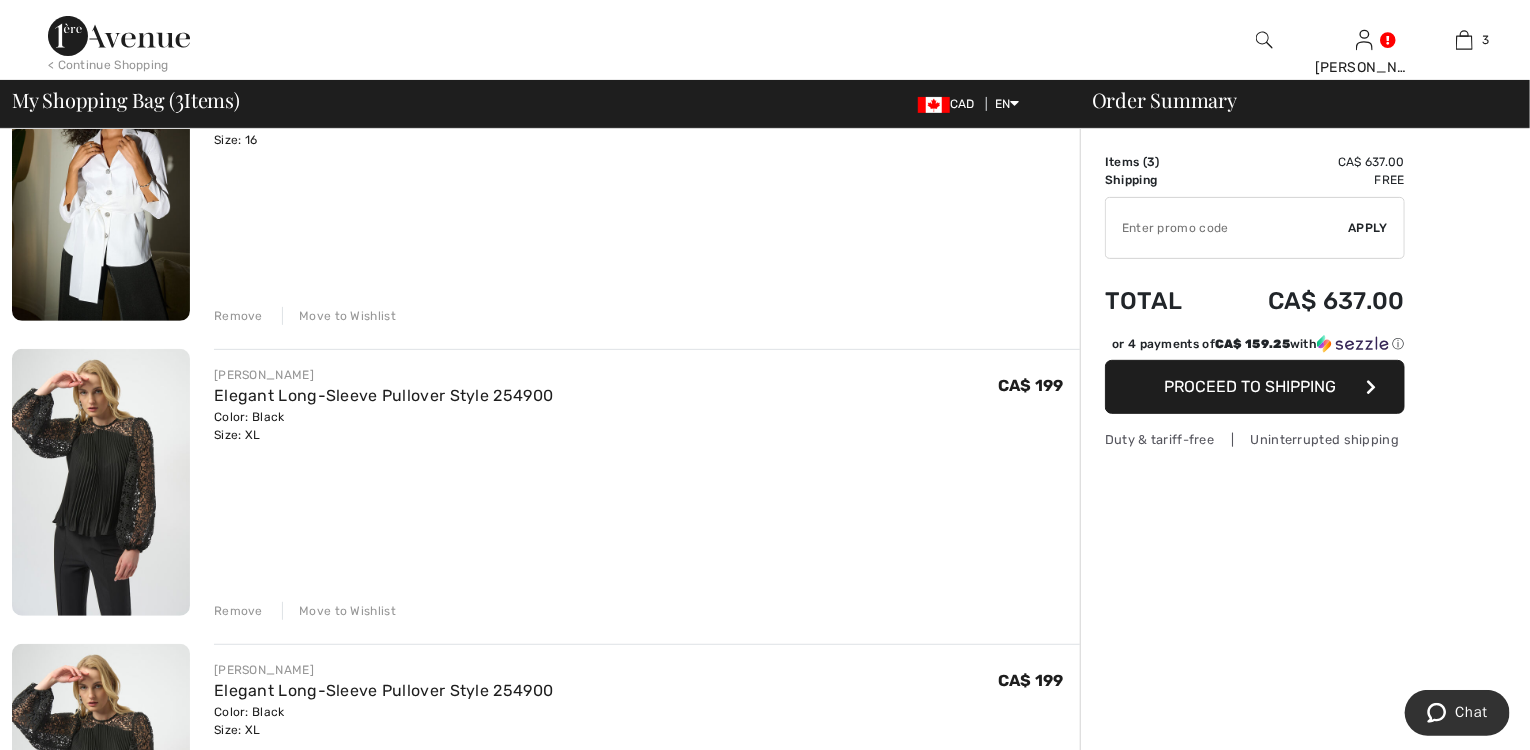 scroll, scrollTop: 320, scrollLeft: 0, axis: vertical 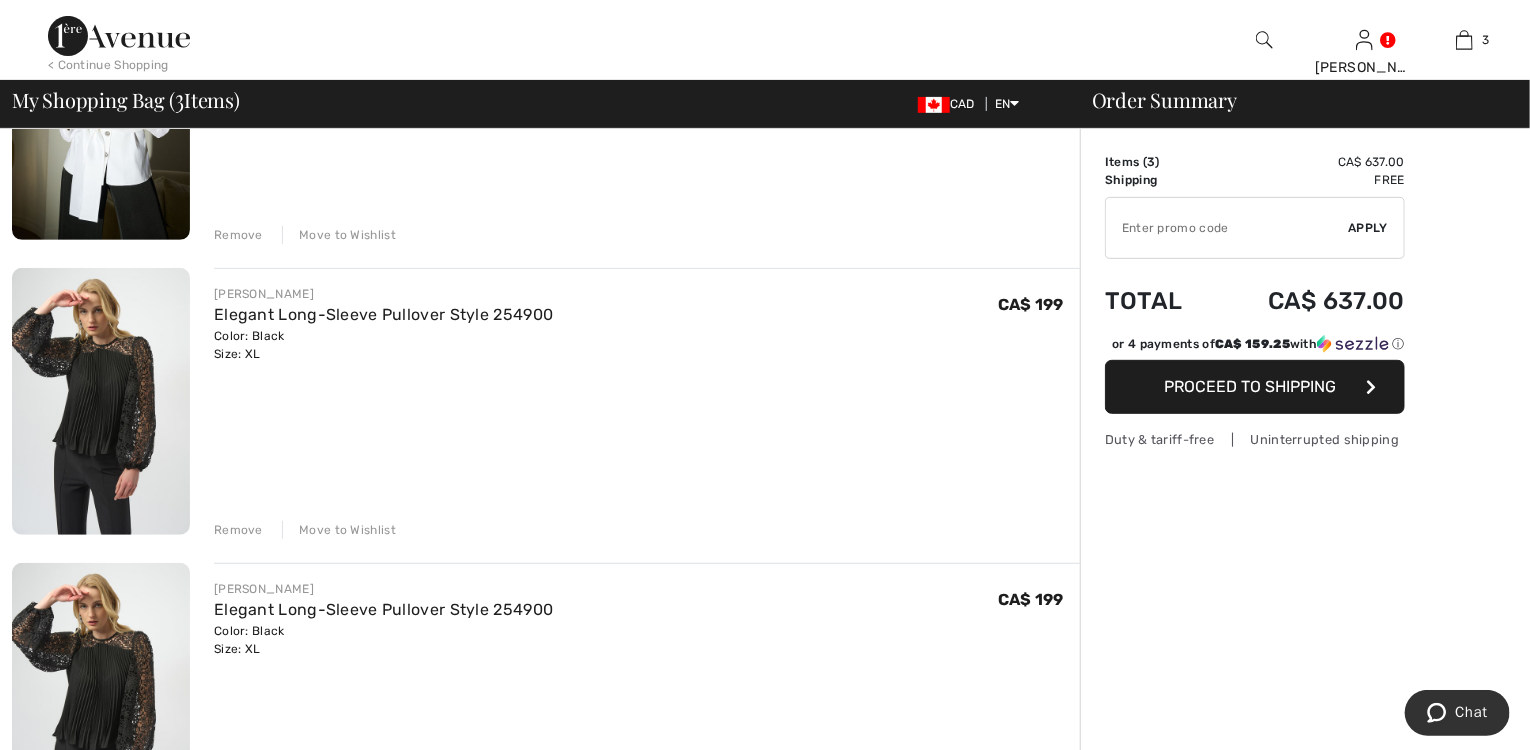 click on "Remove" at bounding box center [238, 235] 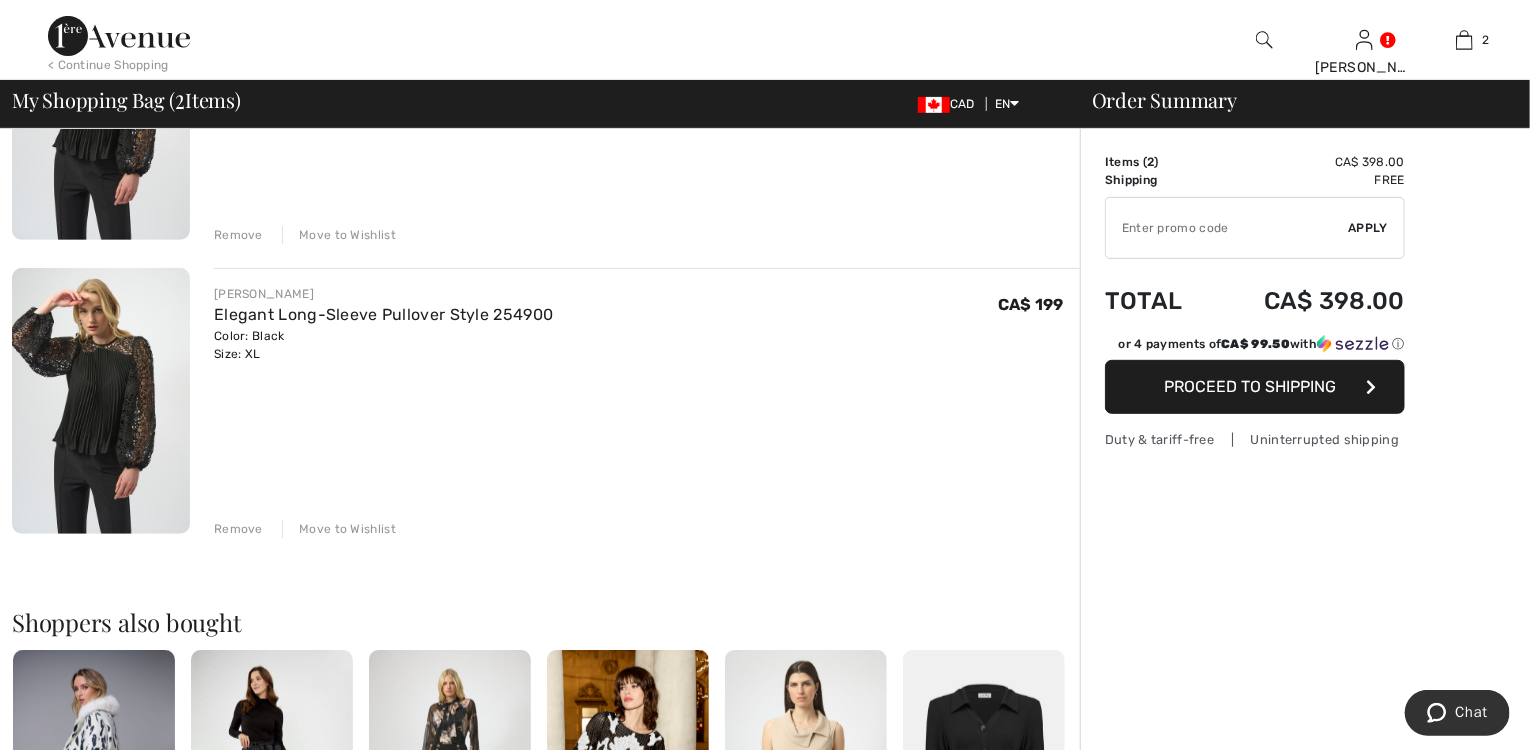 scroll, scrollTop: 286, scrollLeft: 0, axis: vertical 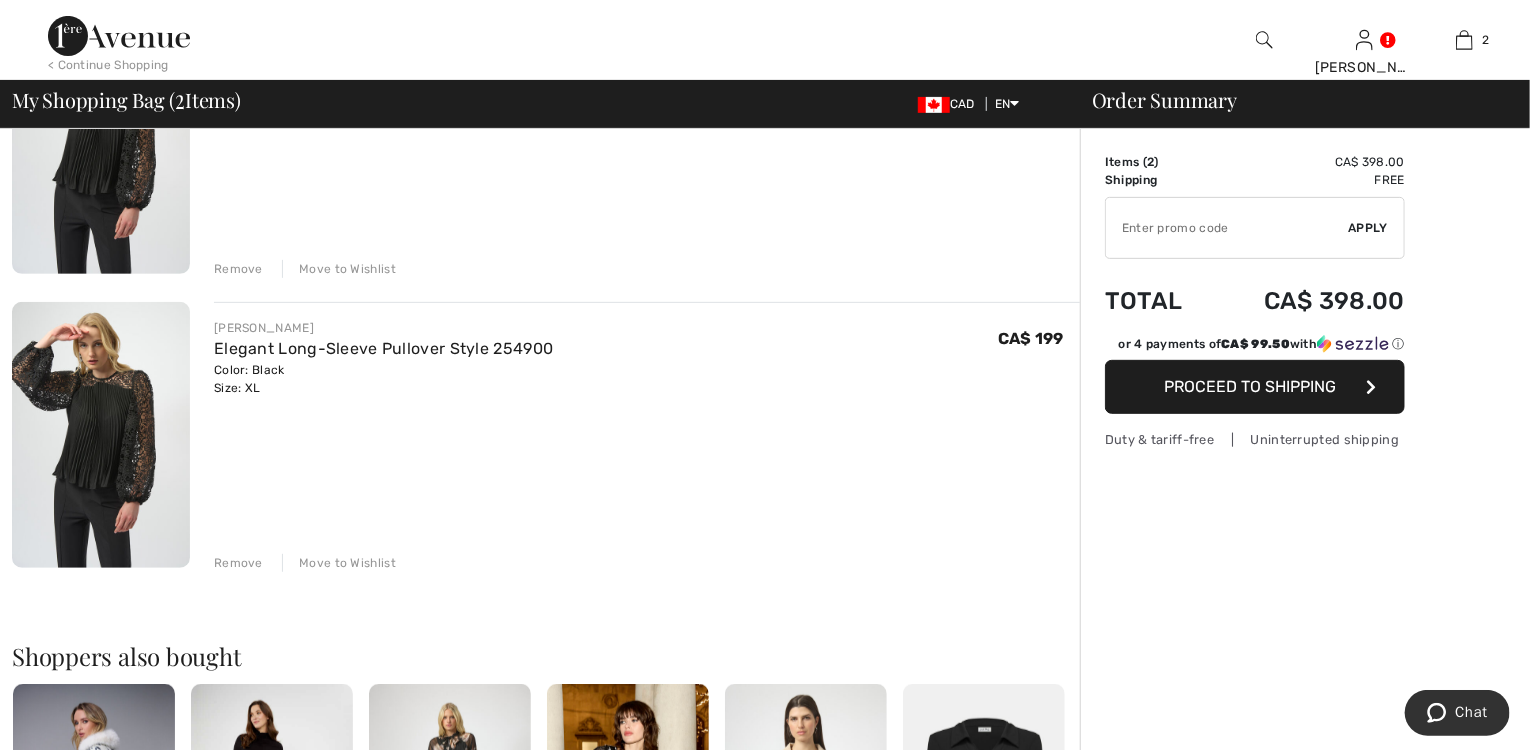click on "JOSEPH RIBKOFF
Elegant Long-Sleeve Pullover Style 254900
Color: Black
Size: XL
Final Sale
CA$ 199
CA$ 199
Remove
Move to Wishlist" at bounding box center [647, 437] 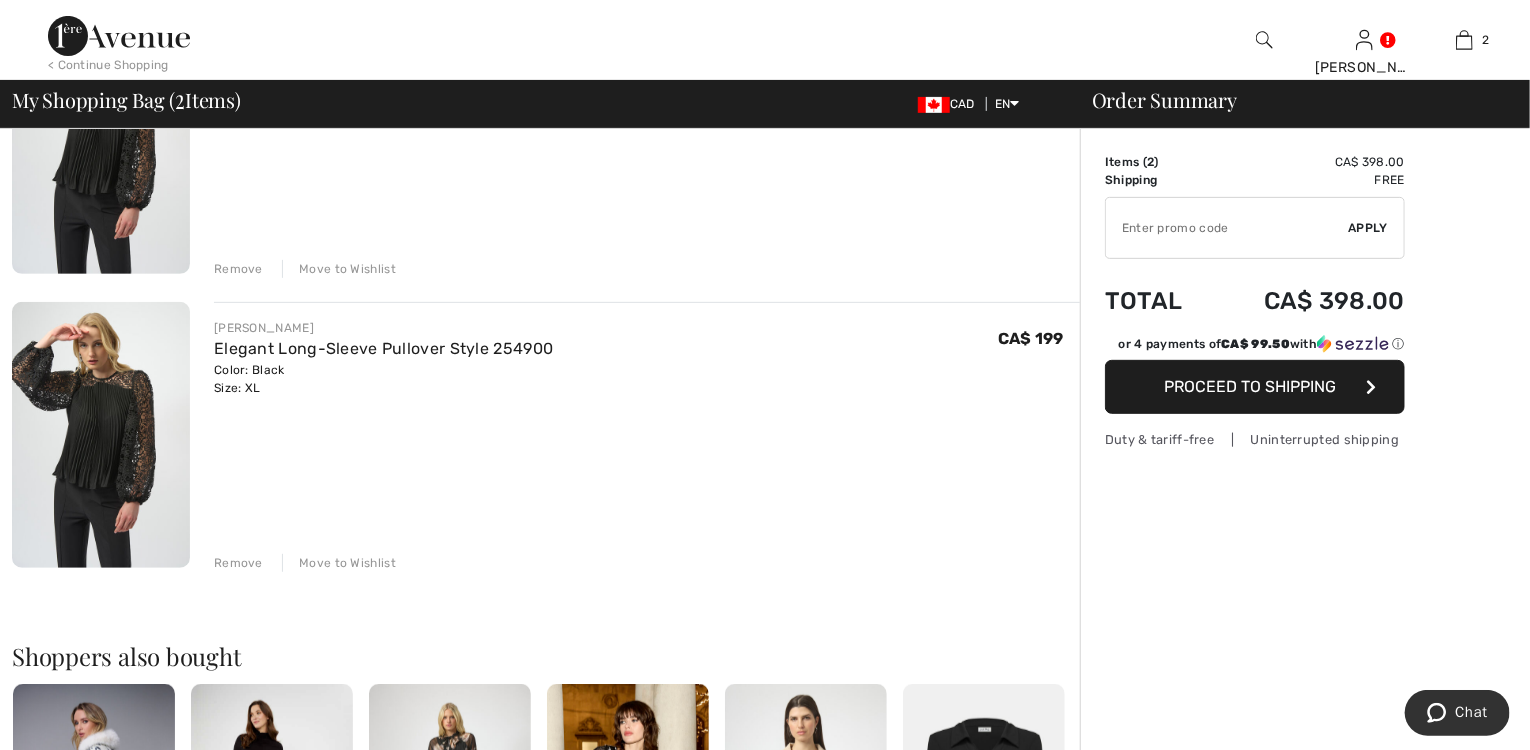 click on "Remove
Move to Wishlist" at bounding box center (647, 561) 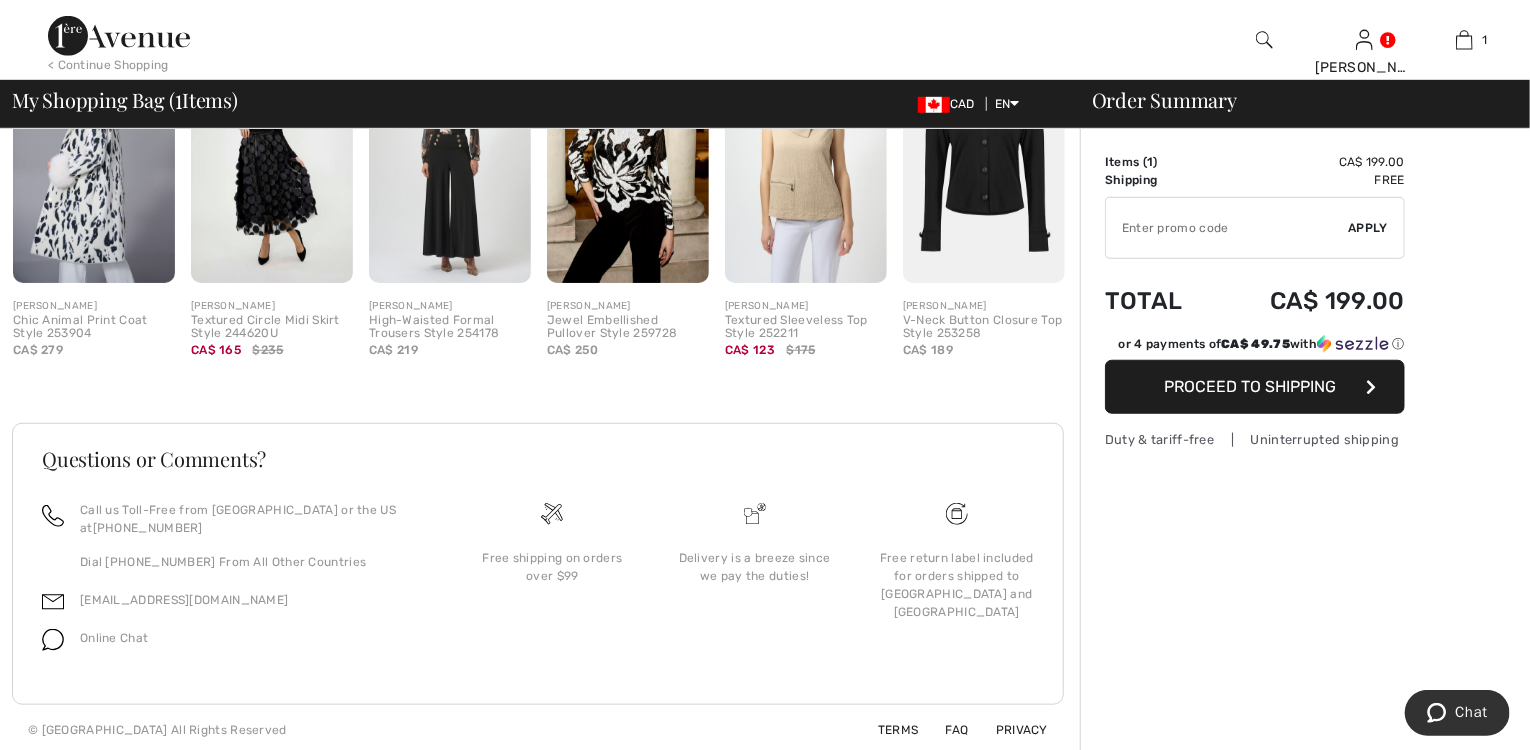 scroll, scrollTop: 640, scrollLeft: 0, axis: vertical 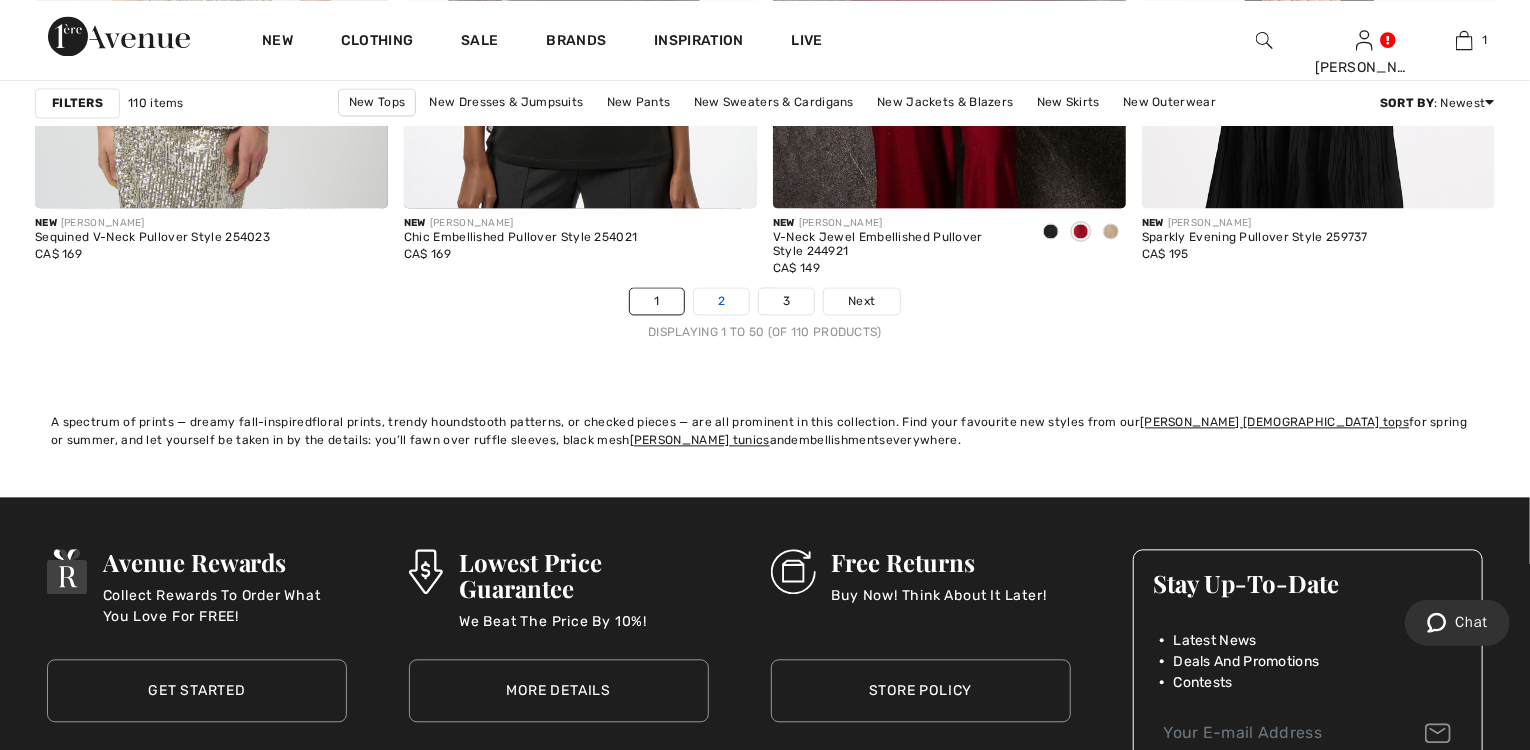 click on "2" at bounding box center [721, 301] 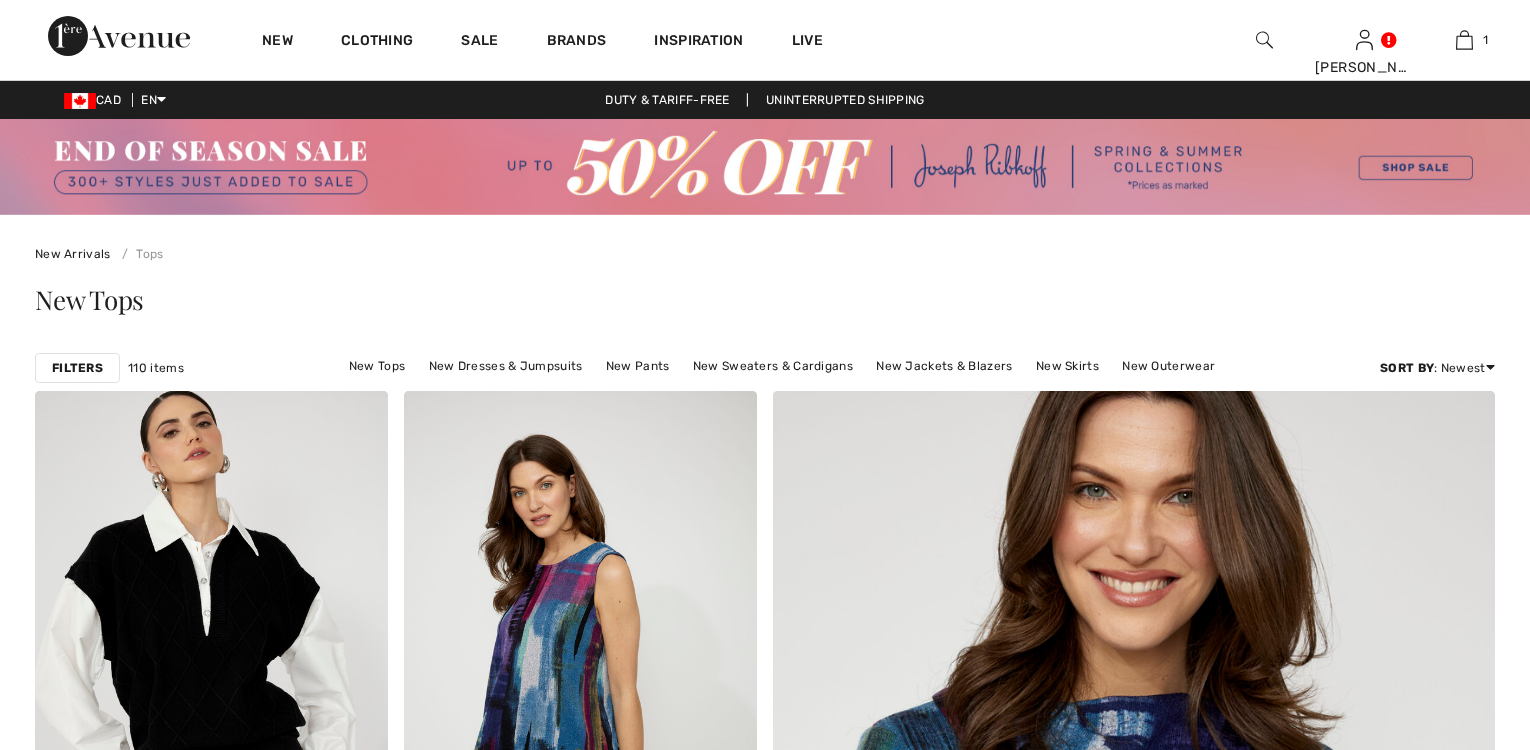scroll, scrollTop: 320, scrollLeft: 0, axis: vertical 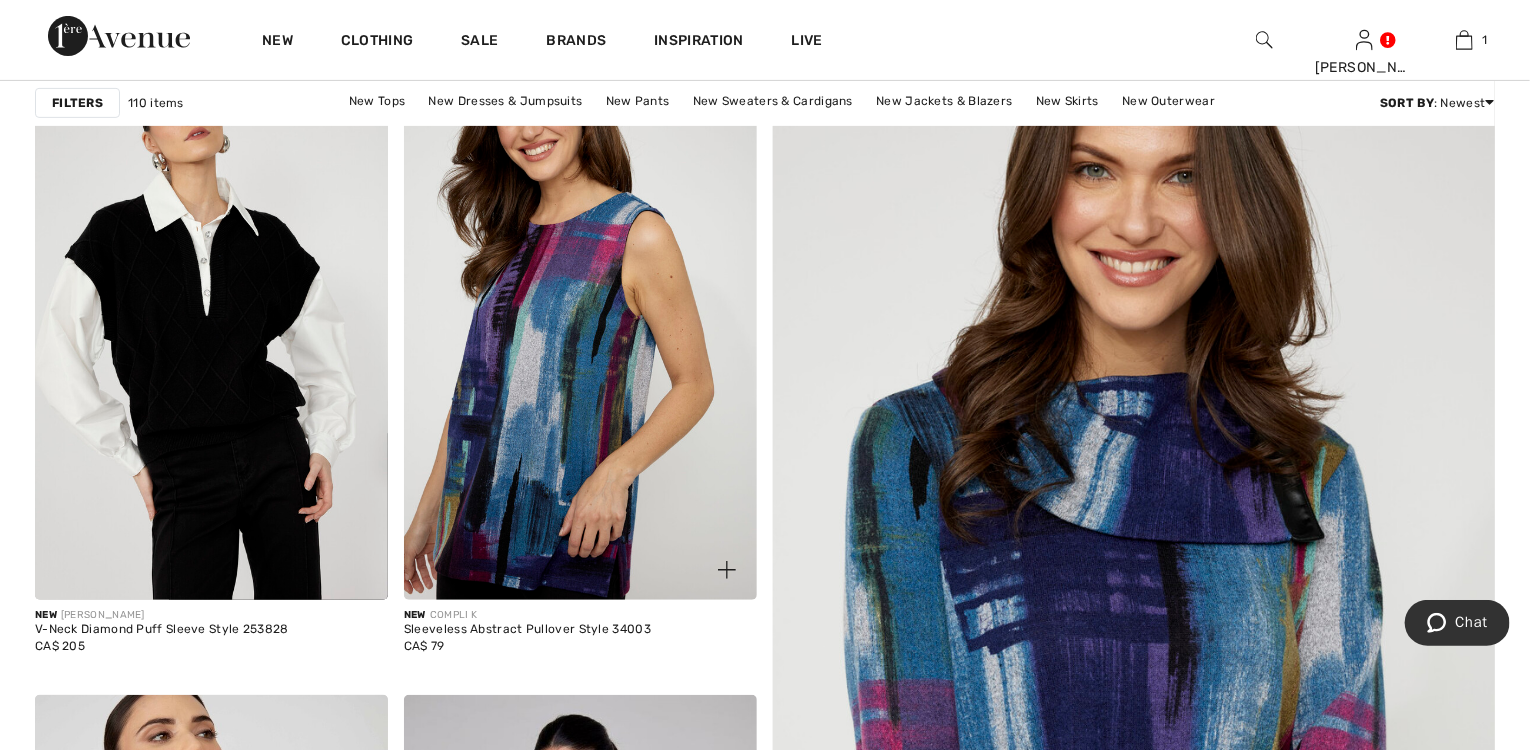 click at bounding box center [580, 336] 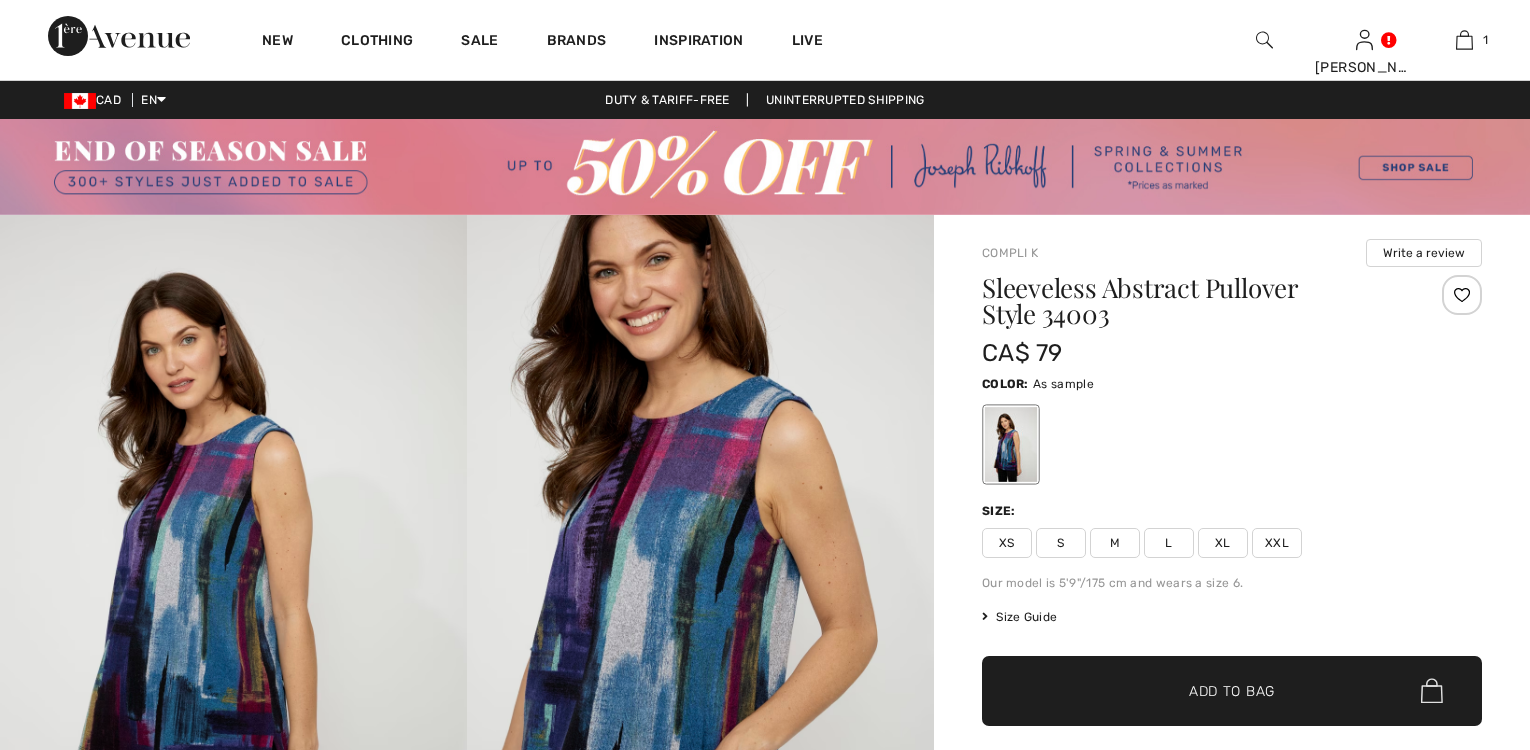 scroll, scrollTop: 0, scrollLeft: 0, axis: both 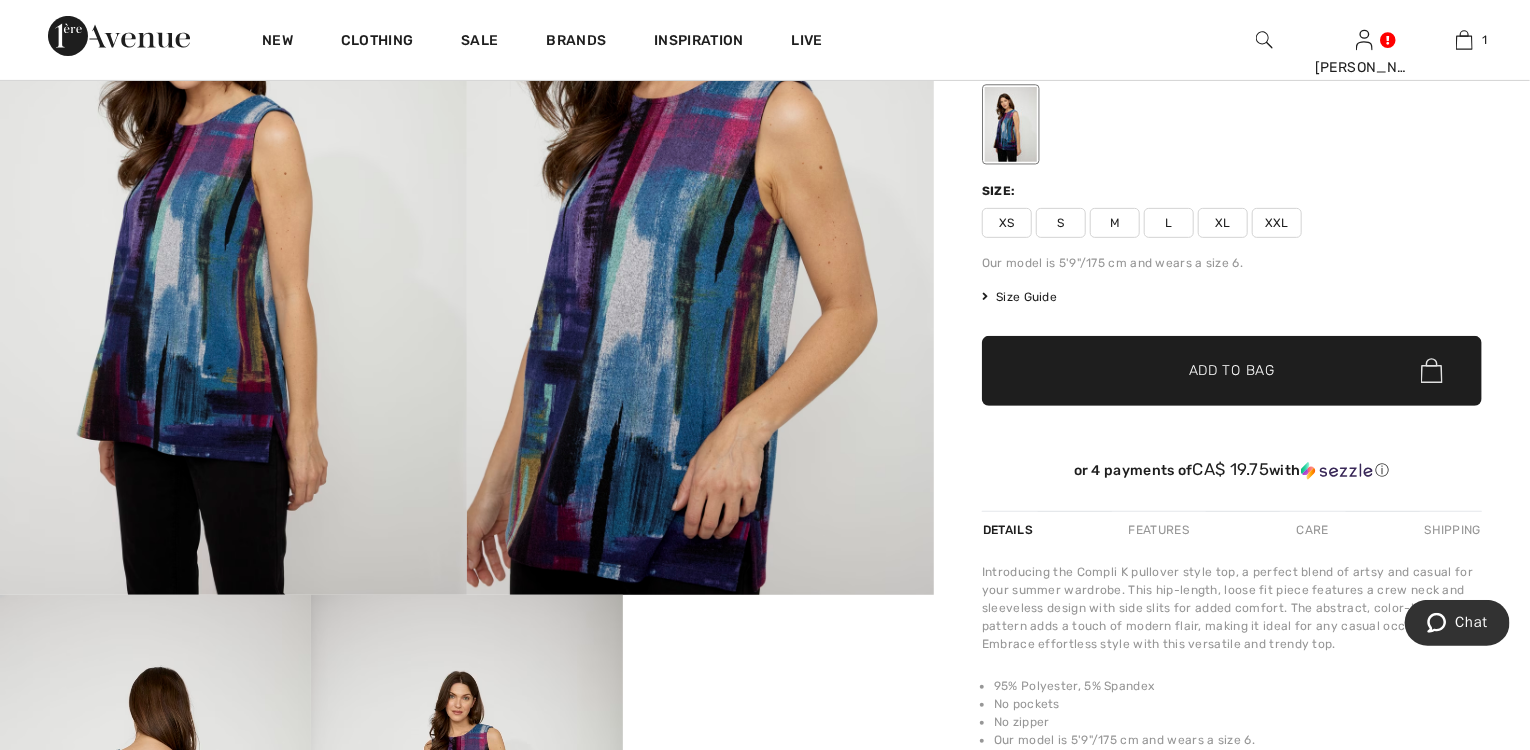click on "Size Guide" at bounding box center [1019, 297] 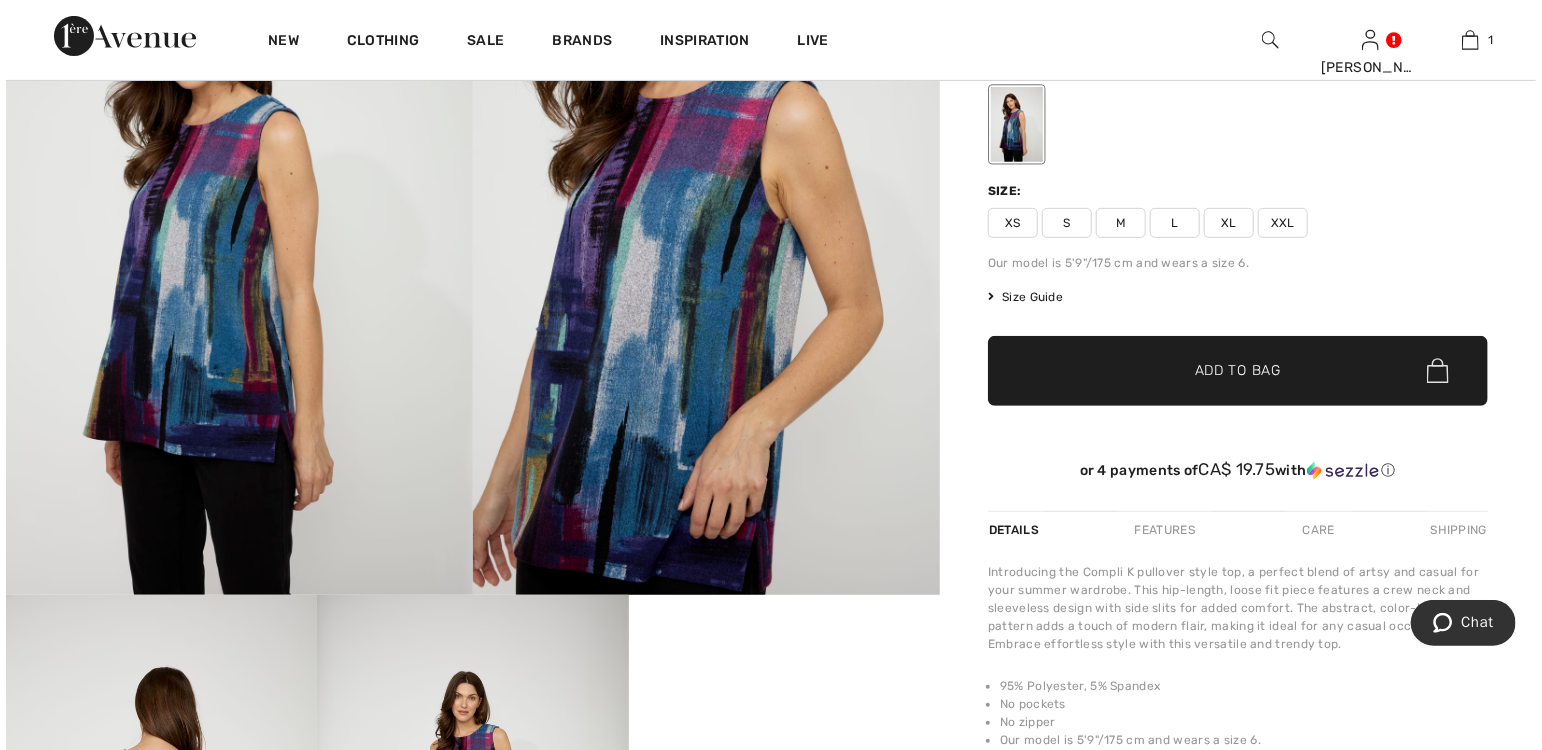 scroll, scrollTop: 320, scrollLeft: 0, axis: vertical 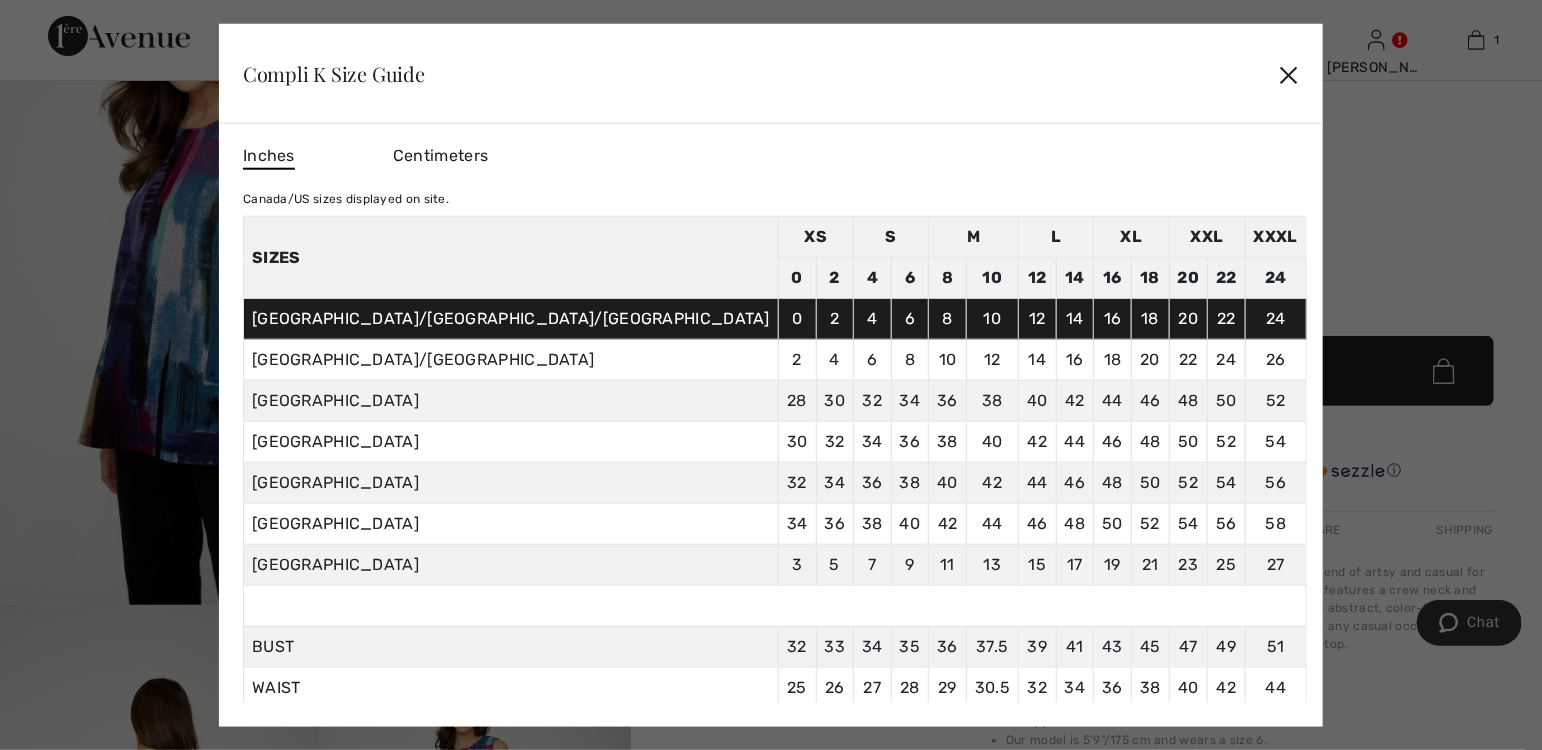 click on "✕" at bounding box center [1289, 74] 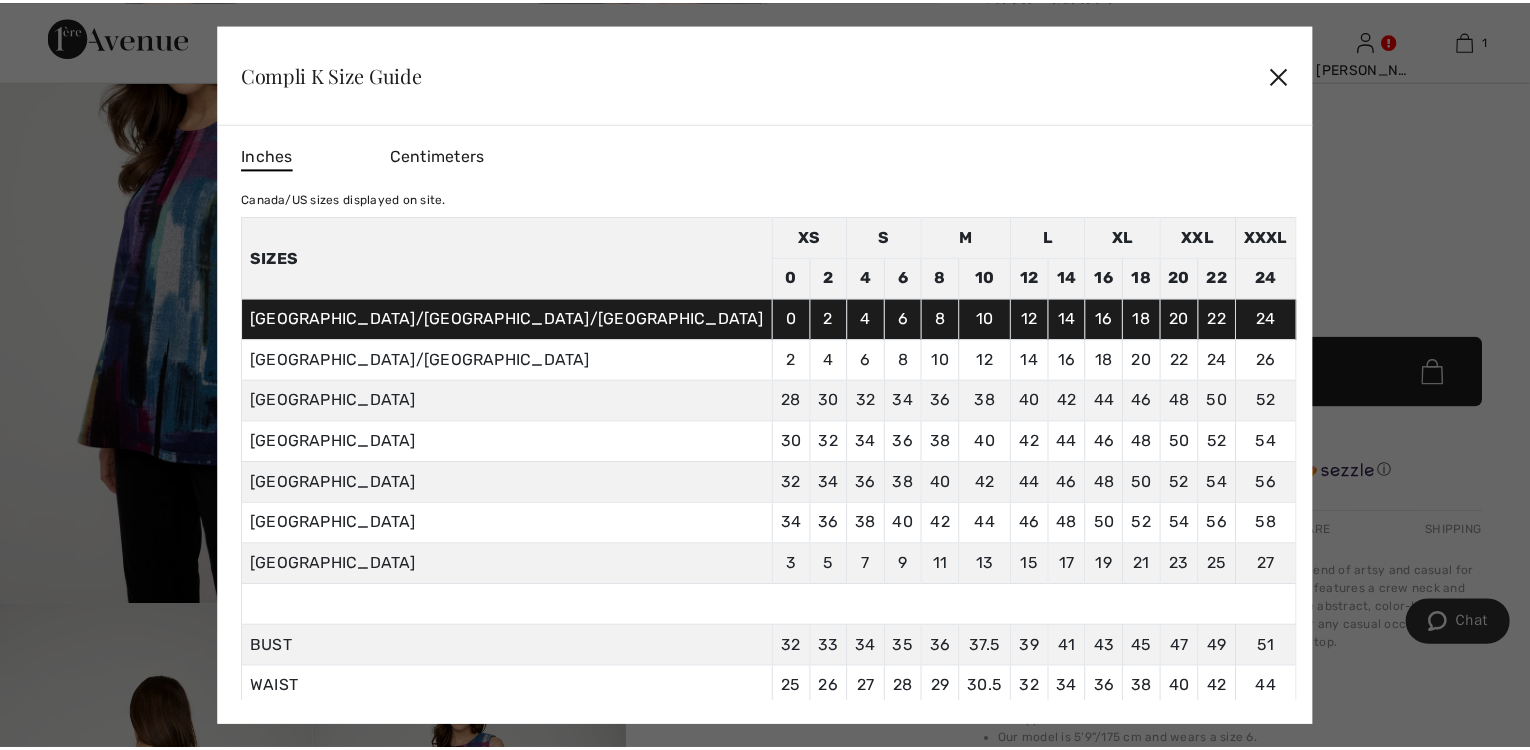 scroll, scrollTop: 320, scrollLeft: 0, axis: vertical 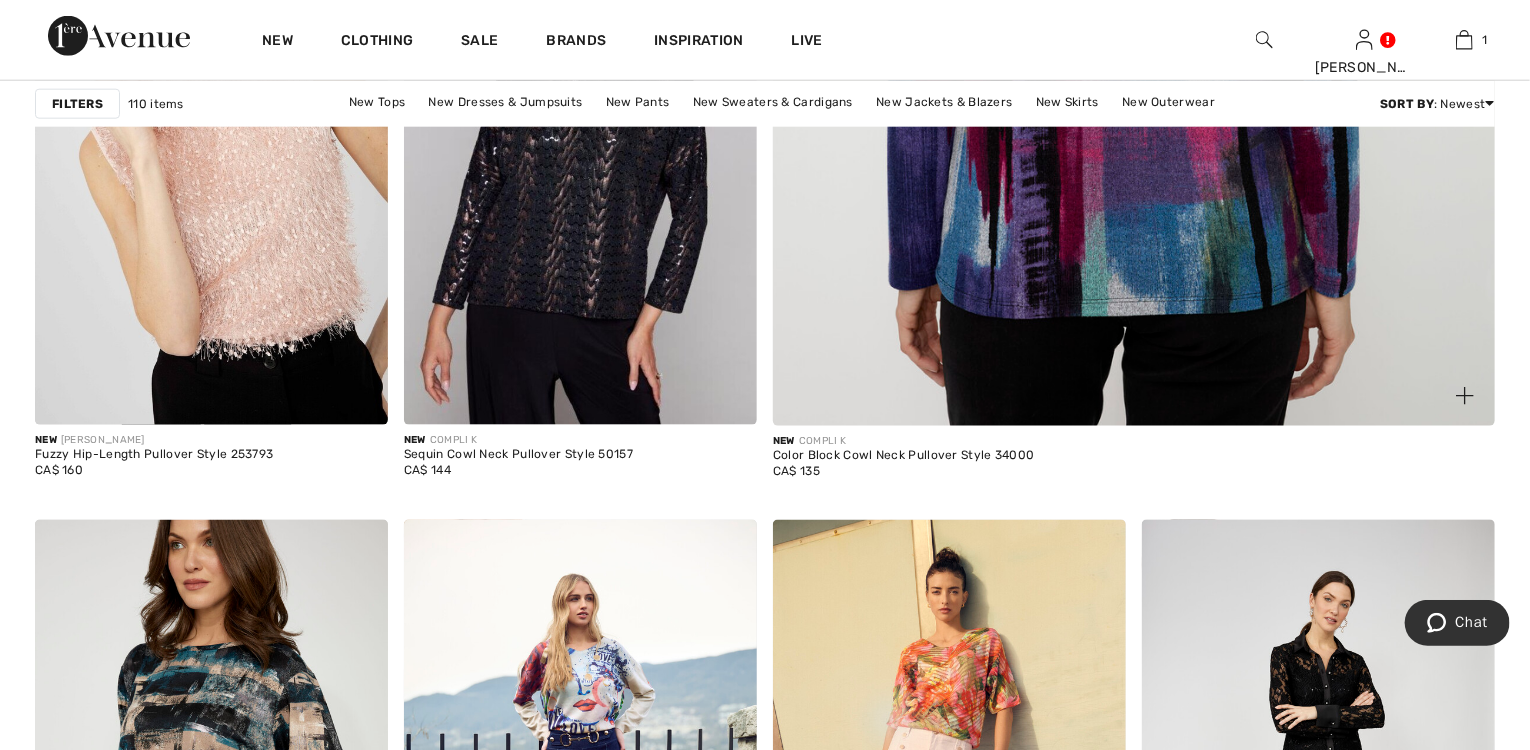 click at bounding box center (1134, -79) 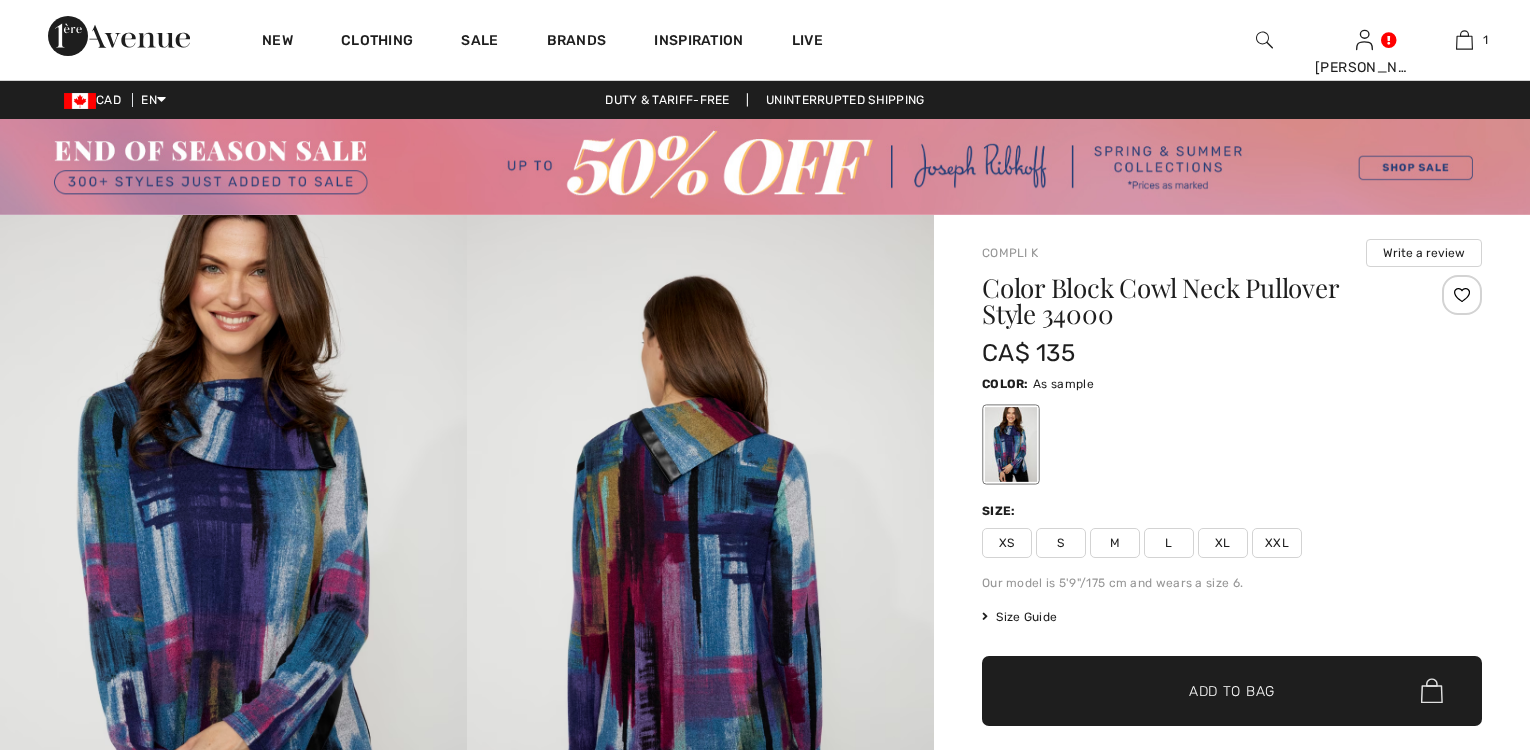 scroll, scrollTop: 0, scrollLeft: 0, axis: both 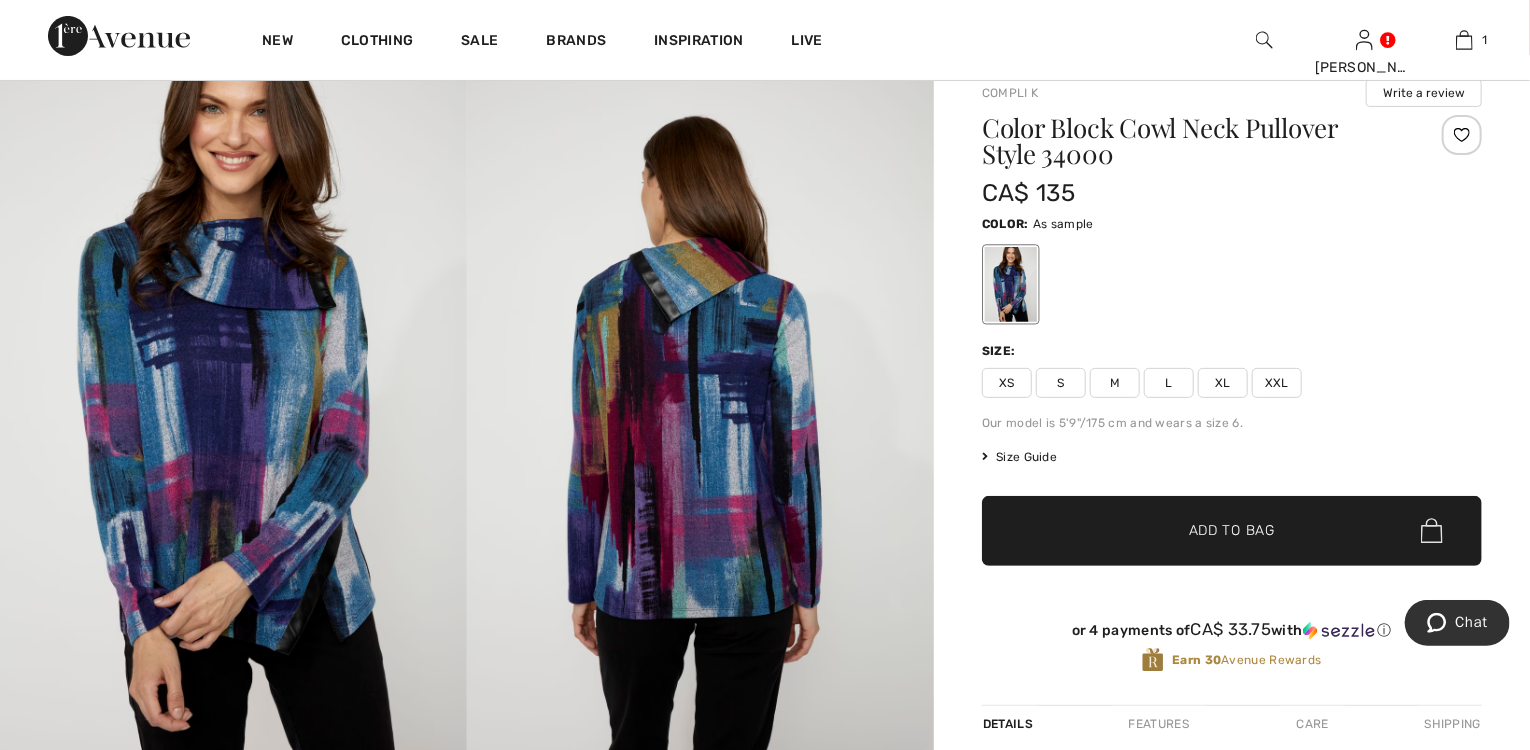 drag, startPoint x: 332, startPoint y: 635, endPoint x: 355, endPoint y: 623, distance: 25.942244 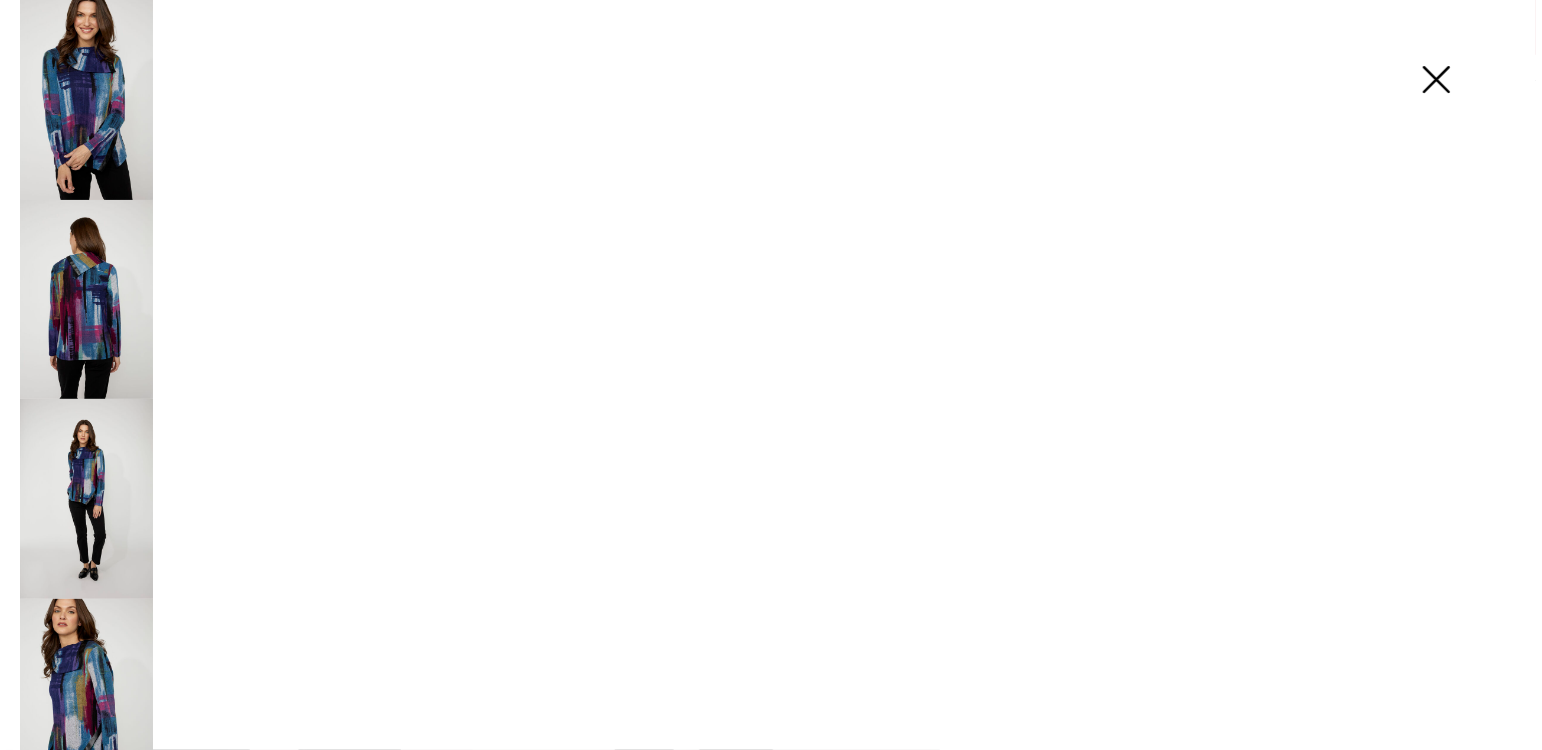 scroll, scrollTop: 160, scrollLeft: 0, axis: vertical 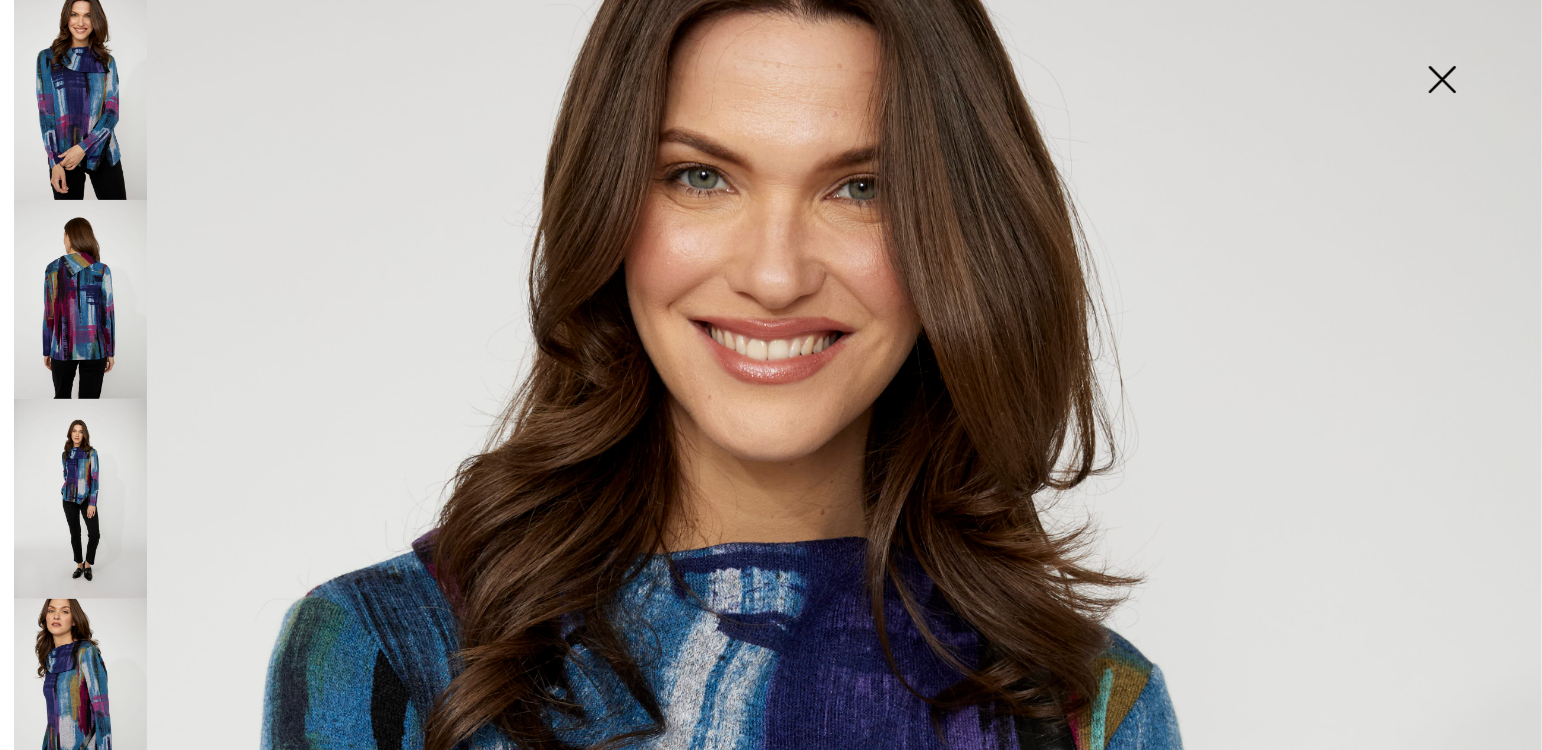 click at bounding box center [80, 300] 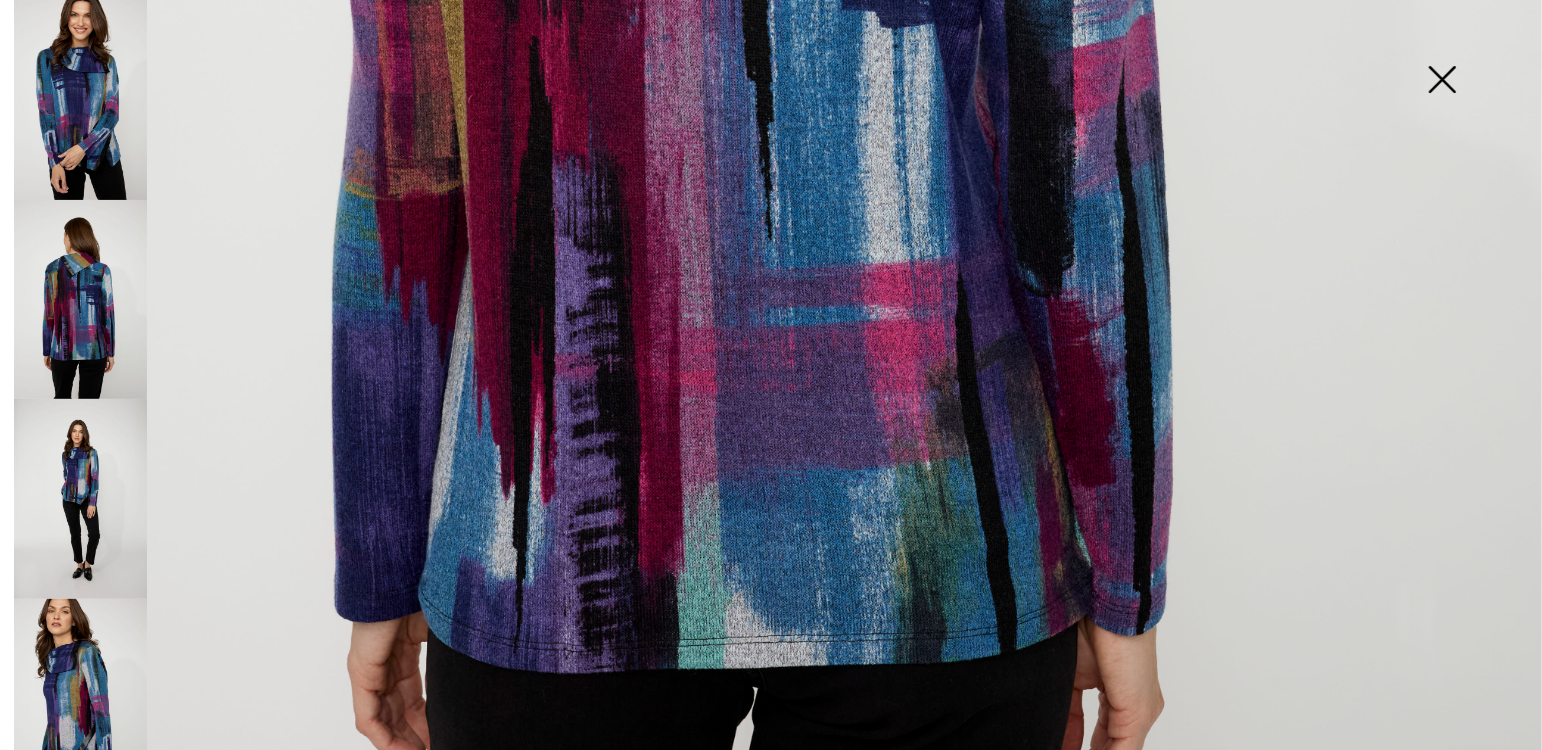 scroll, scrollTop: 1200, scrollLeft: 0, axis: vertical 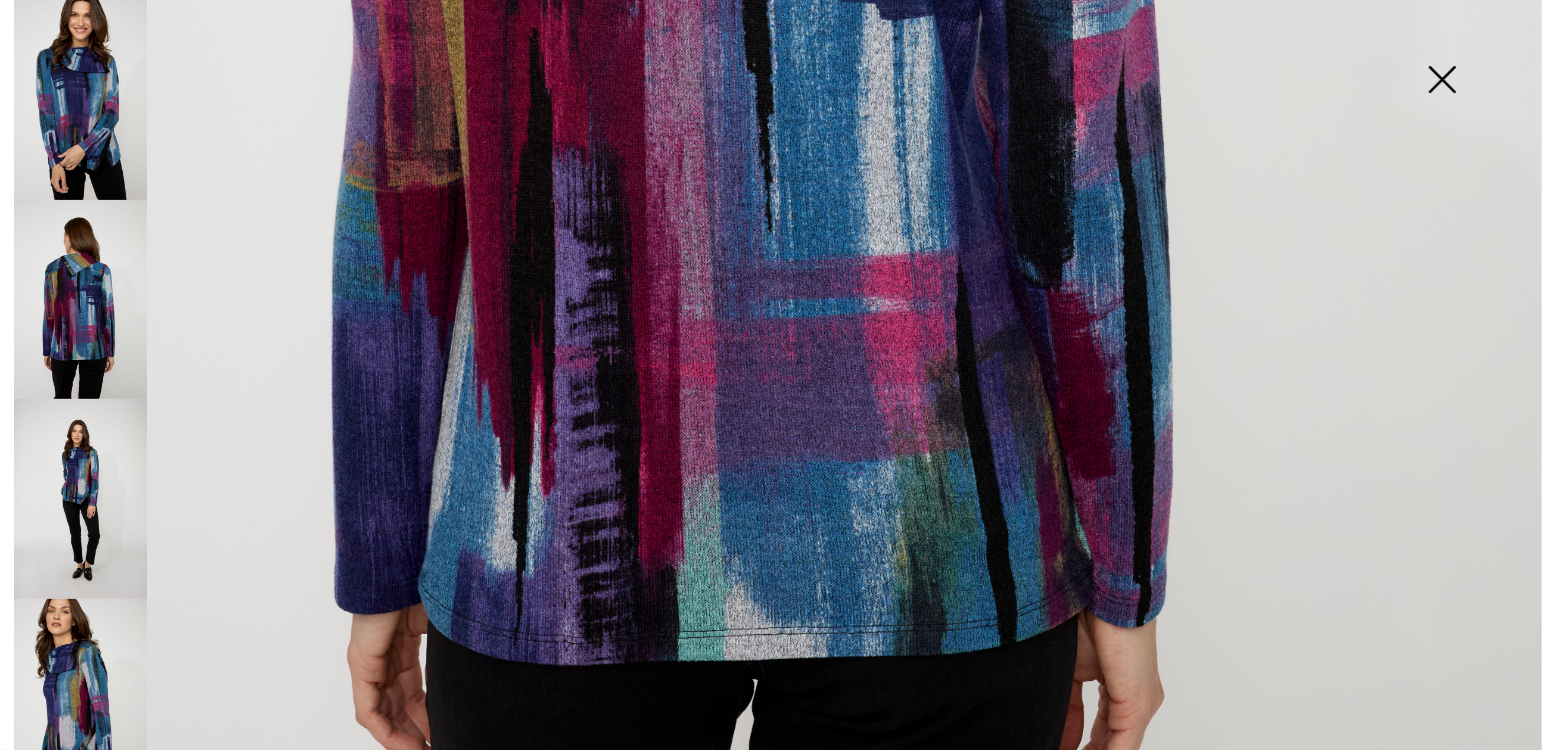 click at bounding box center (80, 699) 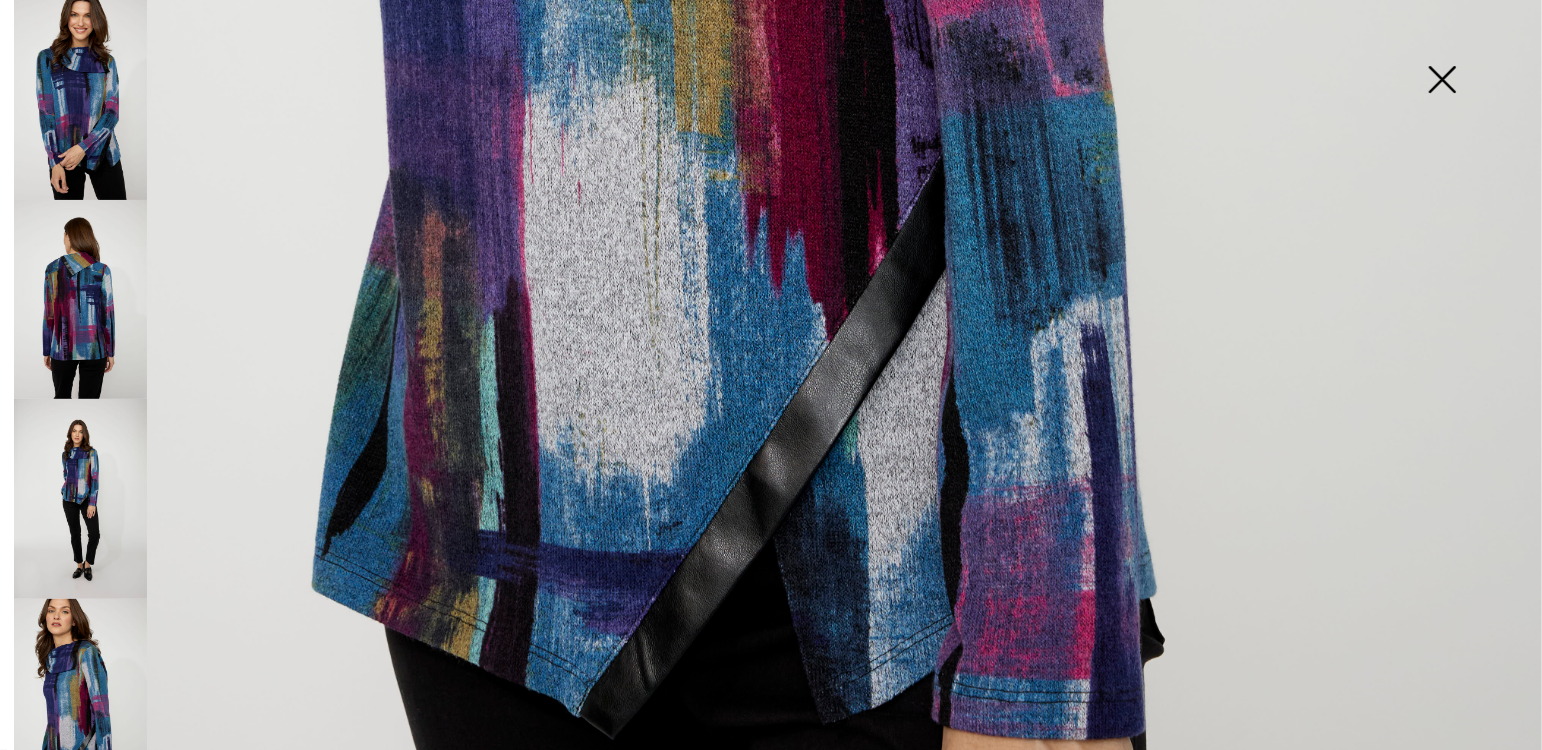 scroll, scrollTop: 1280, scrollLeft: 0, axis: vertical 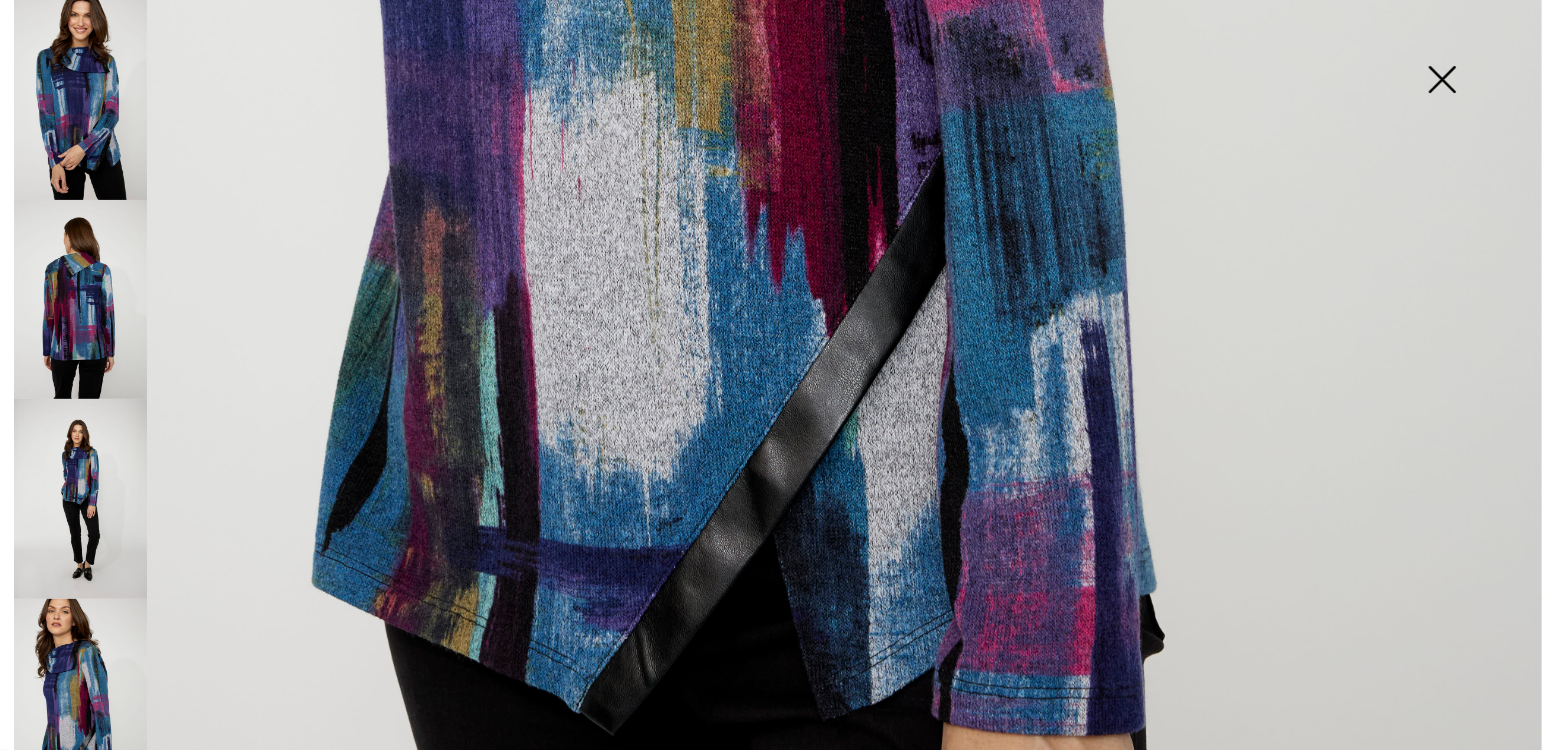 click at bounding box center (80, 699) 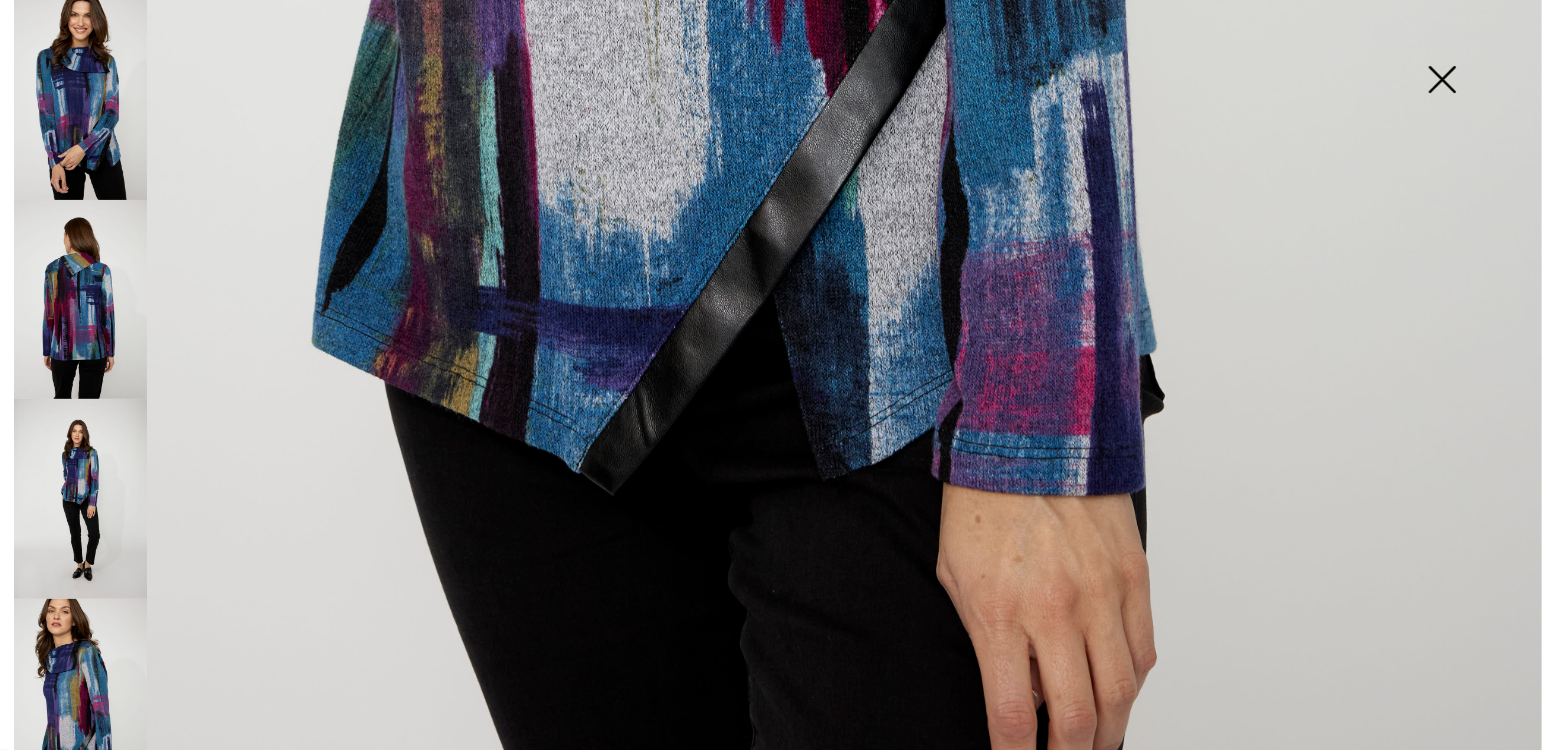scroll, scrollTop: 1545, scrollLeft: 0, axis: vertical 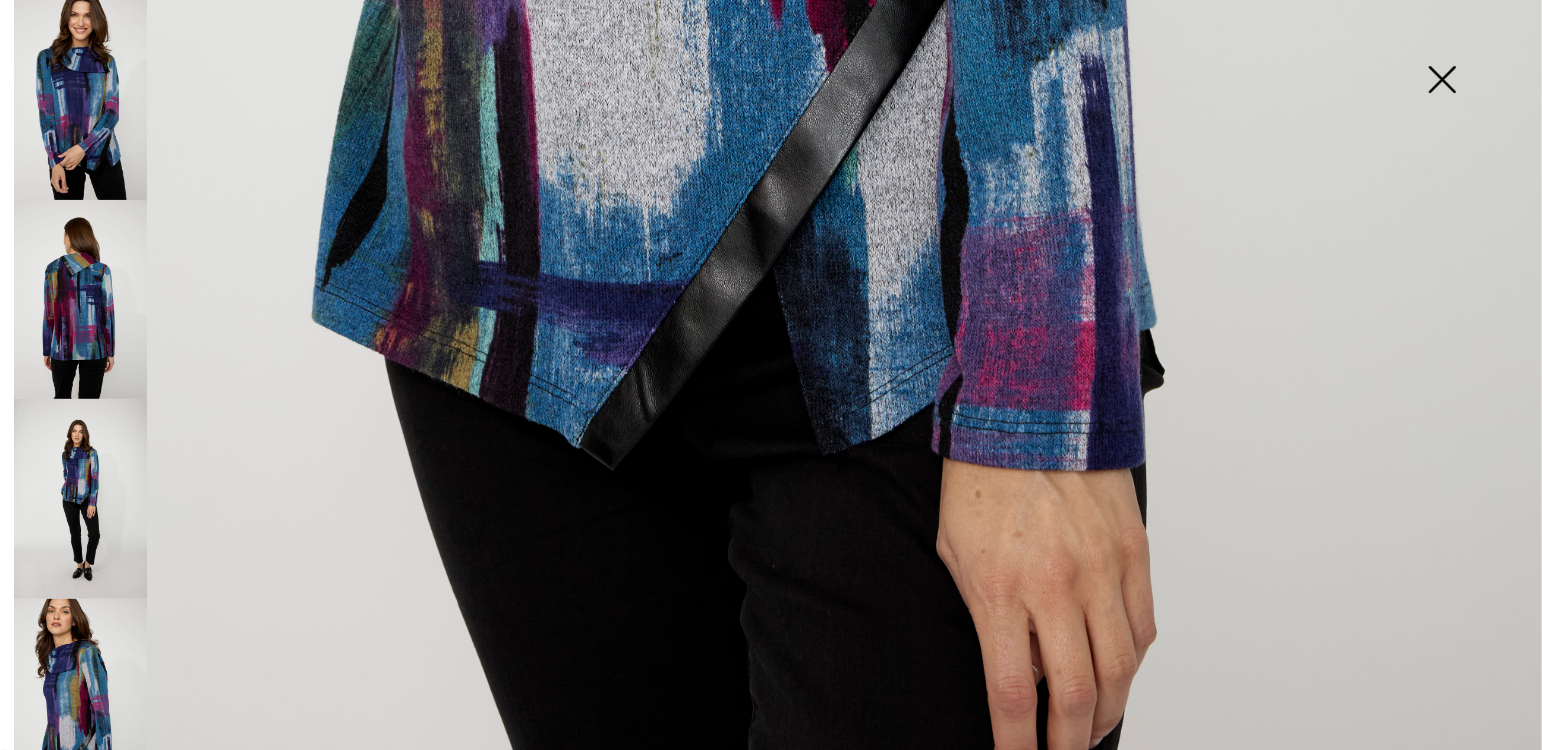 click at bounding box center [80, 699] 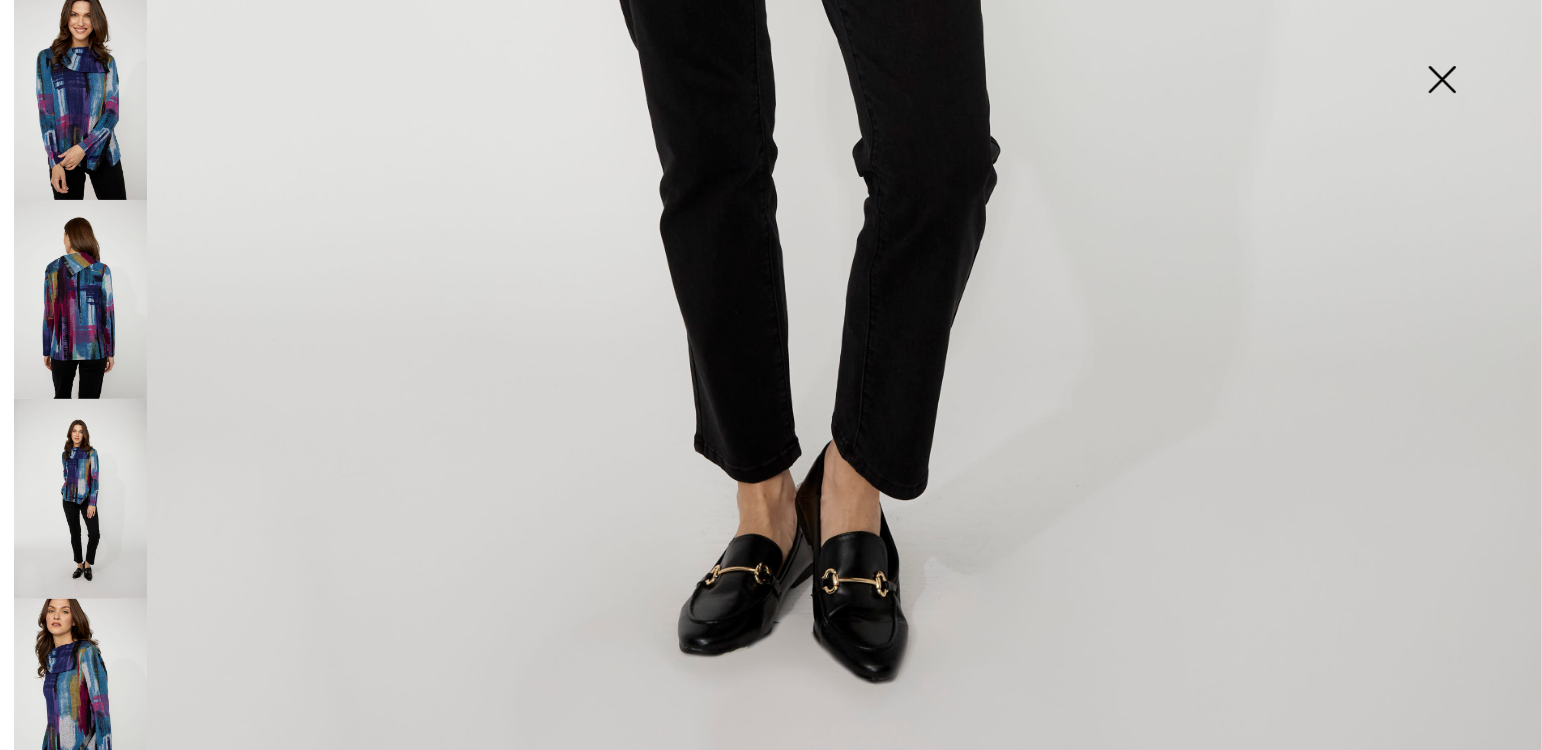 scroll, scrollTop: 1225, scrollLeft: 0, axis: vertical 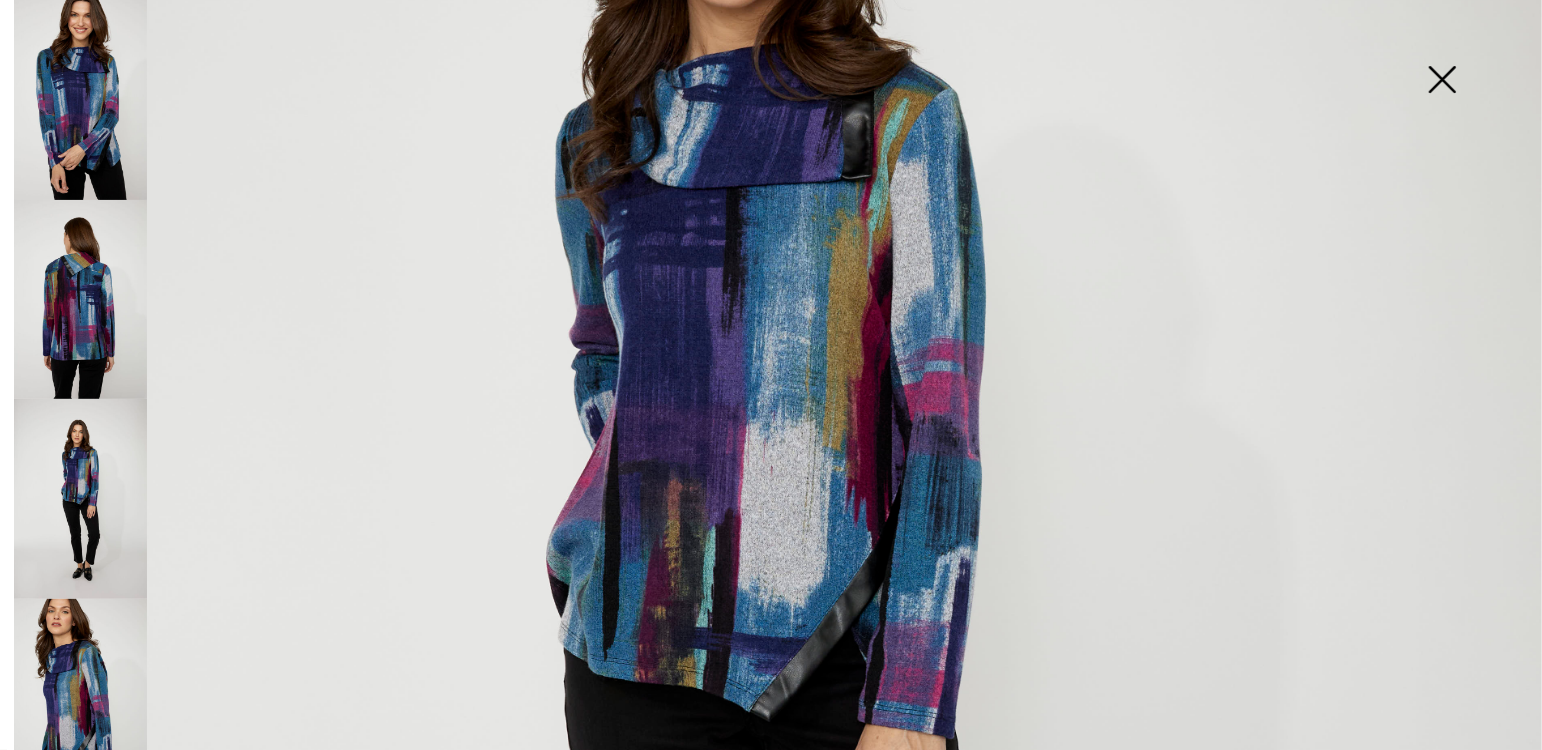 click at bounding box center (80, 300) 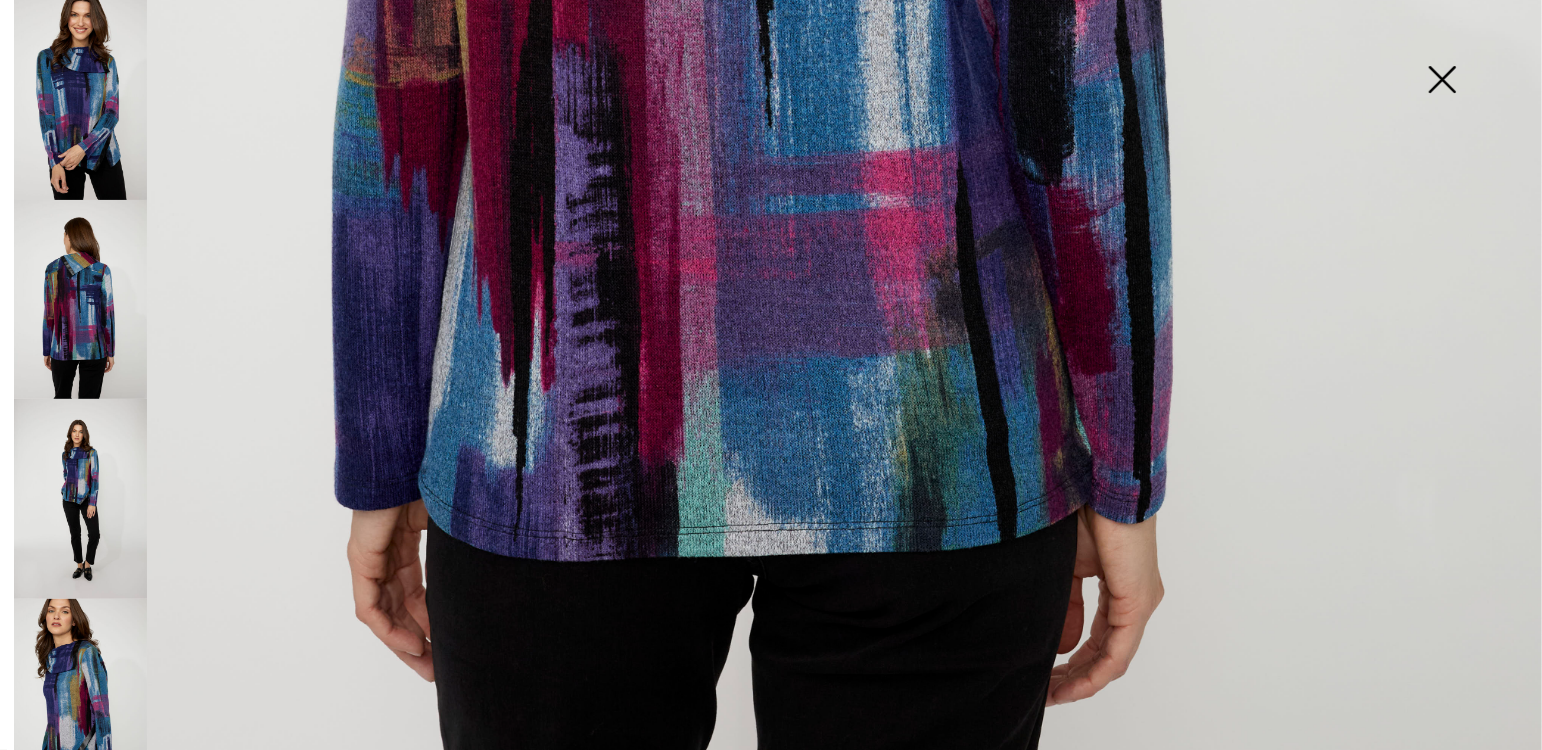 scroll, scrollTop: 1305, scrollLeft: 0, axis: vertical 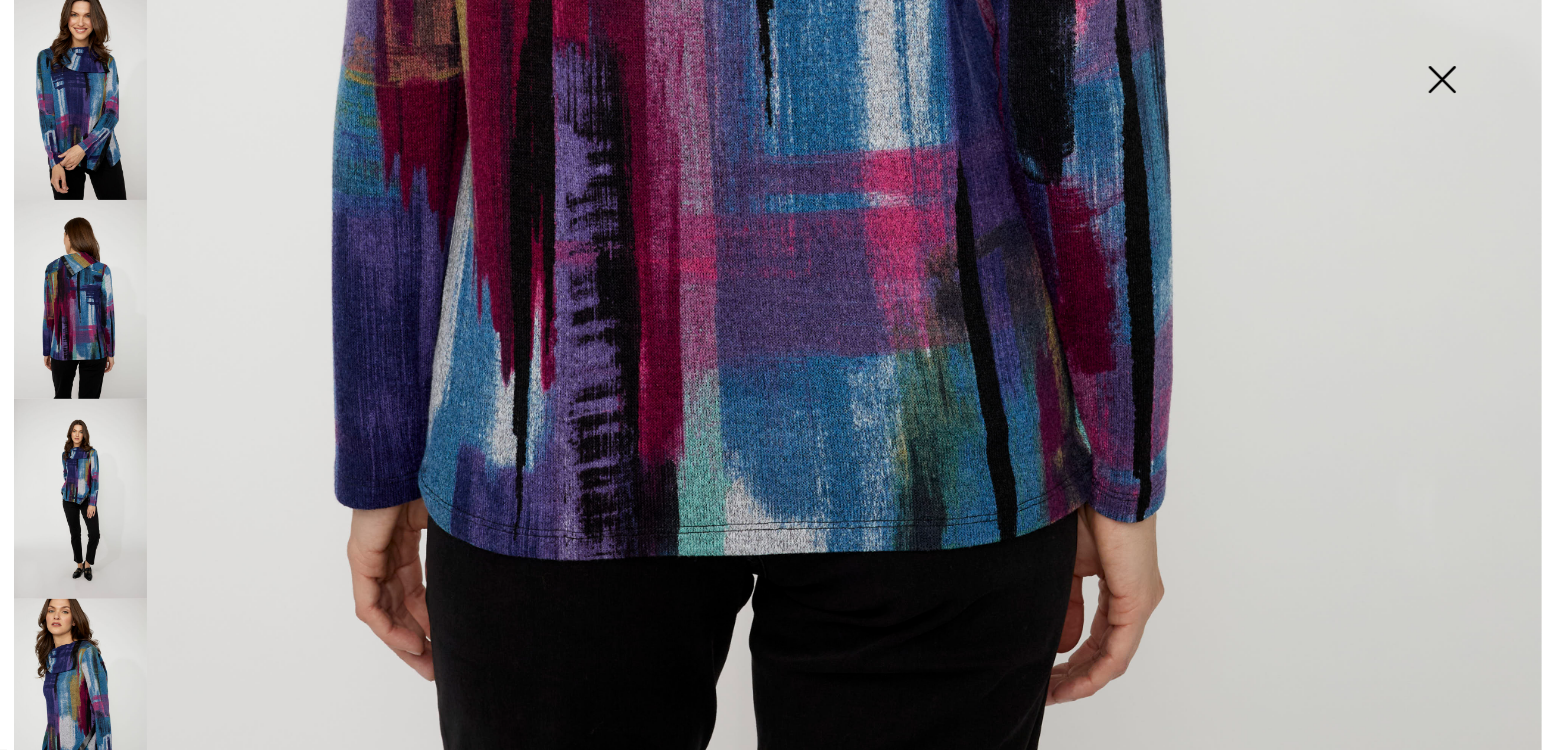 click at bounding box center [80, 499] 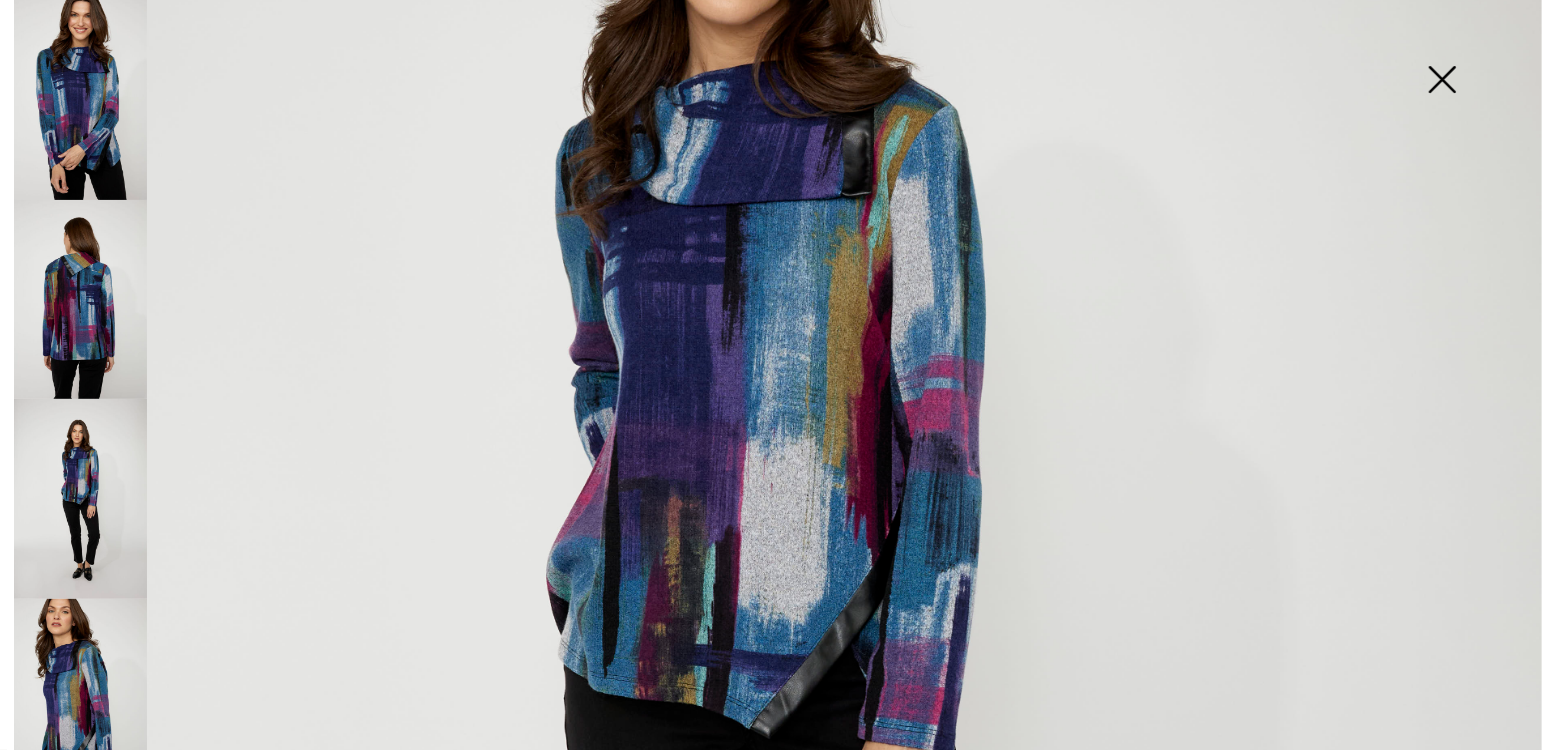 scroll, scrollTop: 585, scrollLeft: 0, axis: vertical 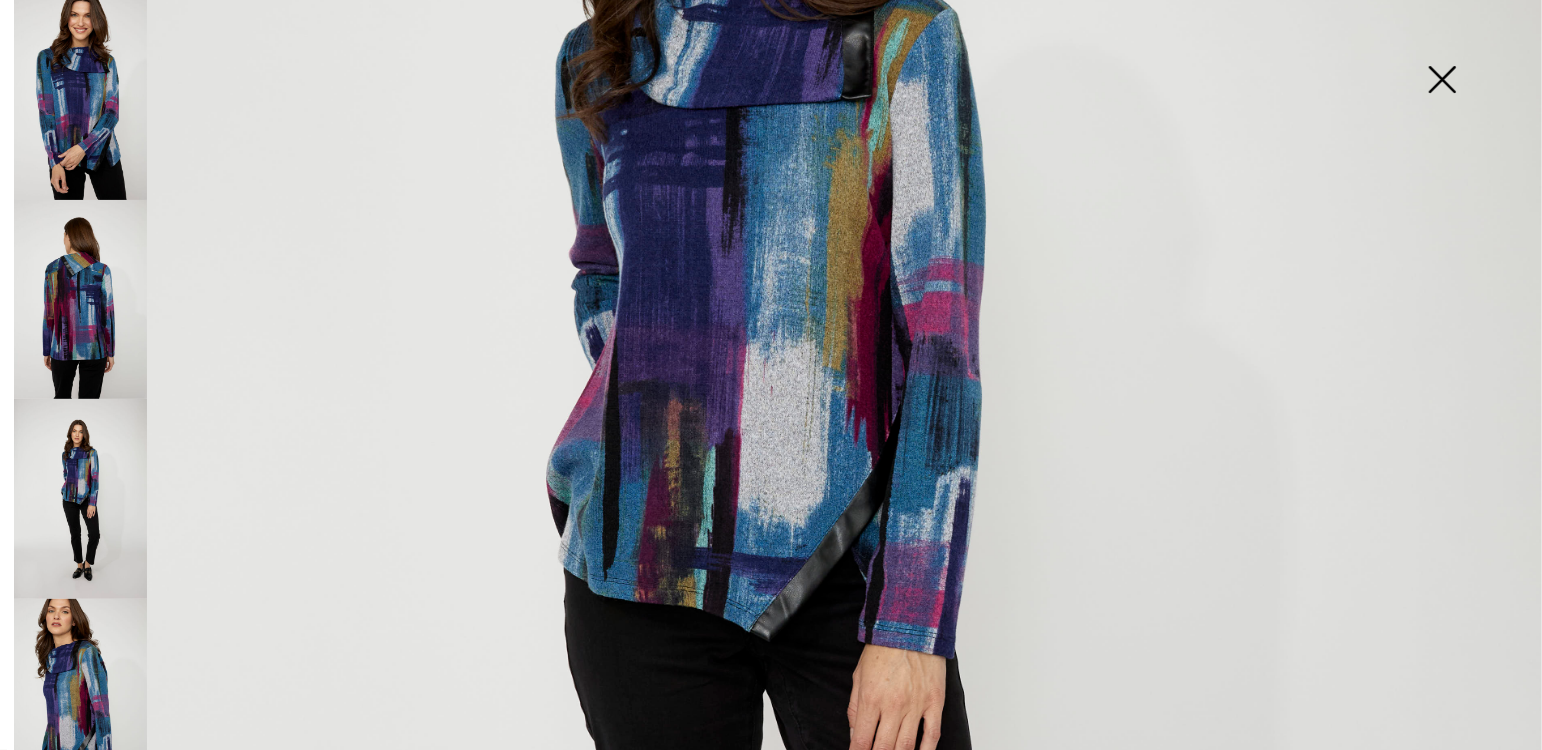 click at bounding box center [771, 571] 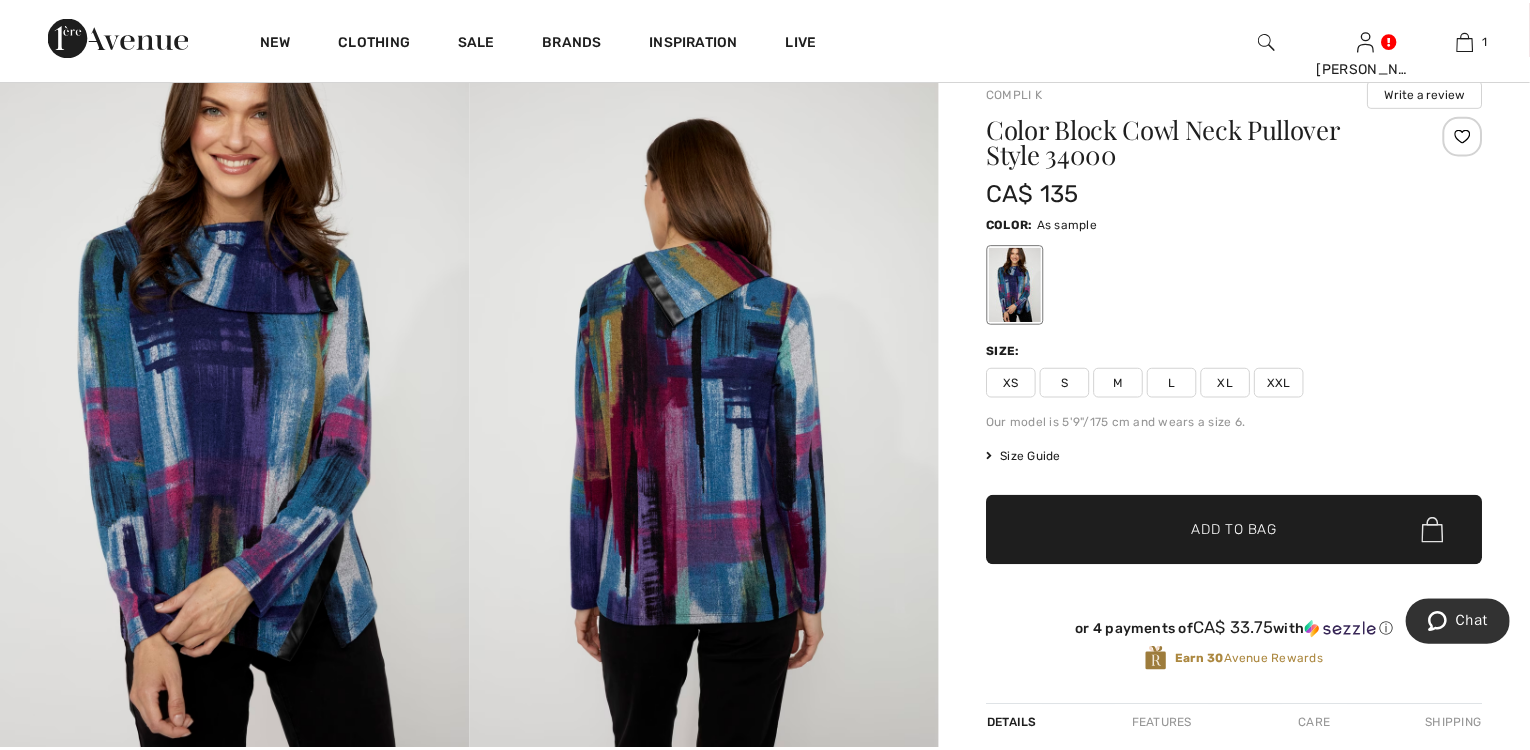 scroll, scrollTop: 160, scrollLeft: 0, axis: vertical 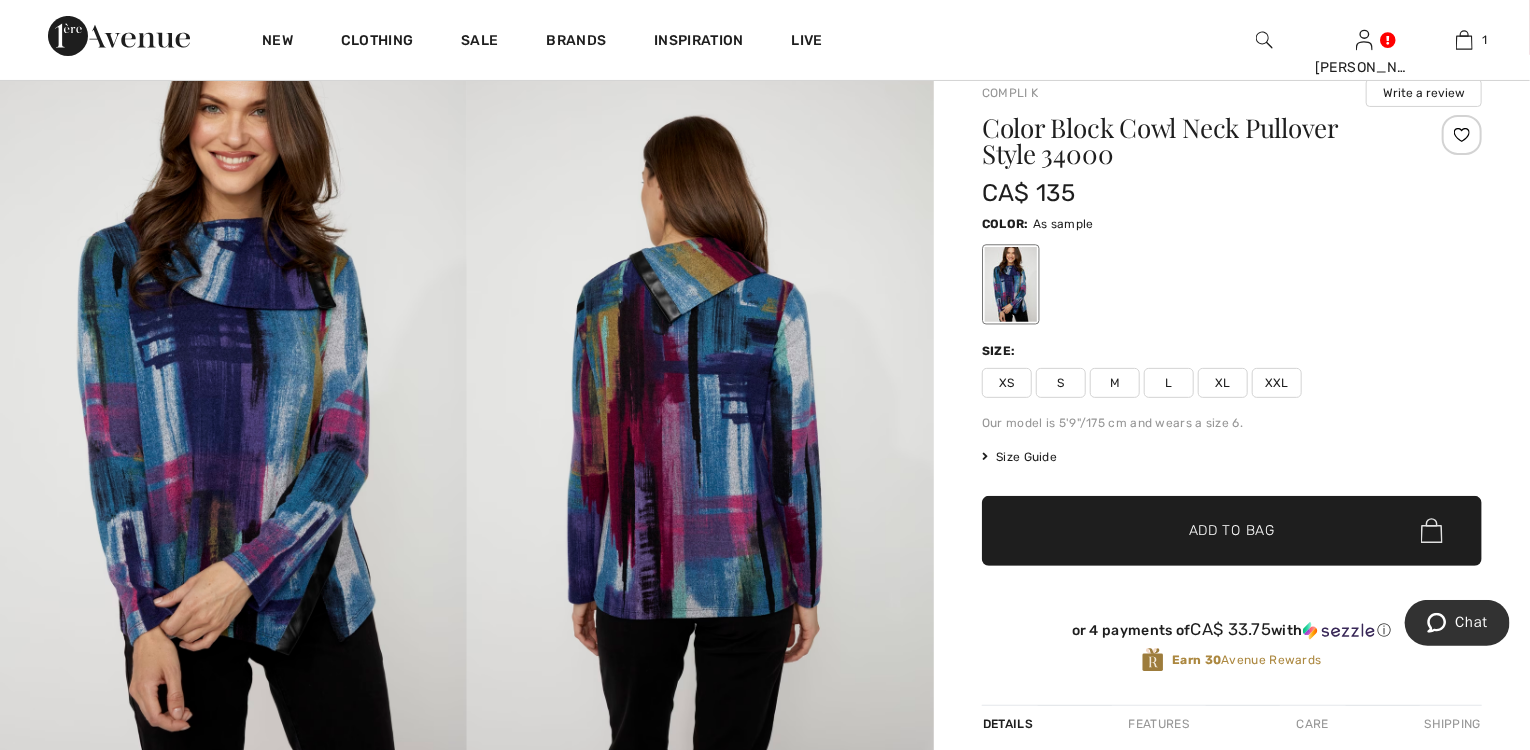 click on "Close
Close
Save changes
Close
Your browser does not support the video tag." at bounding box center [765, 1270] 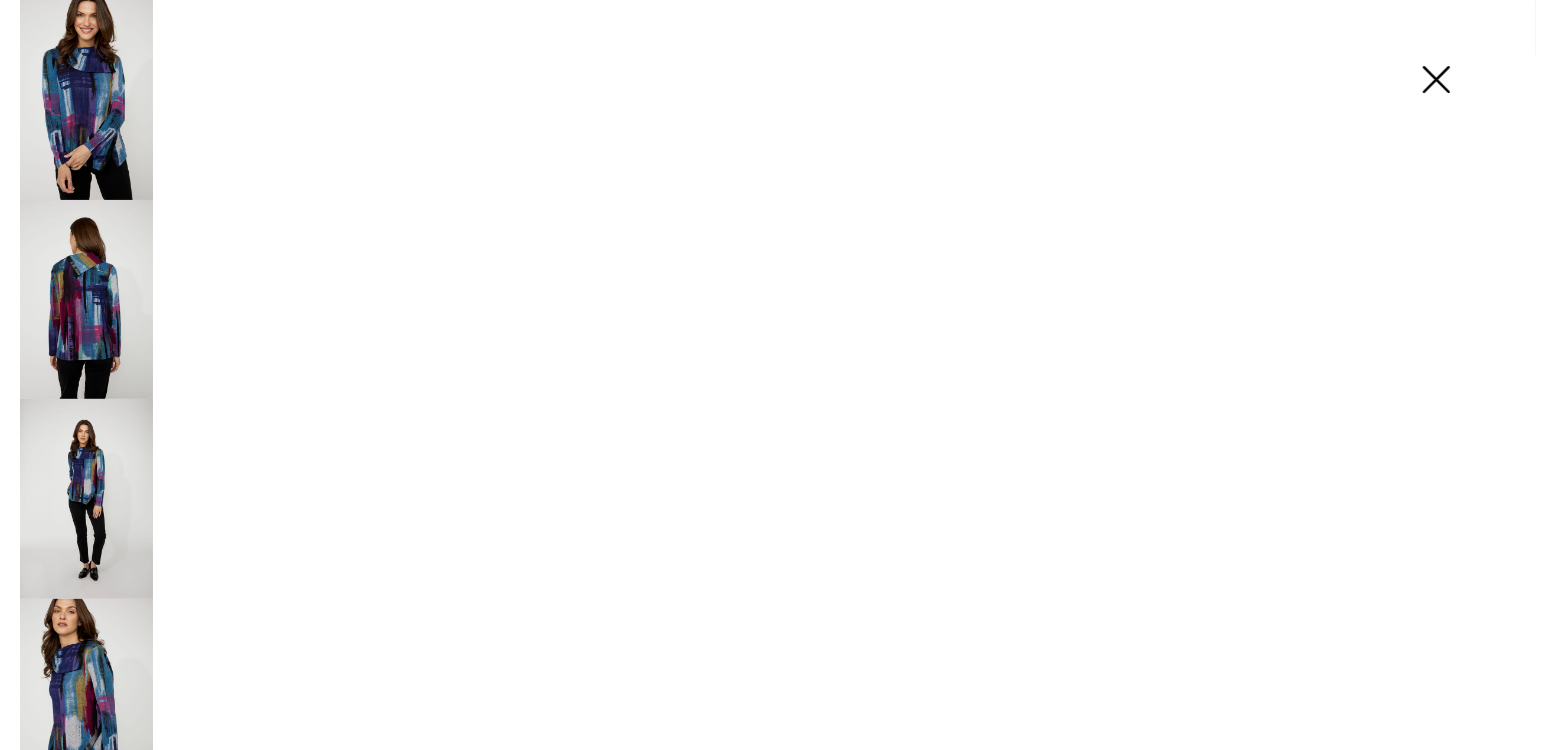scroll, scrollTop: 160, scrollLeft: 0, axis: vertical 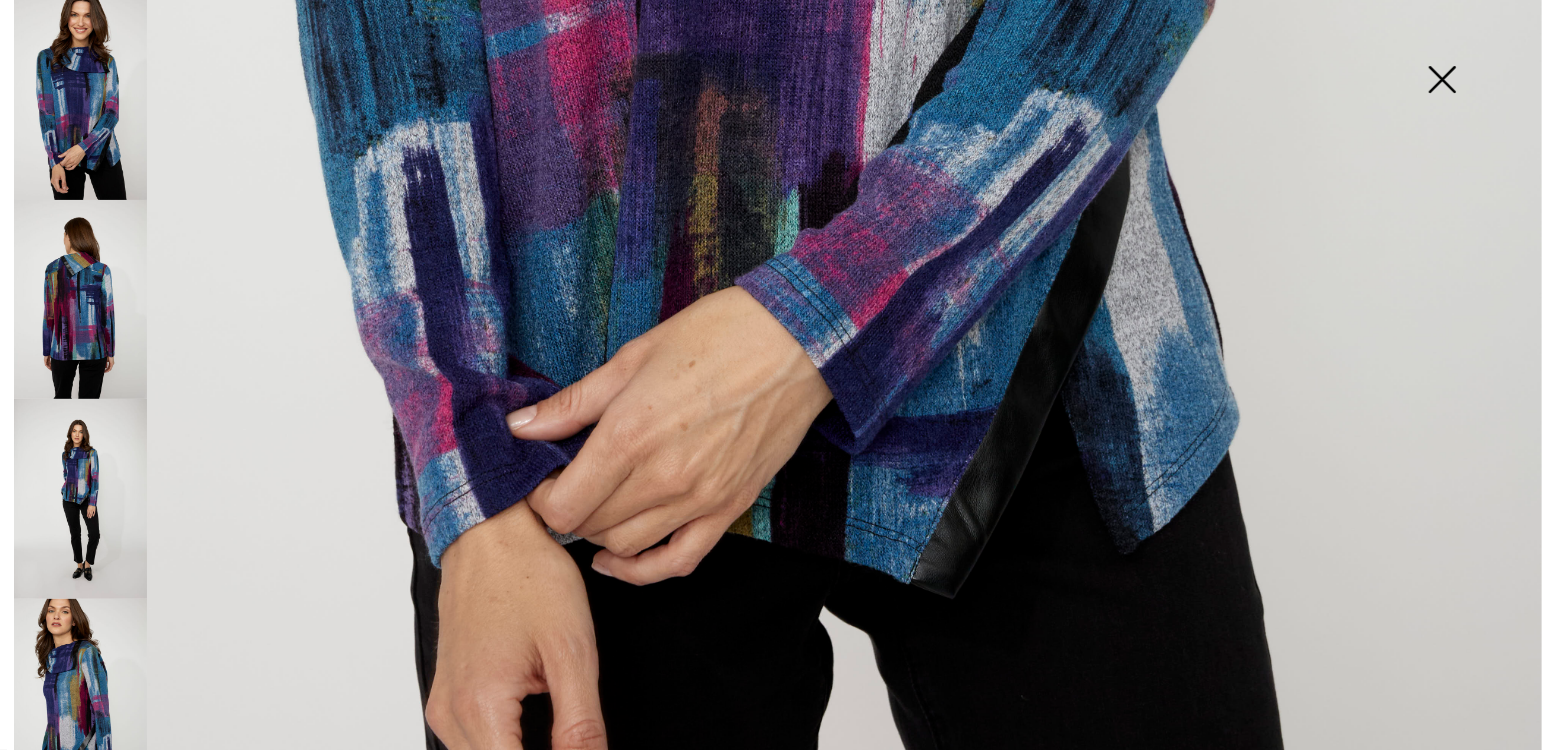 click at bounding box center (1442, 81) 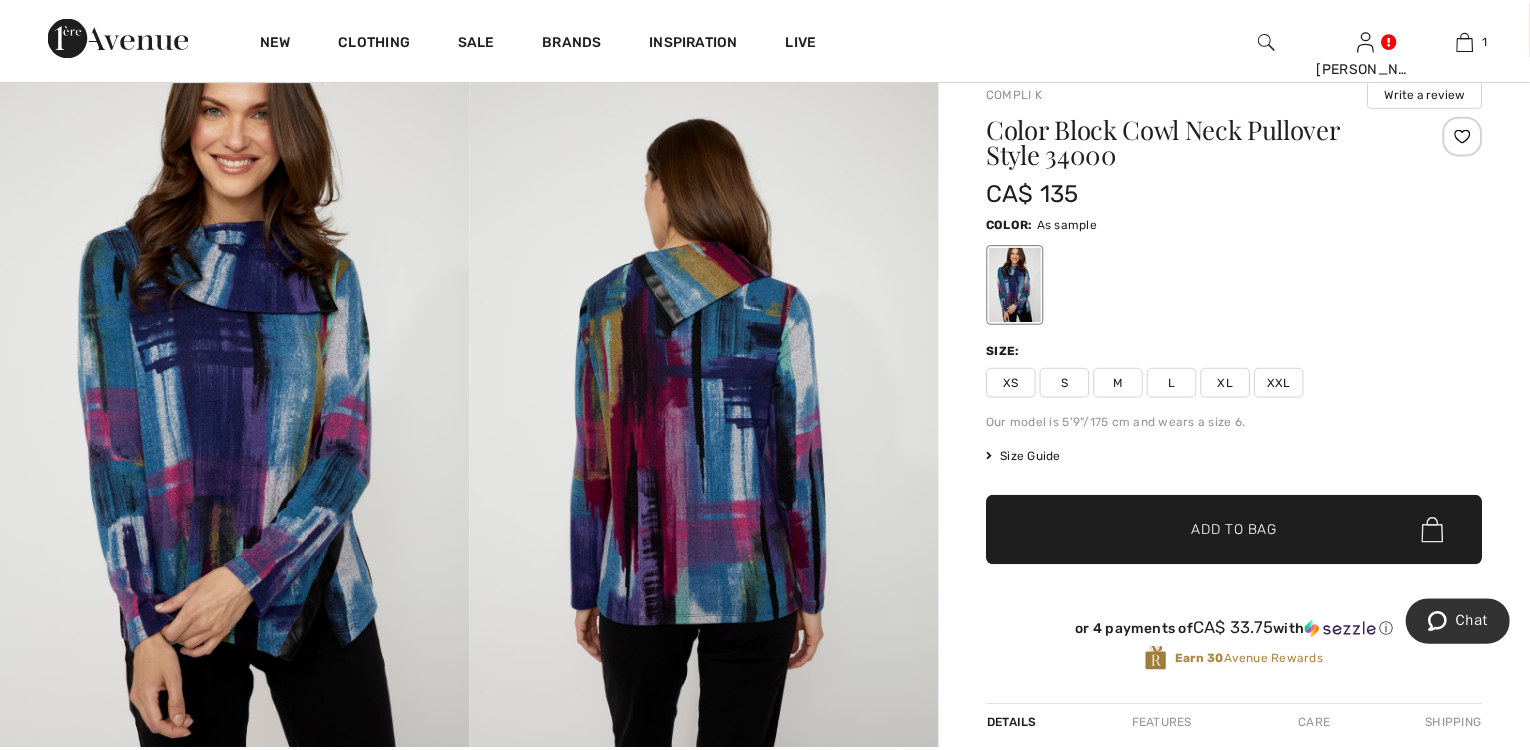 scroll, scrollTop: 160, scrollLeft: 0, axis: vertical 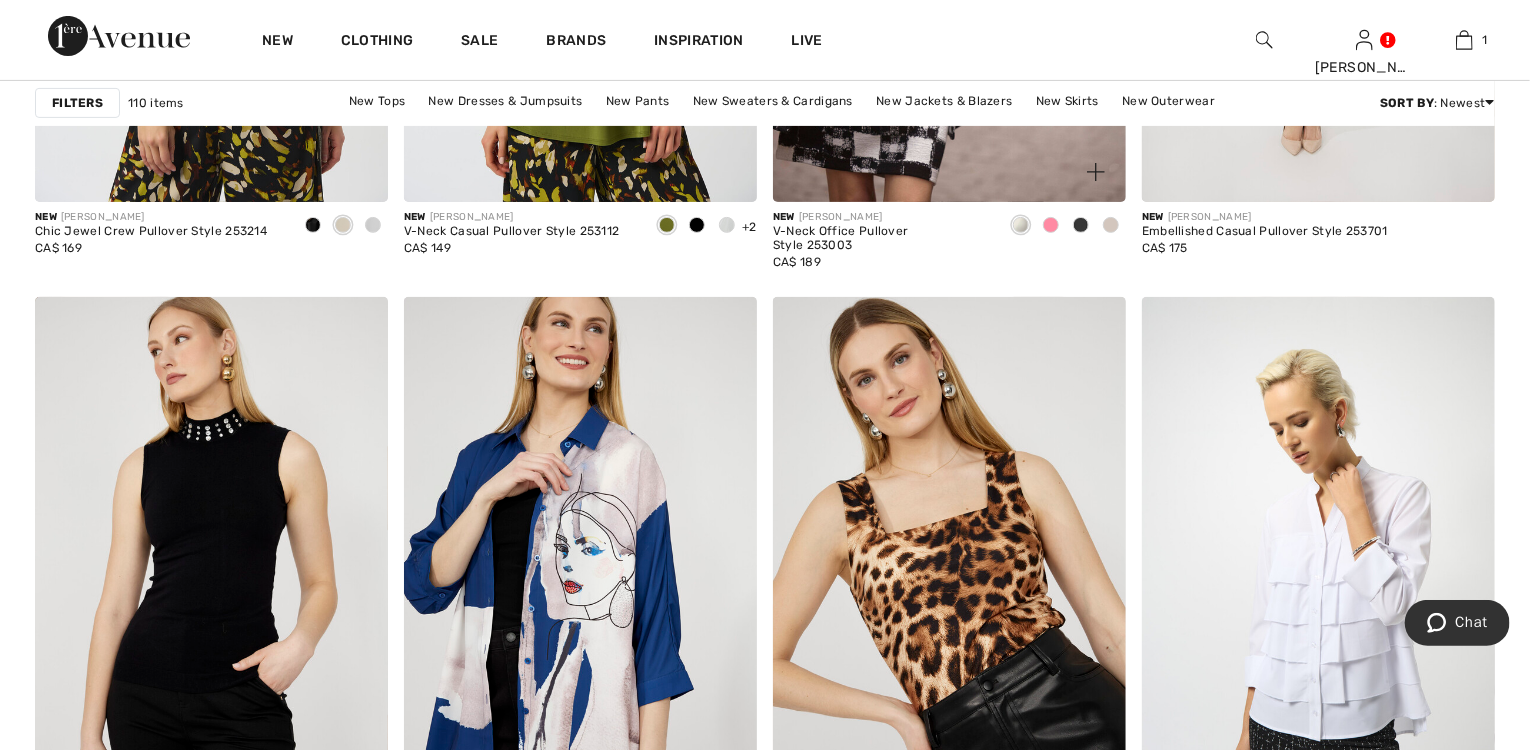 click at bounding box center [1021, 225] 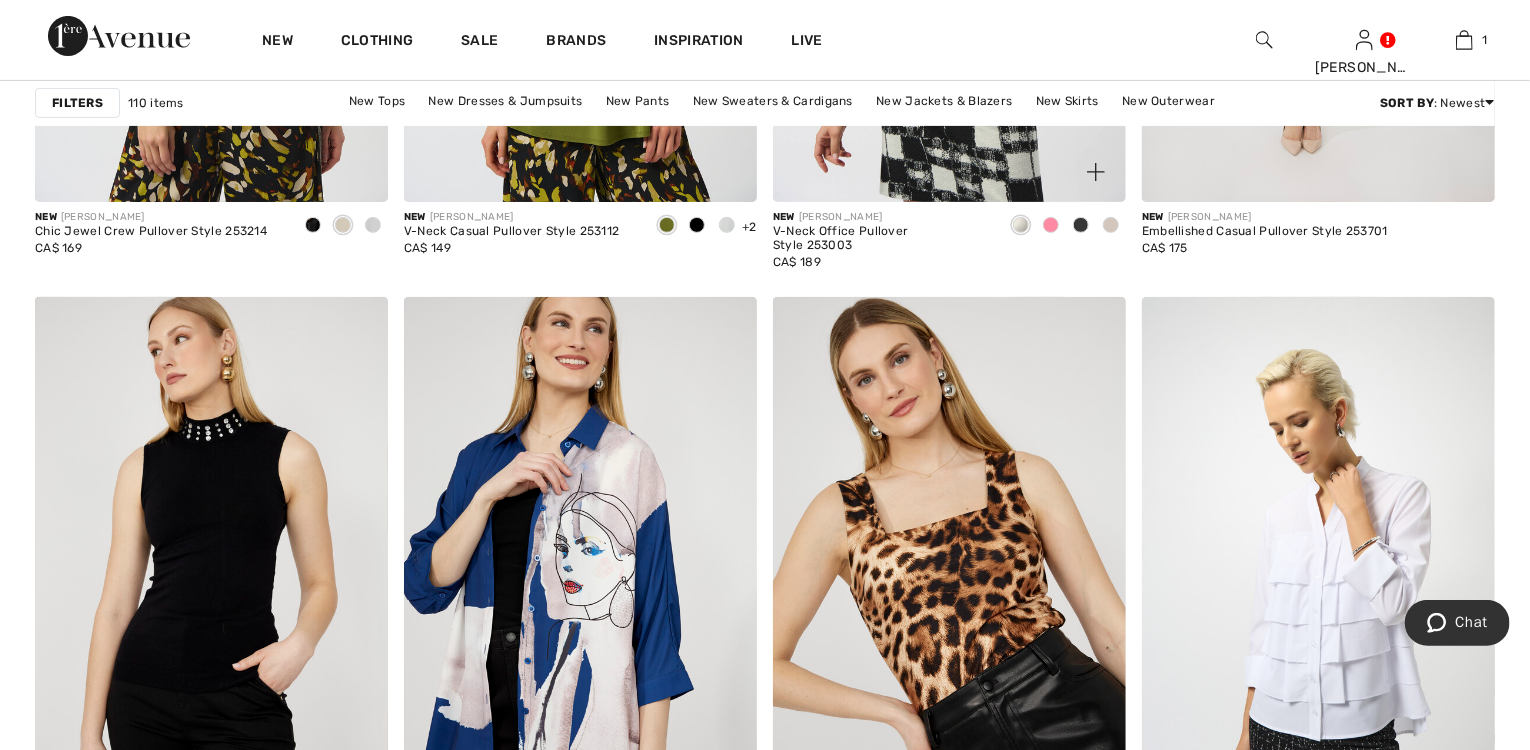 click at bounding box center [949, -62] 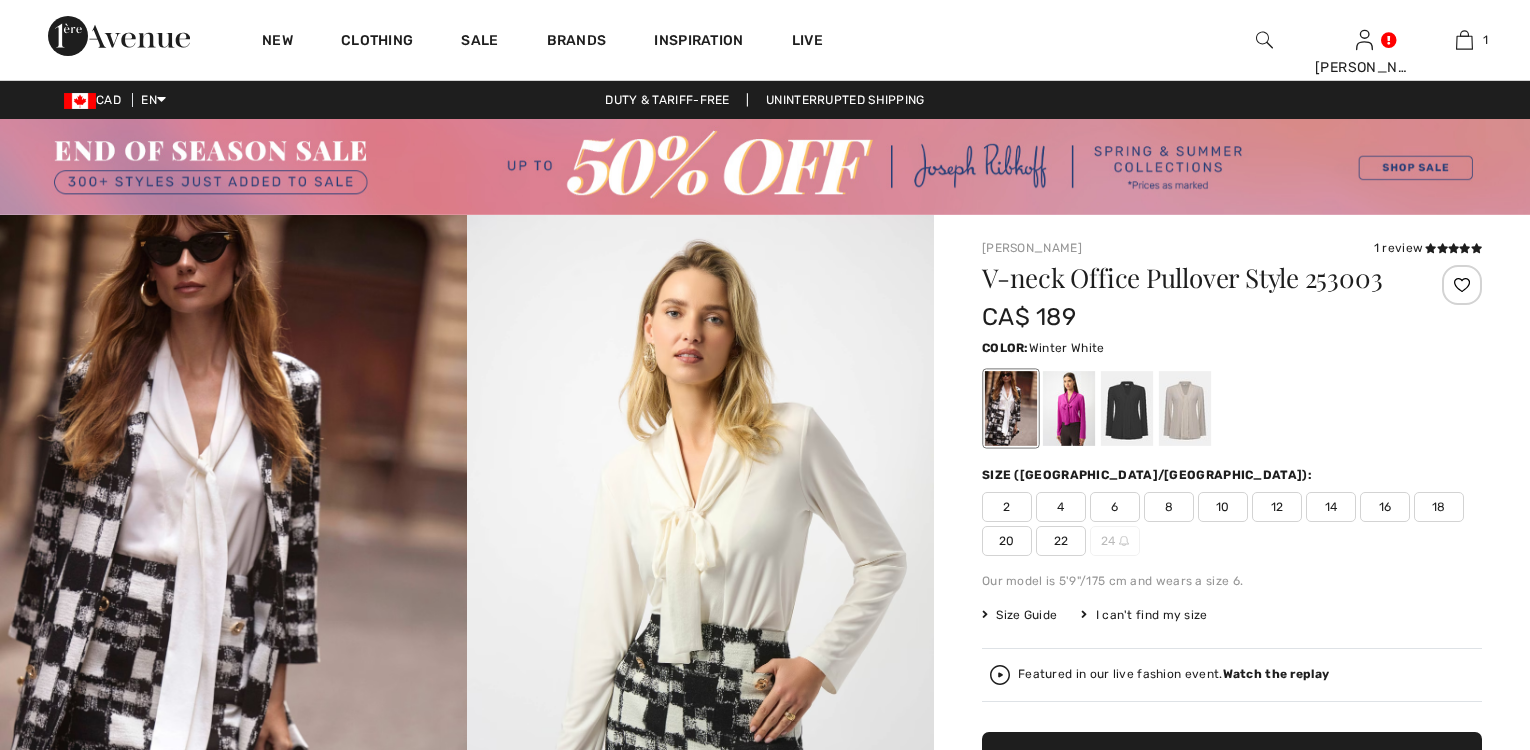 scroll, scrollTop: 0, scrollLeft: 0, axis: both 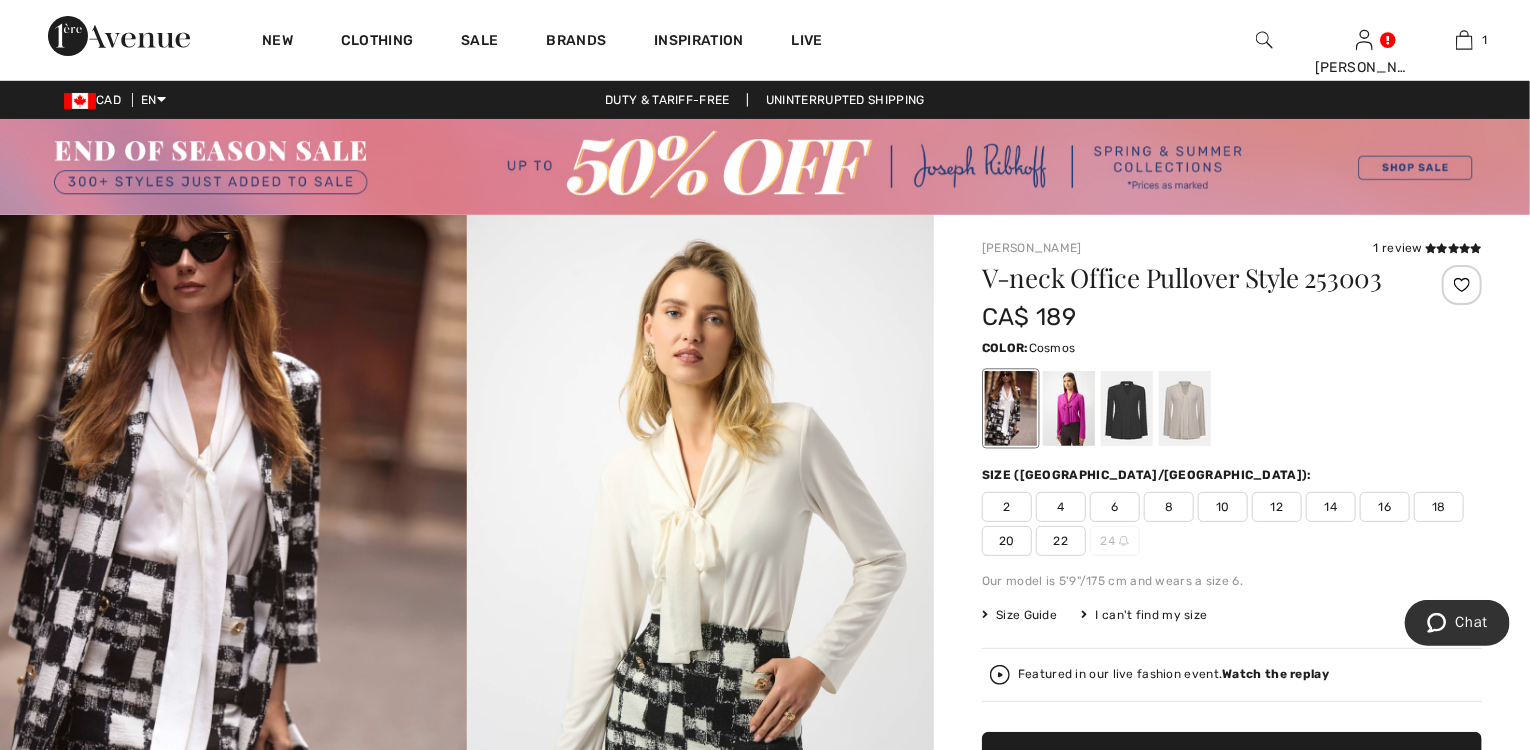 click at bounding box center (1069, 408) 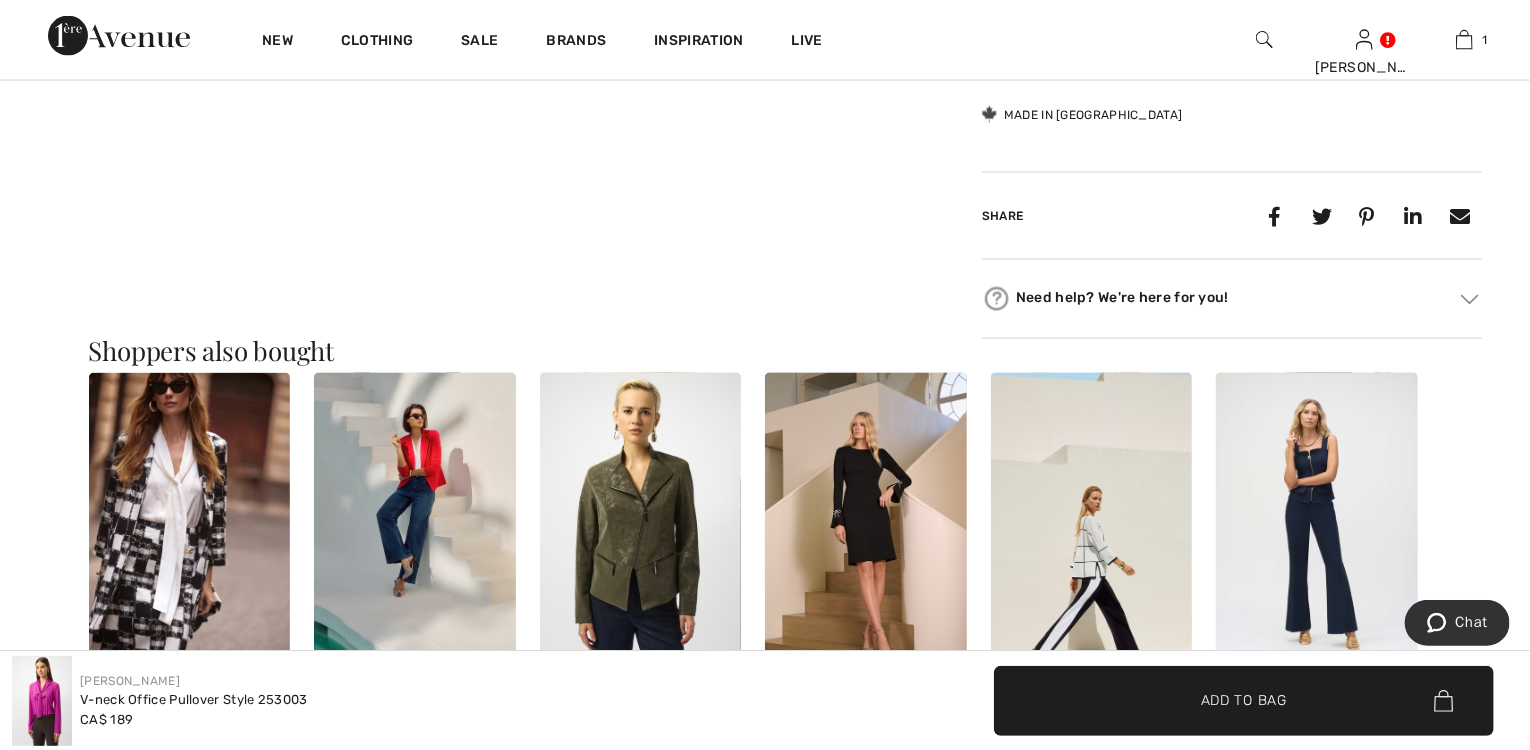 scroll, scrollTop: 1920, scrollLeft: 0, axis: vertical 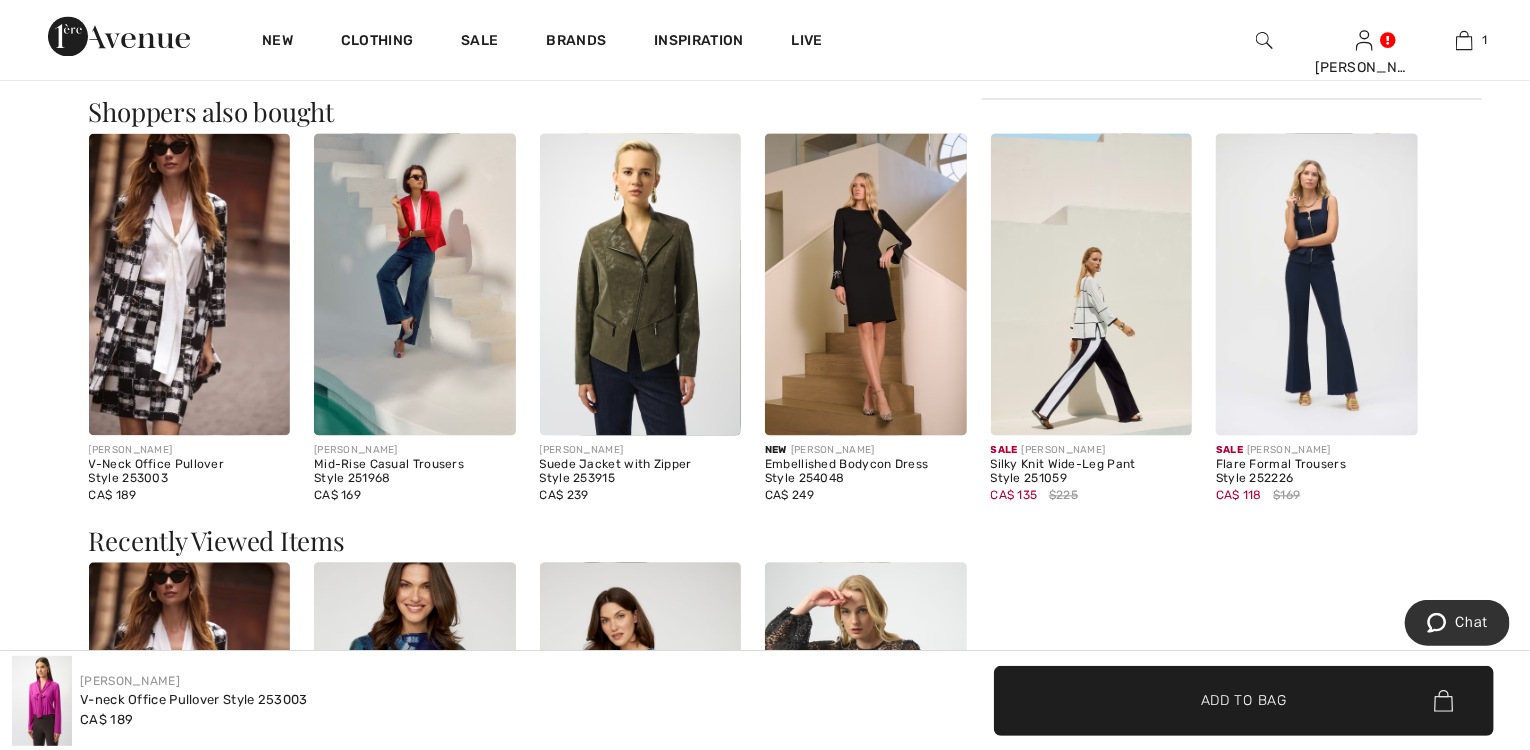 click at bounding box center (190, 284) 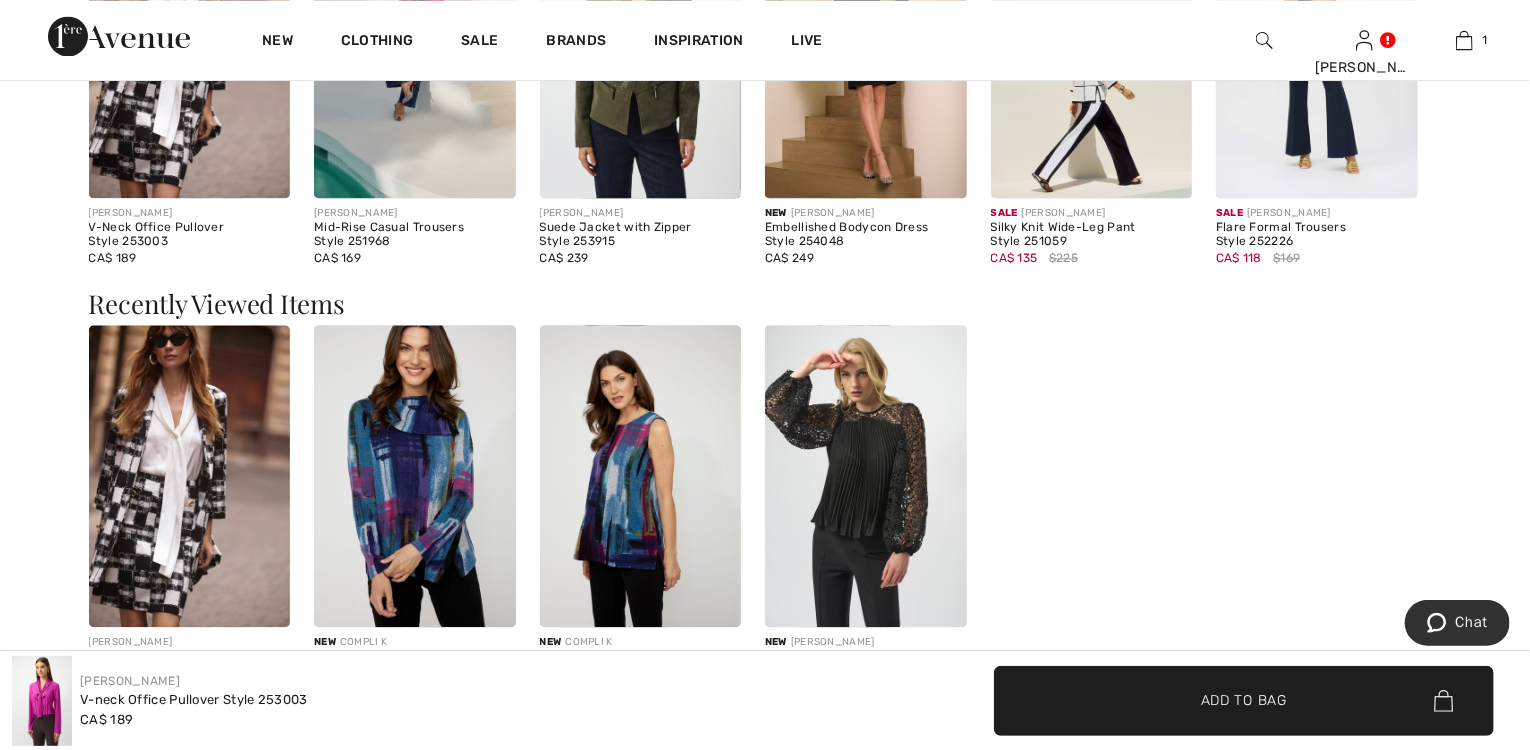 scroll, scrollTop: 2160, scrollLeft: 0, axis: vertical 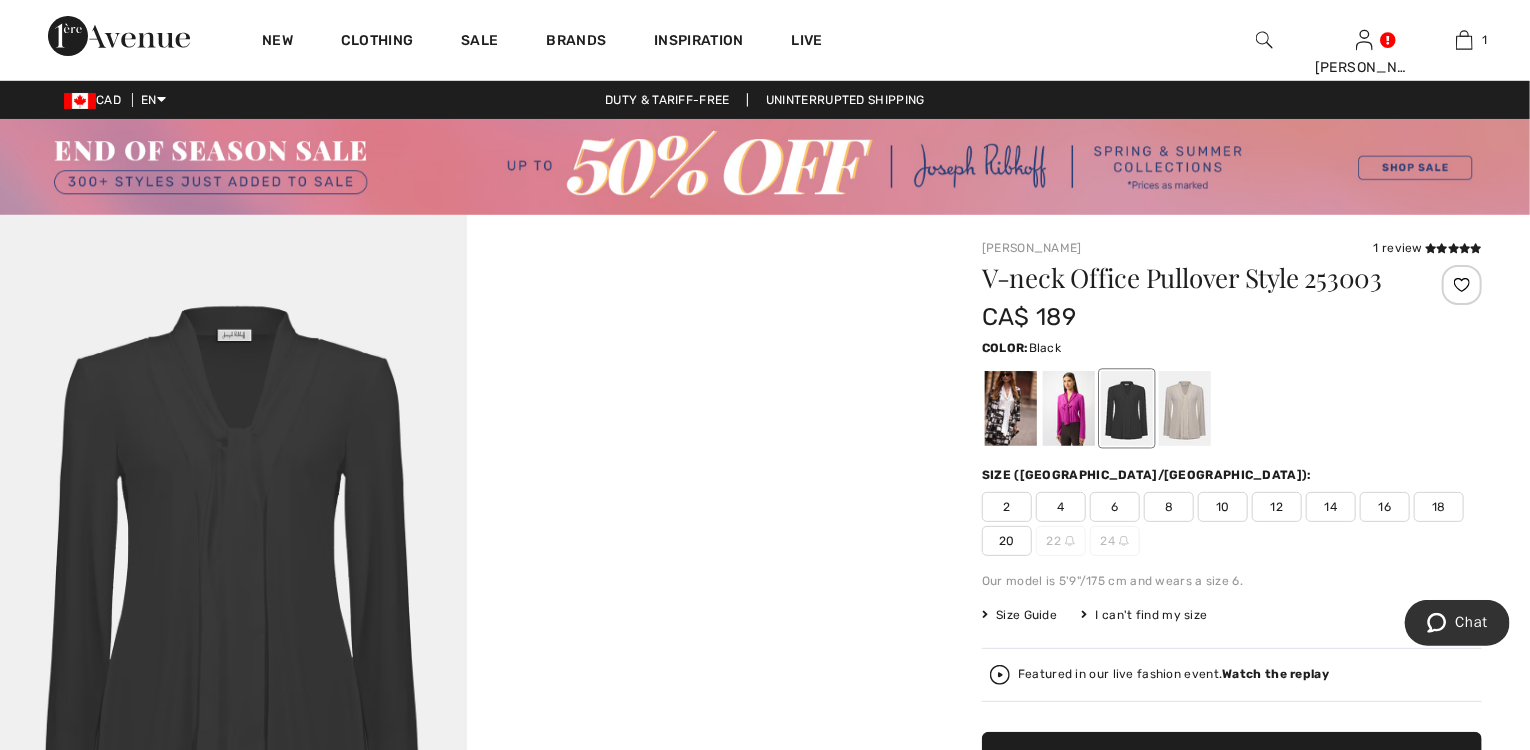 click on "18" at bounding box center (1439, 507) 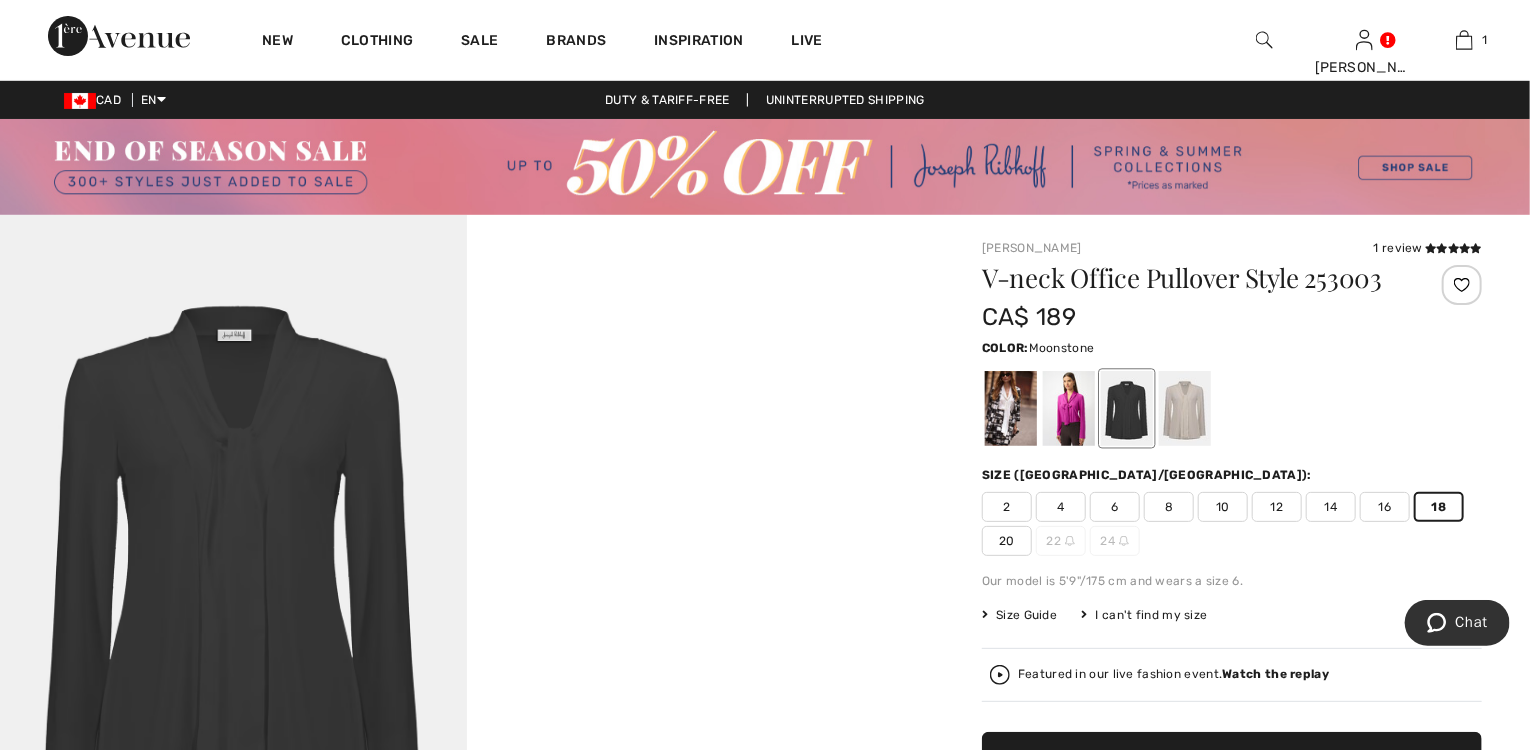click at bounding box center [1185, 408] 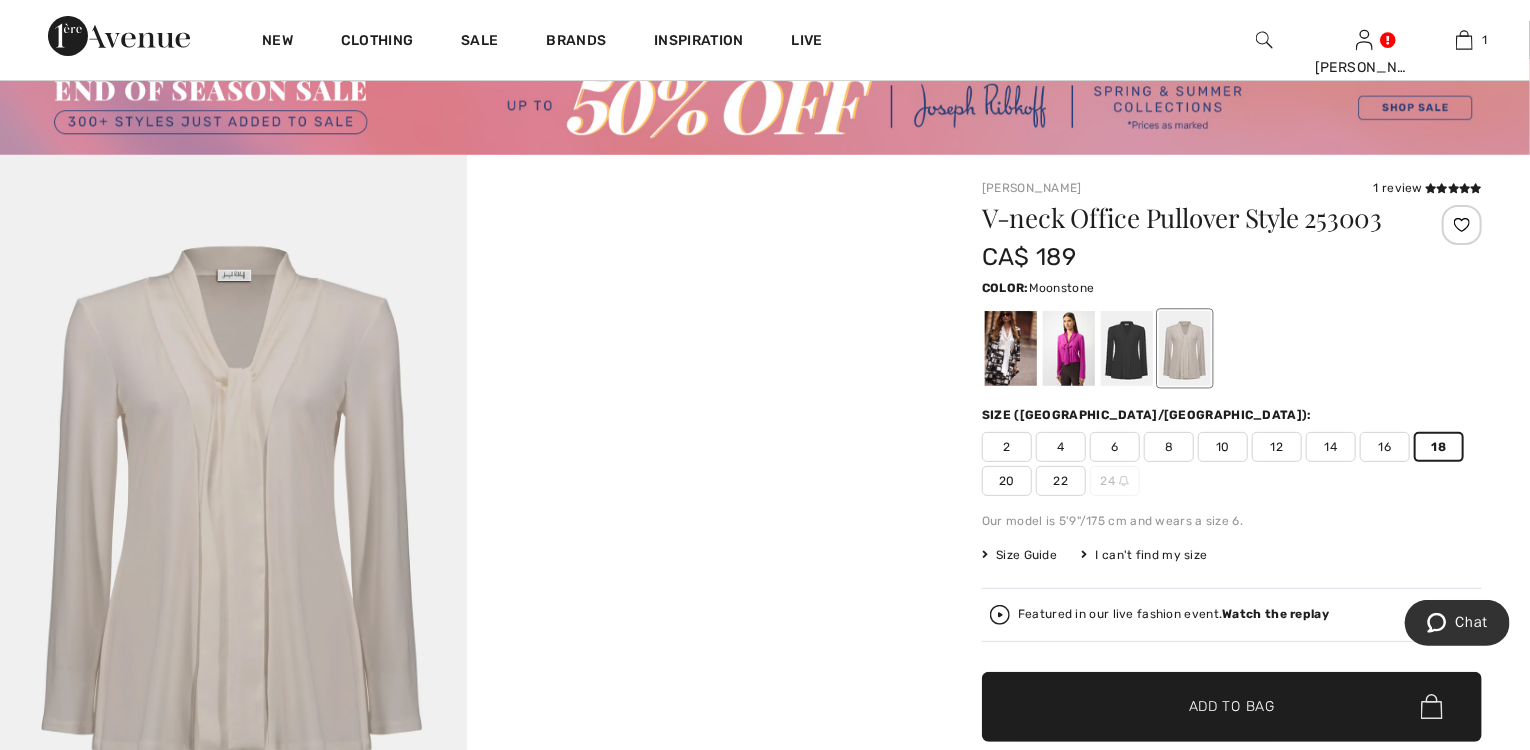 scroll, scrollTop: 160, scrollLeft: 0, axis: vertical 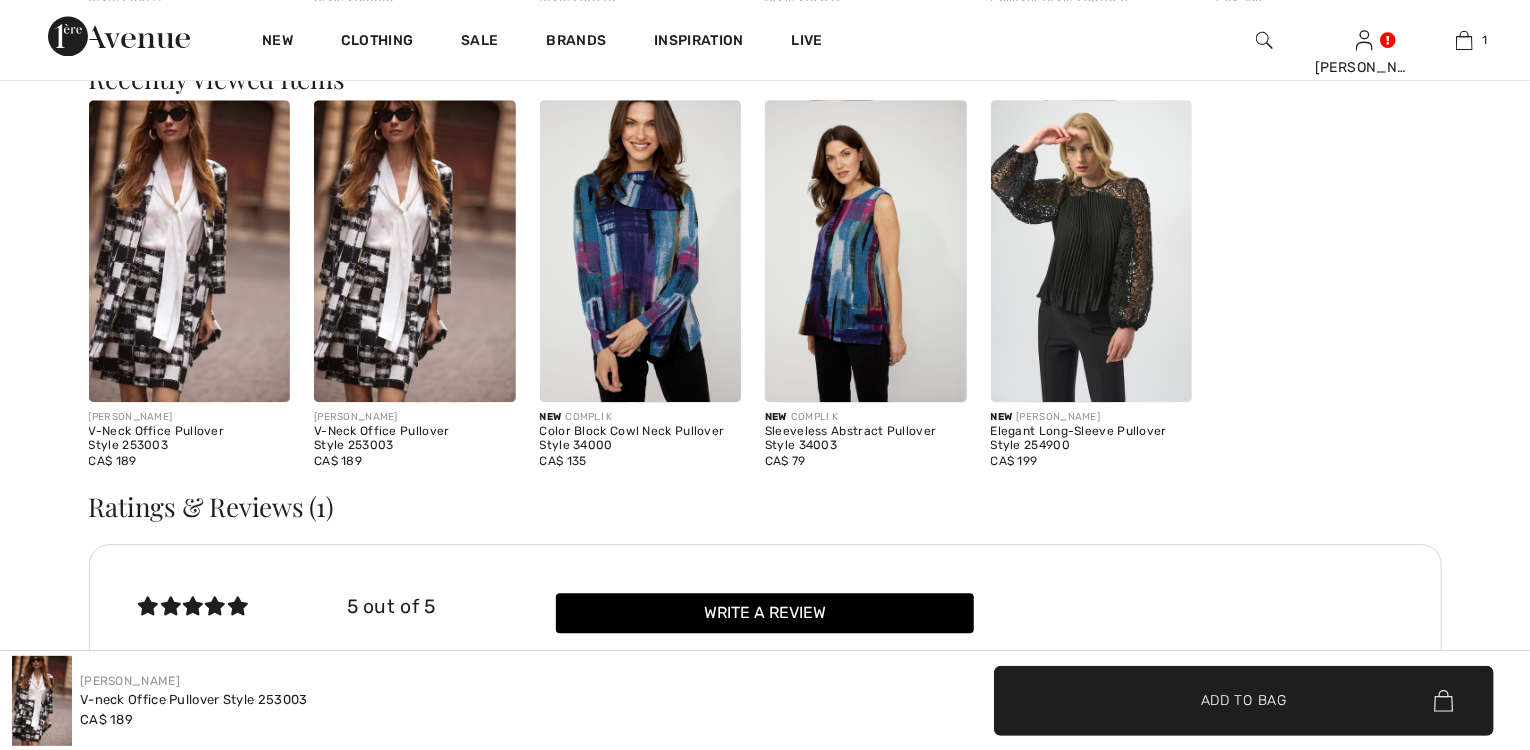 checkbox on "true" 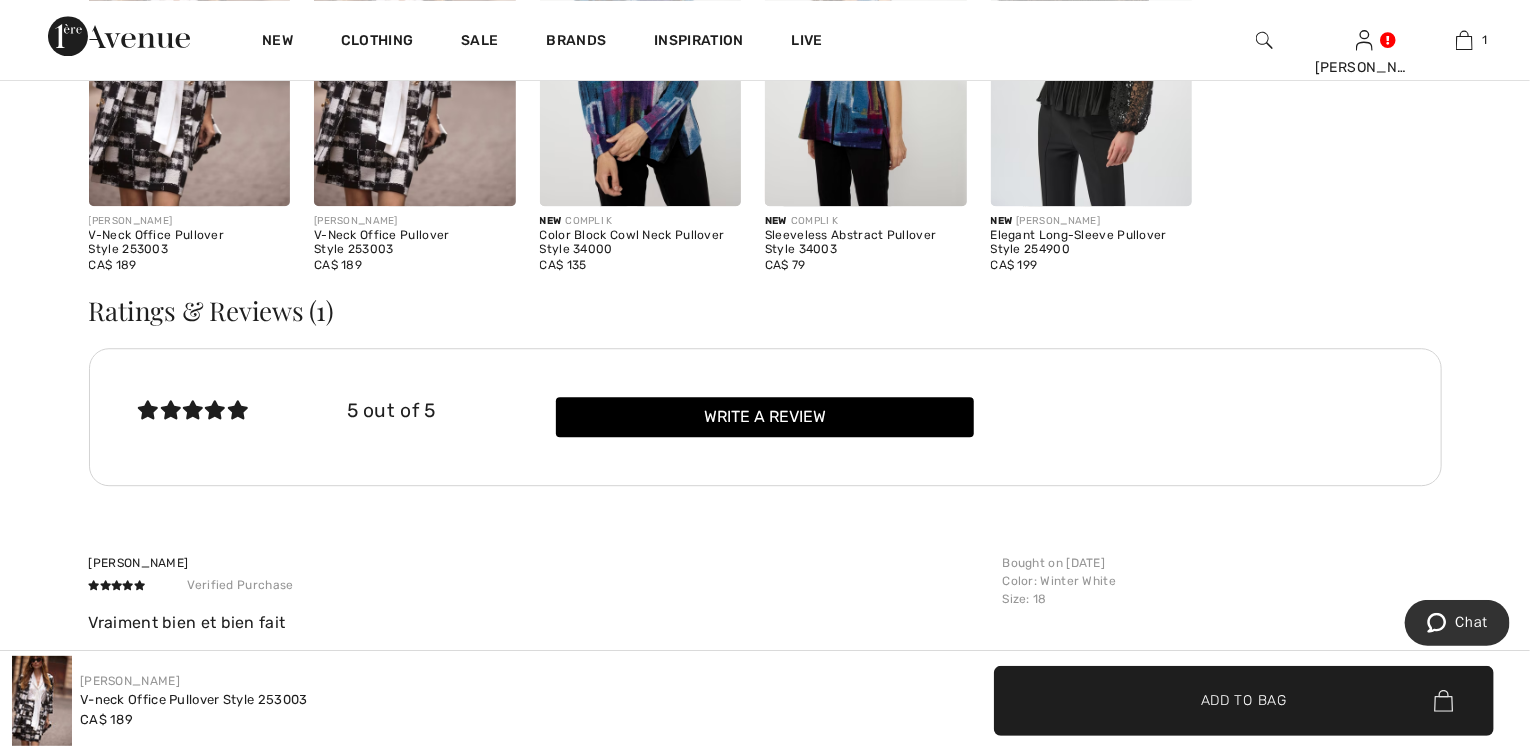 scroll, scrollTop: 2720, scrollLeft: 0, axis: vertical 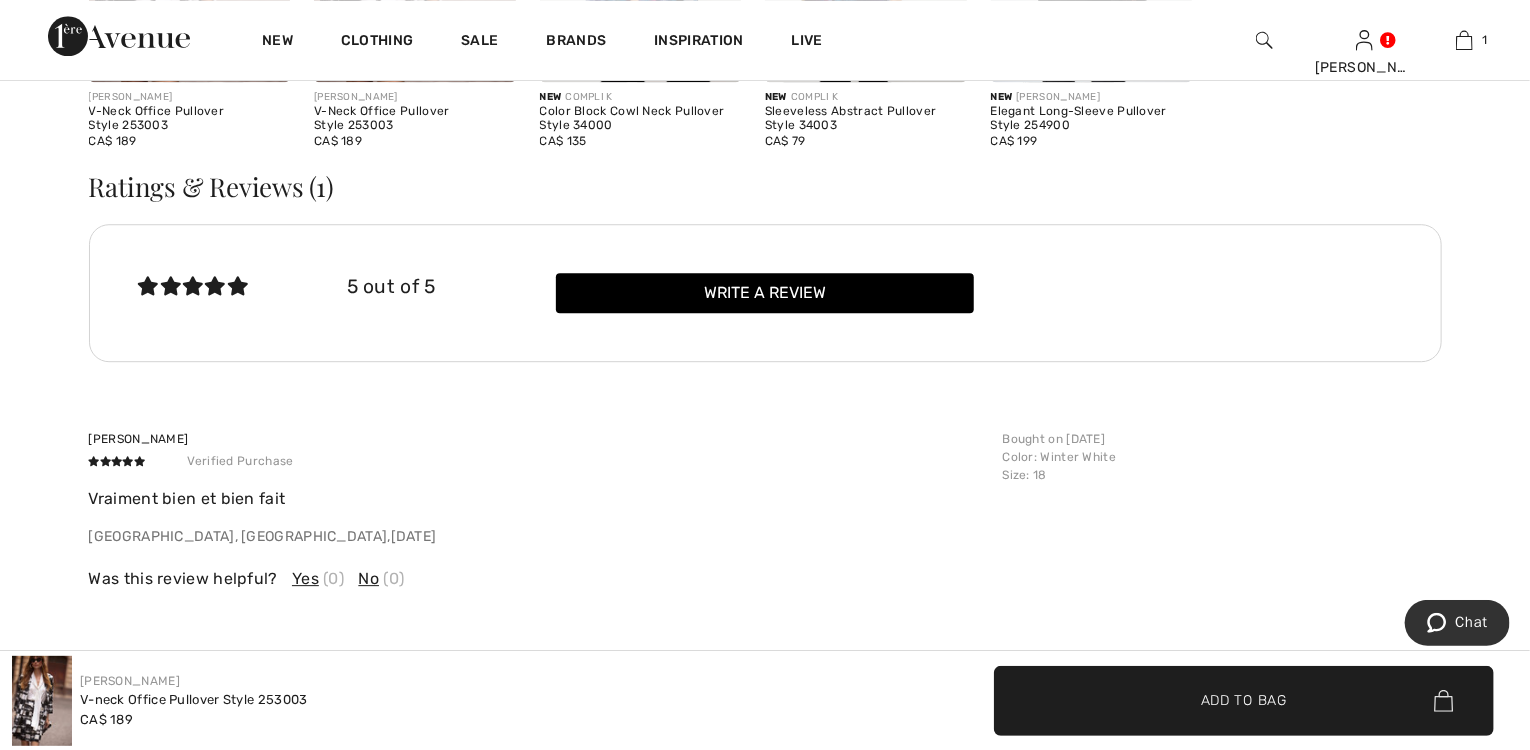 drag, startPoint x: 360, startPoint y: 541, endPoint x: 844, endPoint y: 481, distance: 487.70483 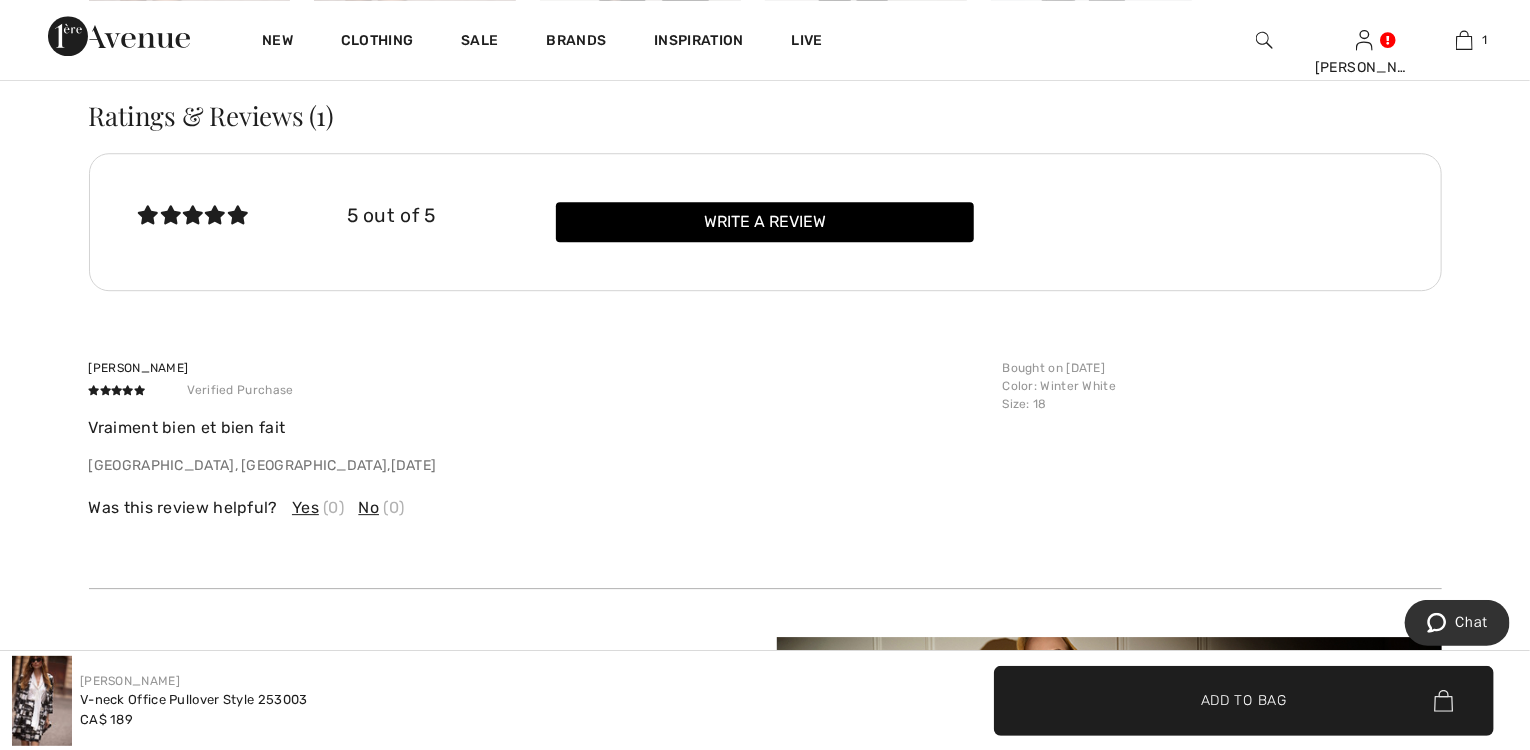 scroll, scrollTop: 2640, scrollLeft: 0, axis: vertical 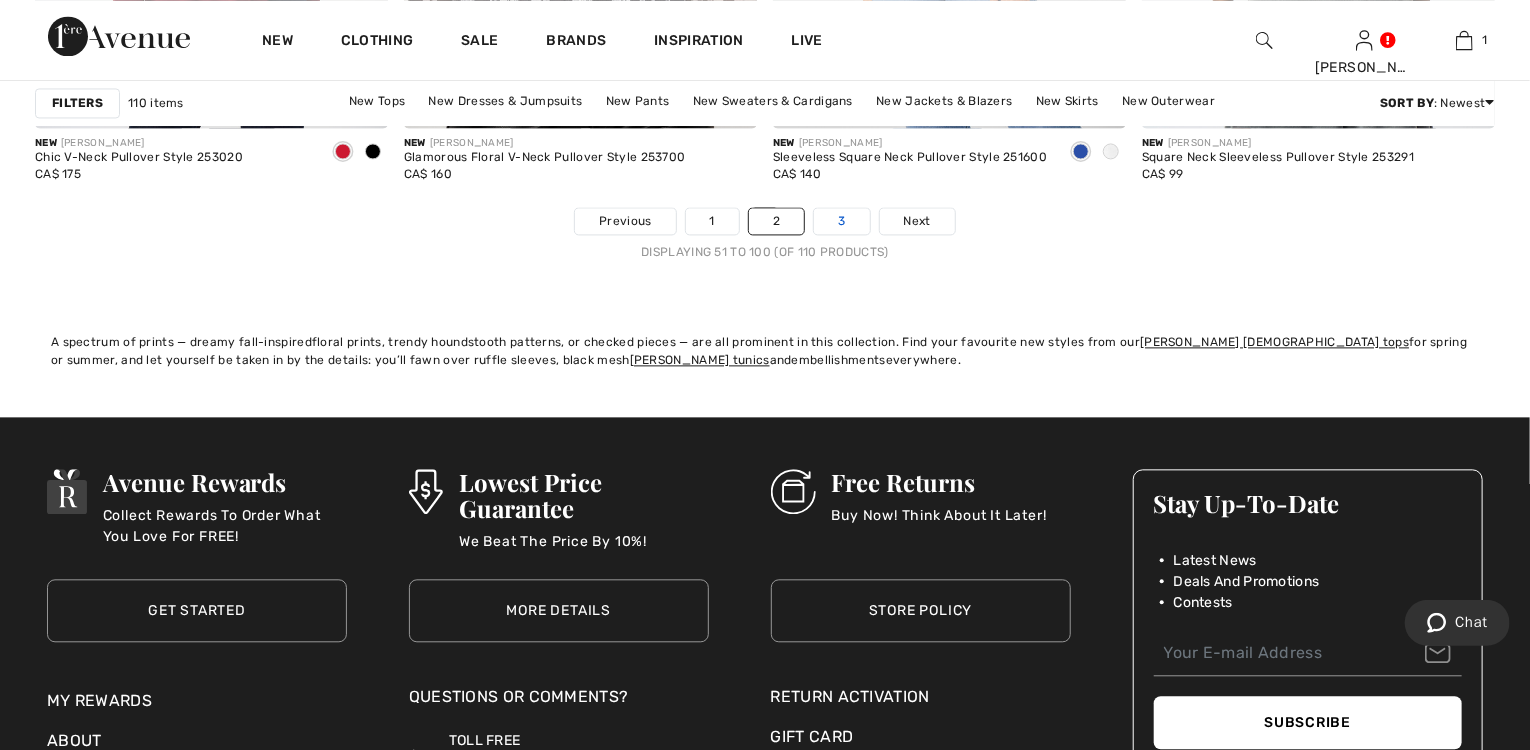 click on "3" at bounding box center (841, 221) 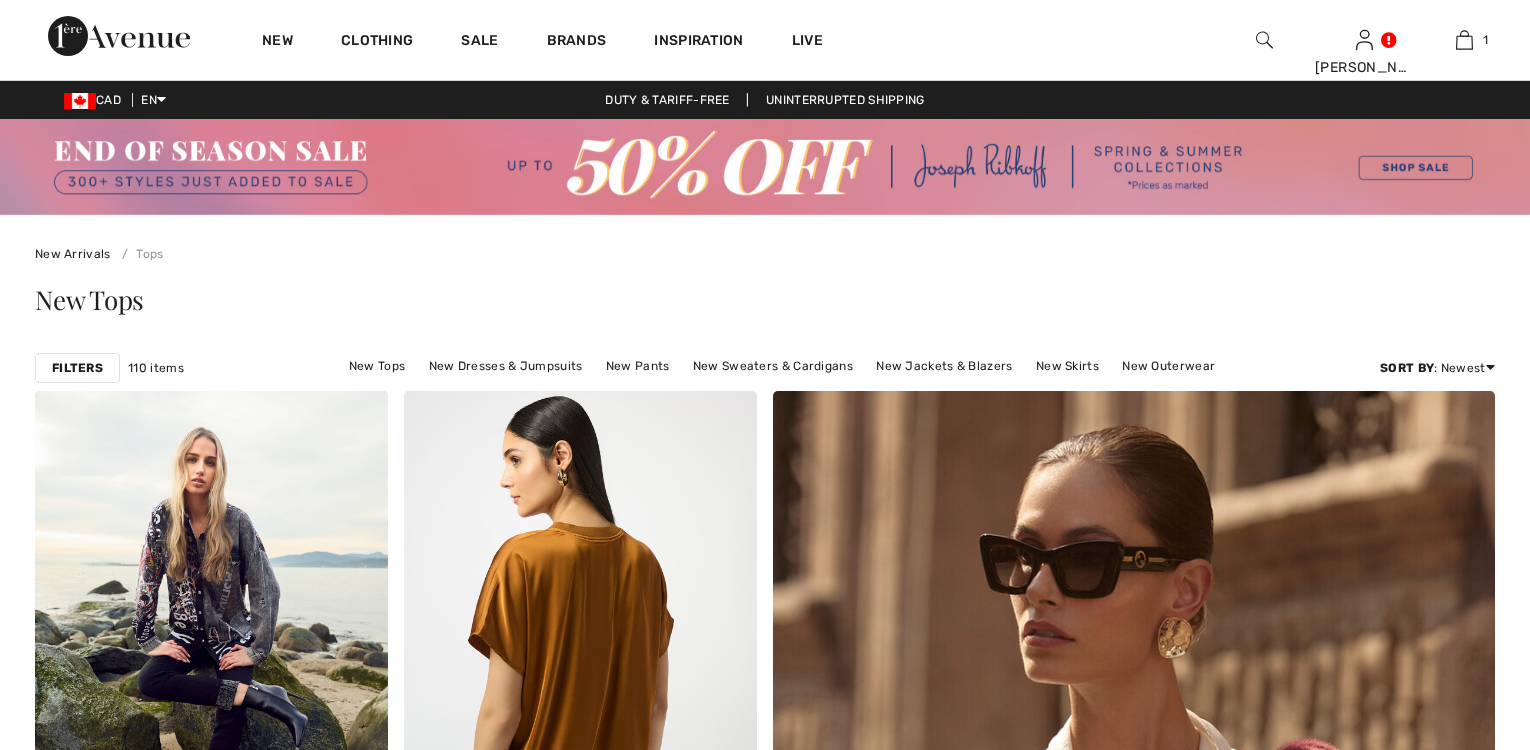 scroll, scrollTop: 160, scrollLeft: 0, axis: vertical 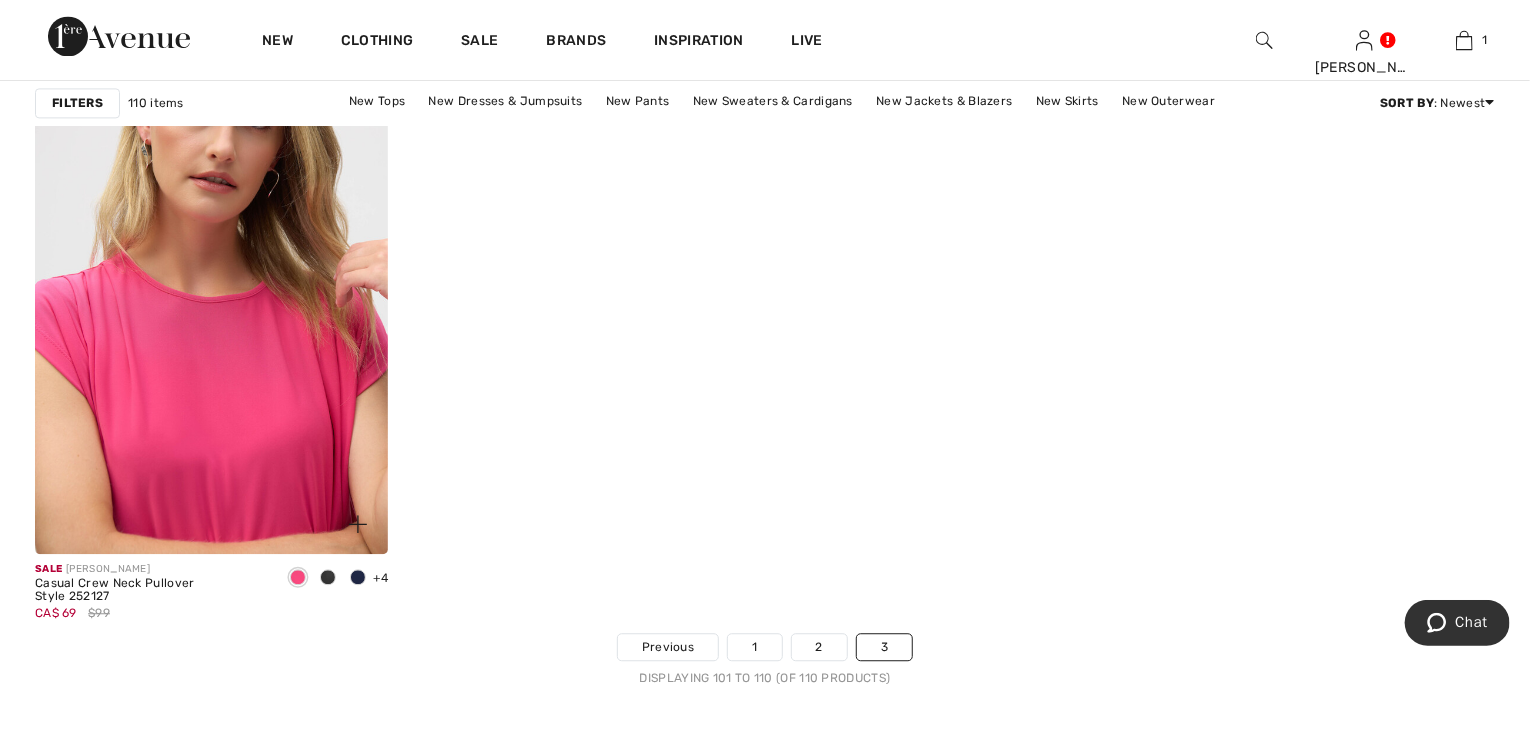 click at bounding box center (211, 289) 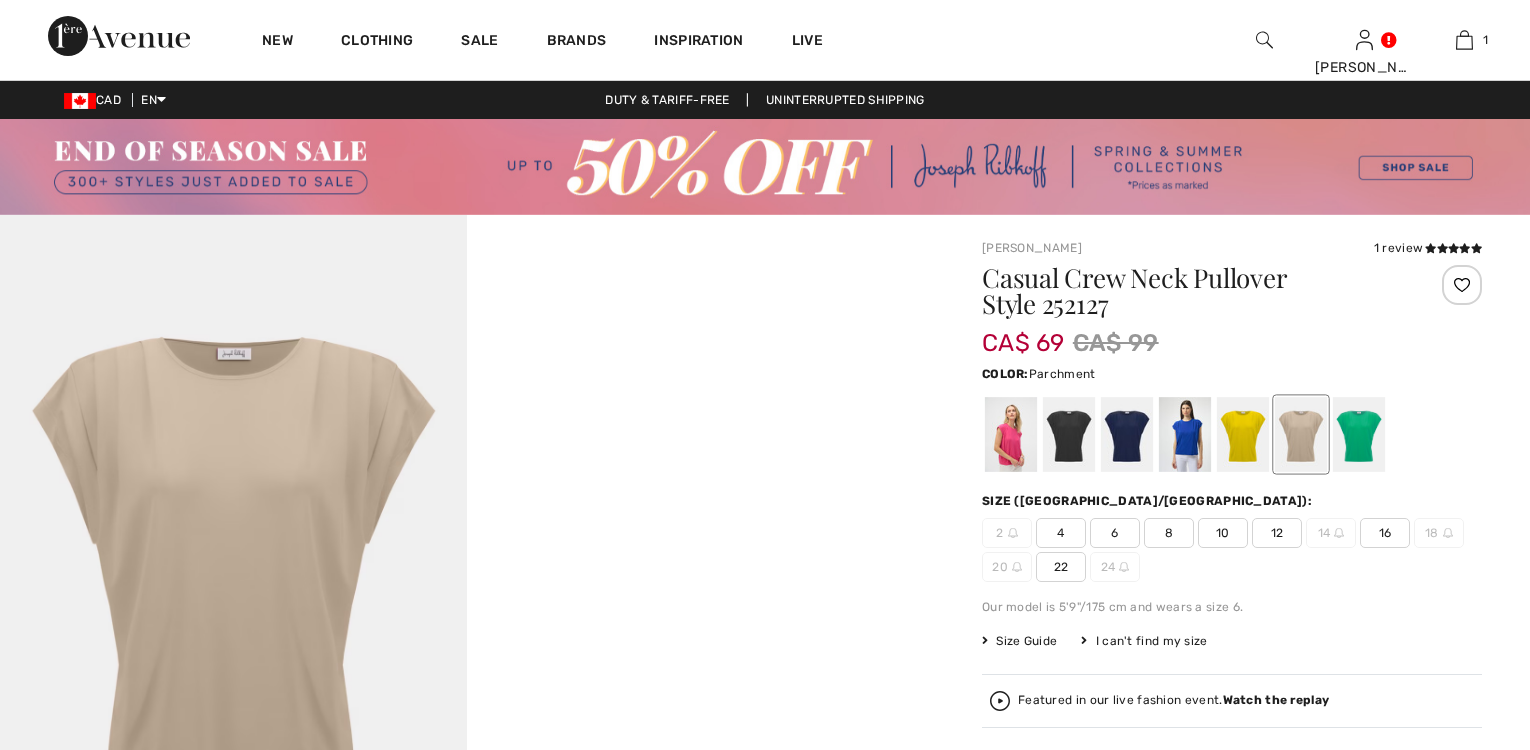 scroll, scrollTop: 0, scrollLeft: 0, axis: both 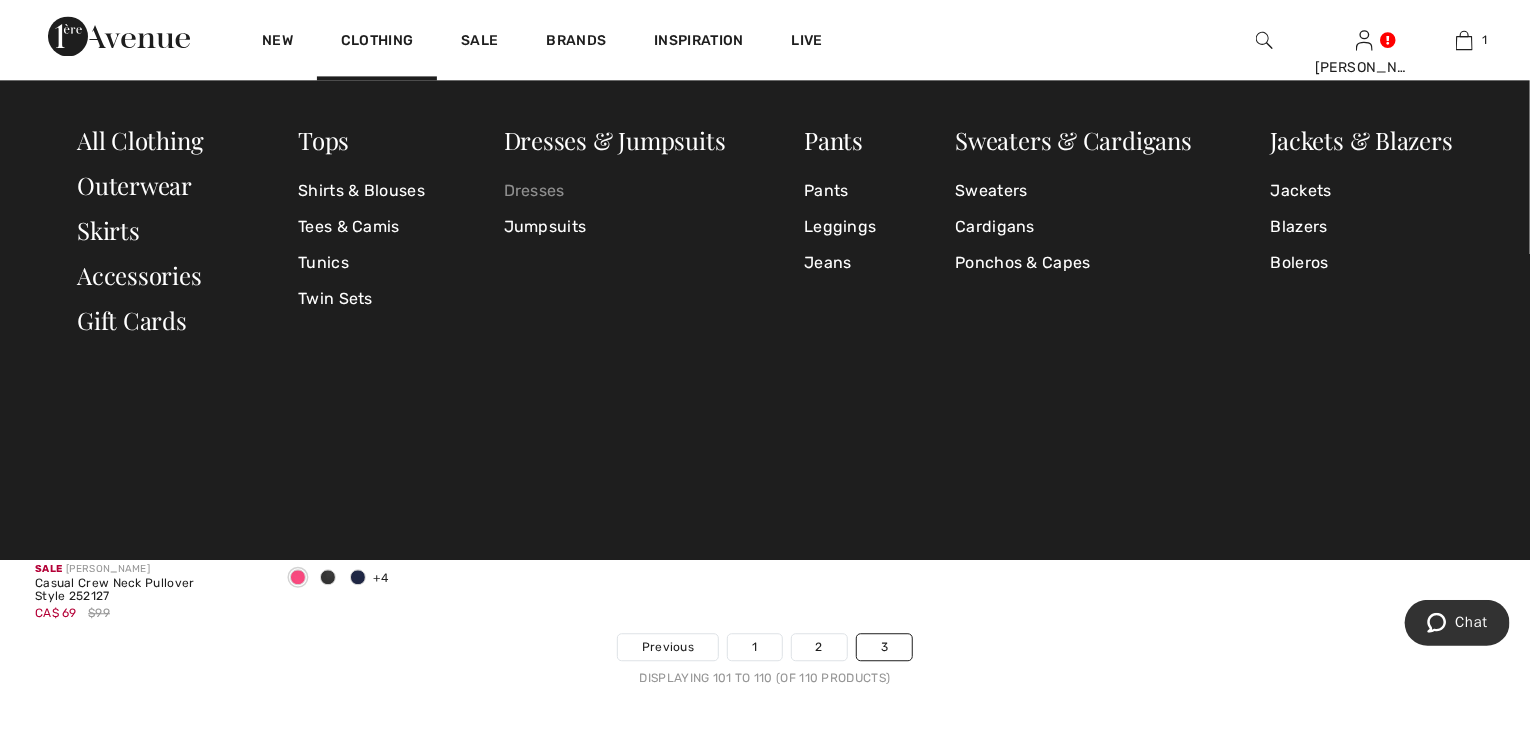 click on "Dresses" at bounding box center (615, 191) 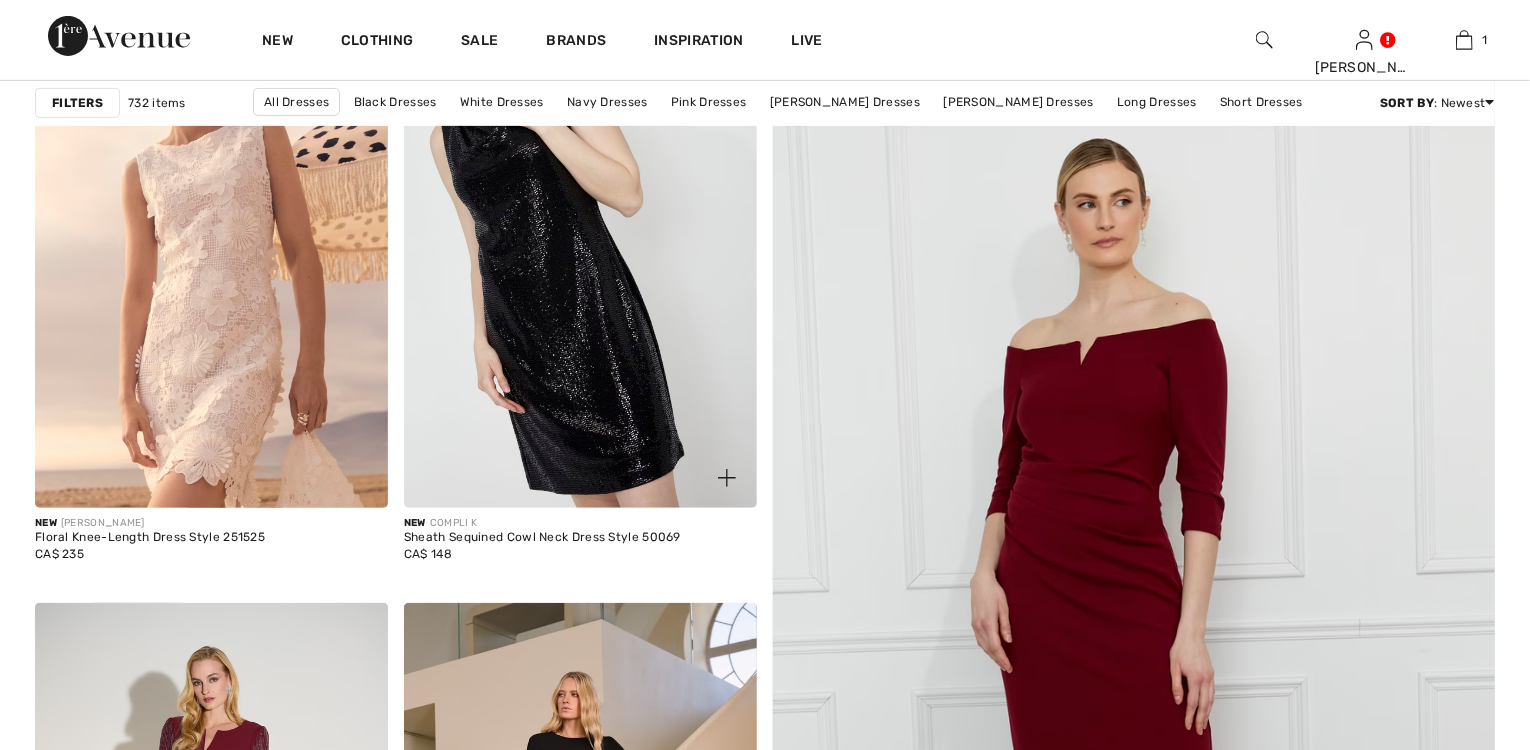 scroll, scrollTop: 480, scrollLeft: 0, axis: vertical 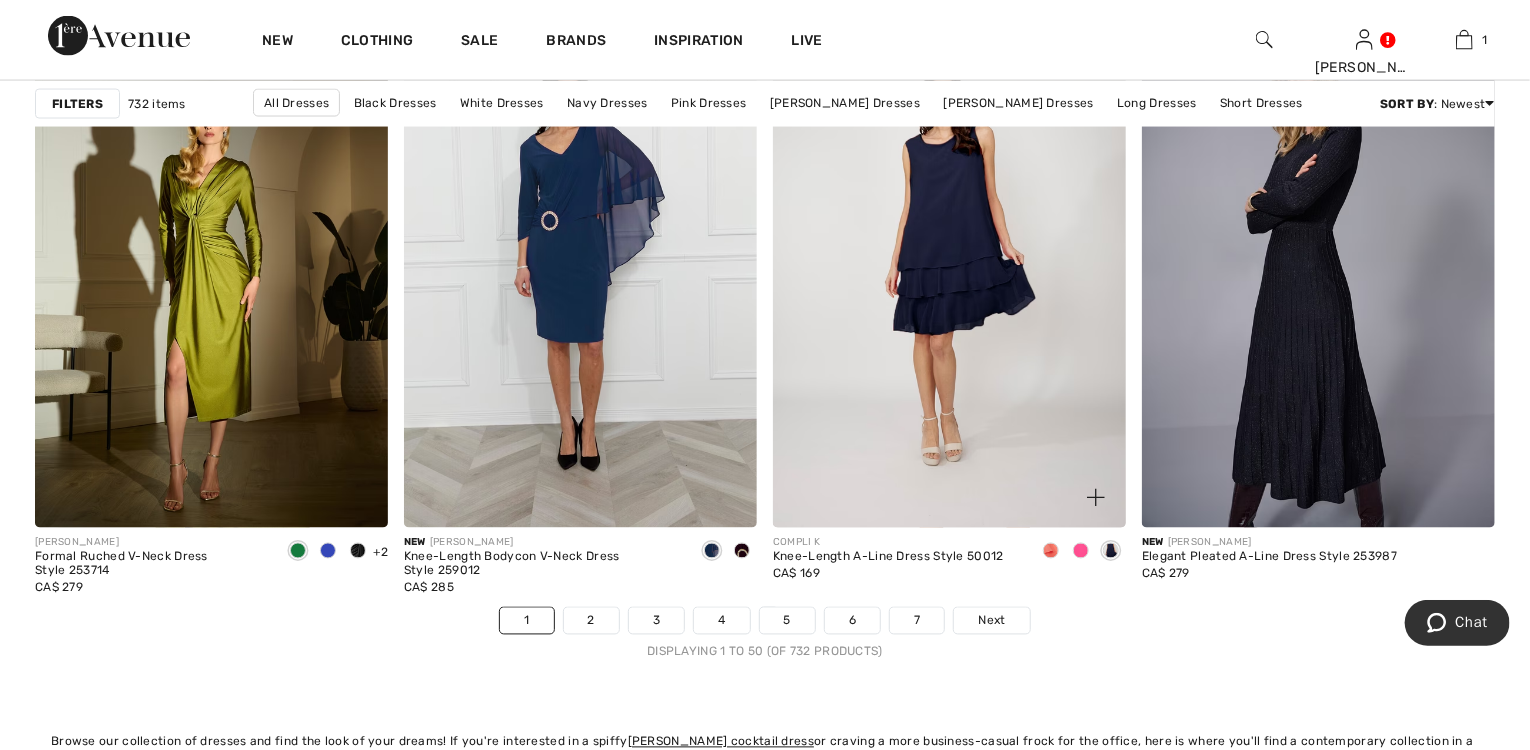 click at bounding box center (1081, 551) 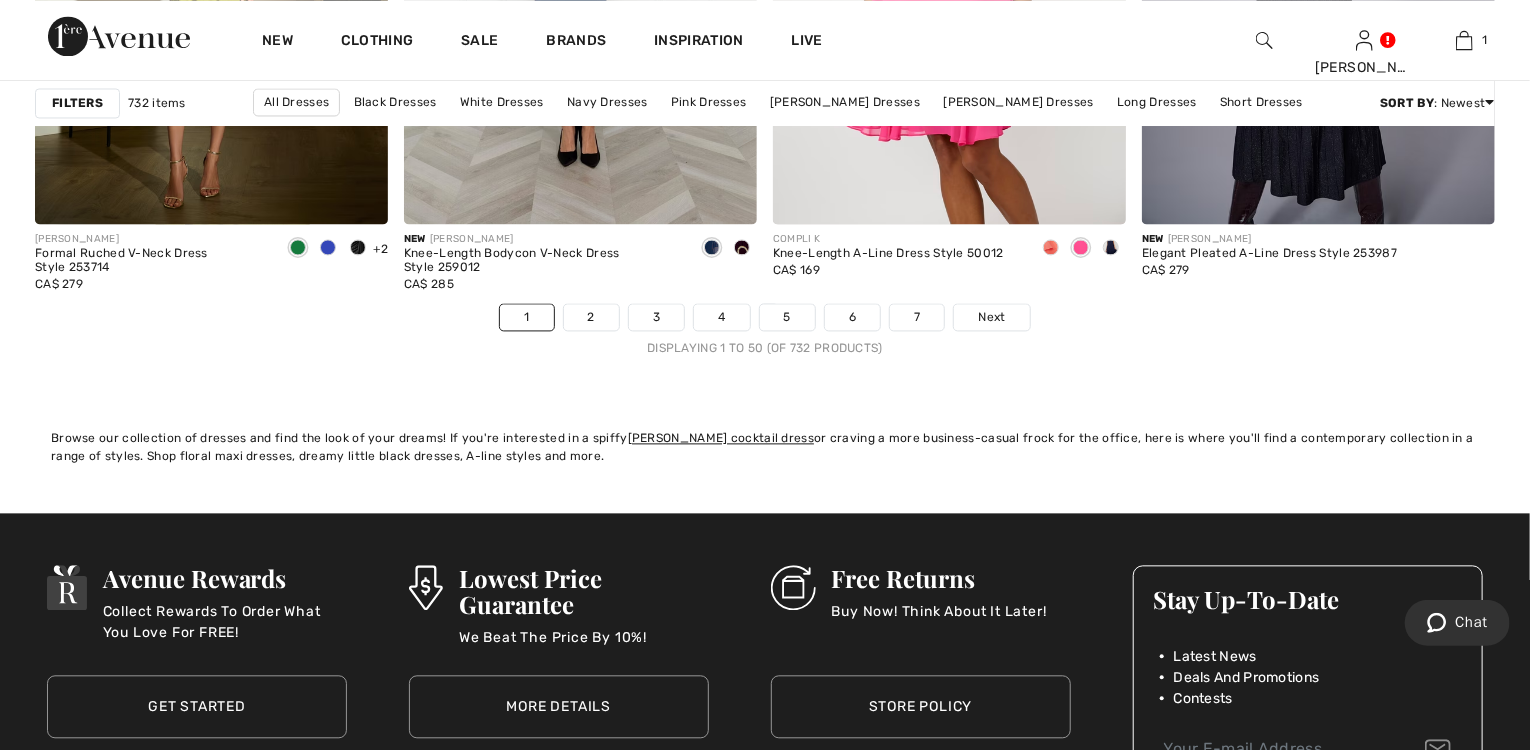 scroll, scrollTop: 9680, scrollLeft: 0, axis: vertical 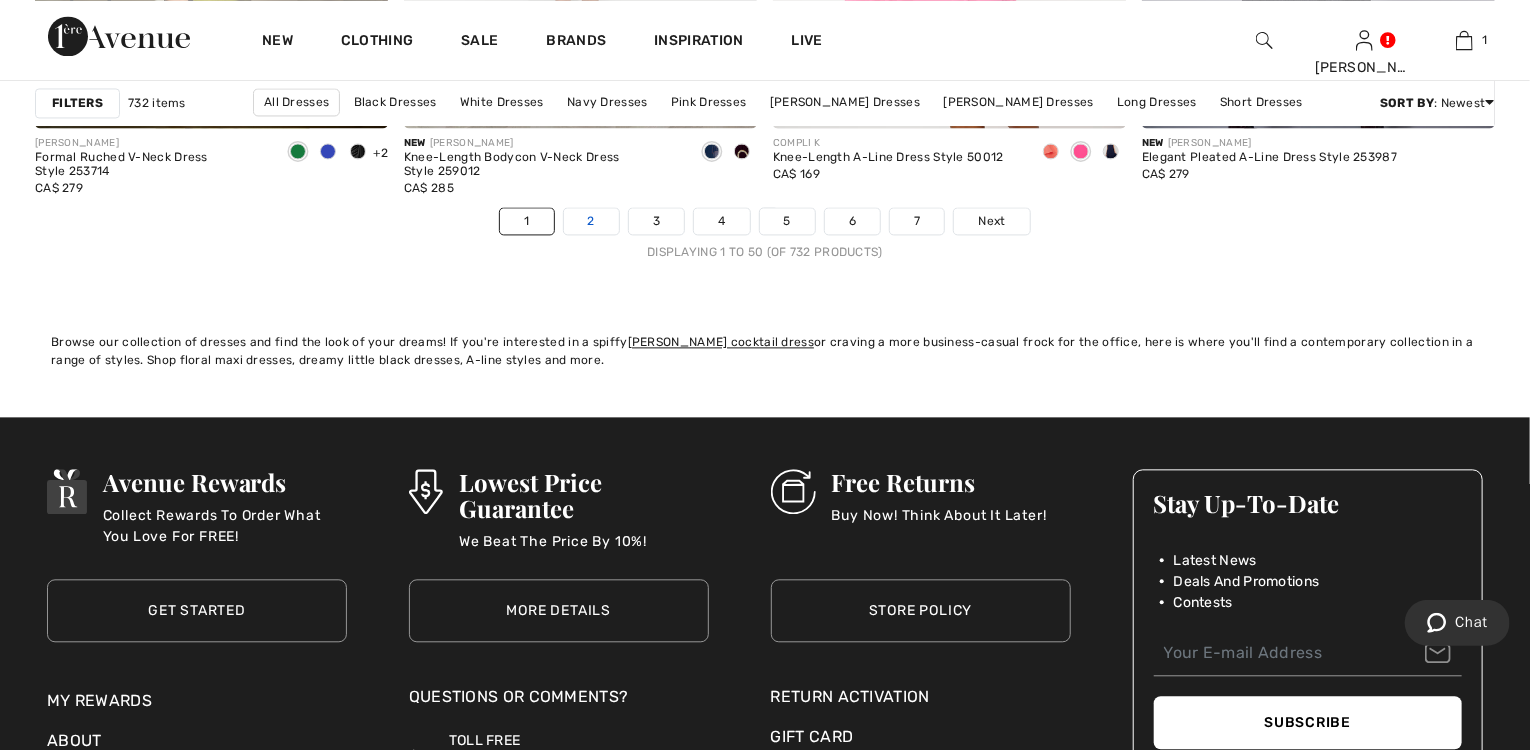 click on "2" at bounding box center (591, 221) 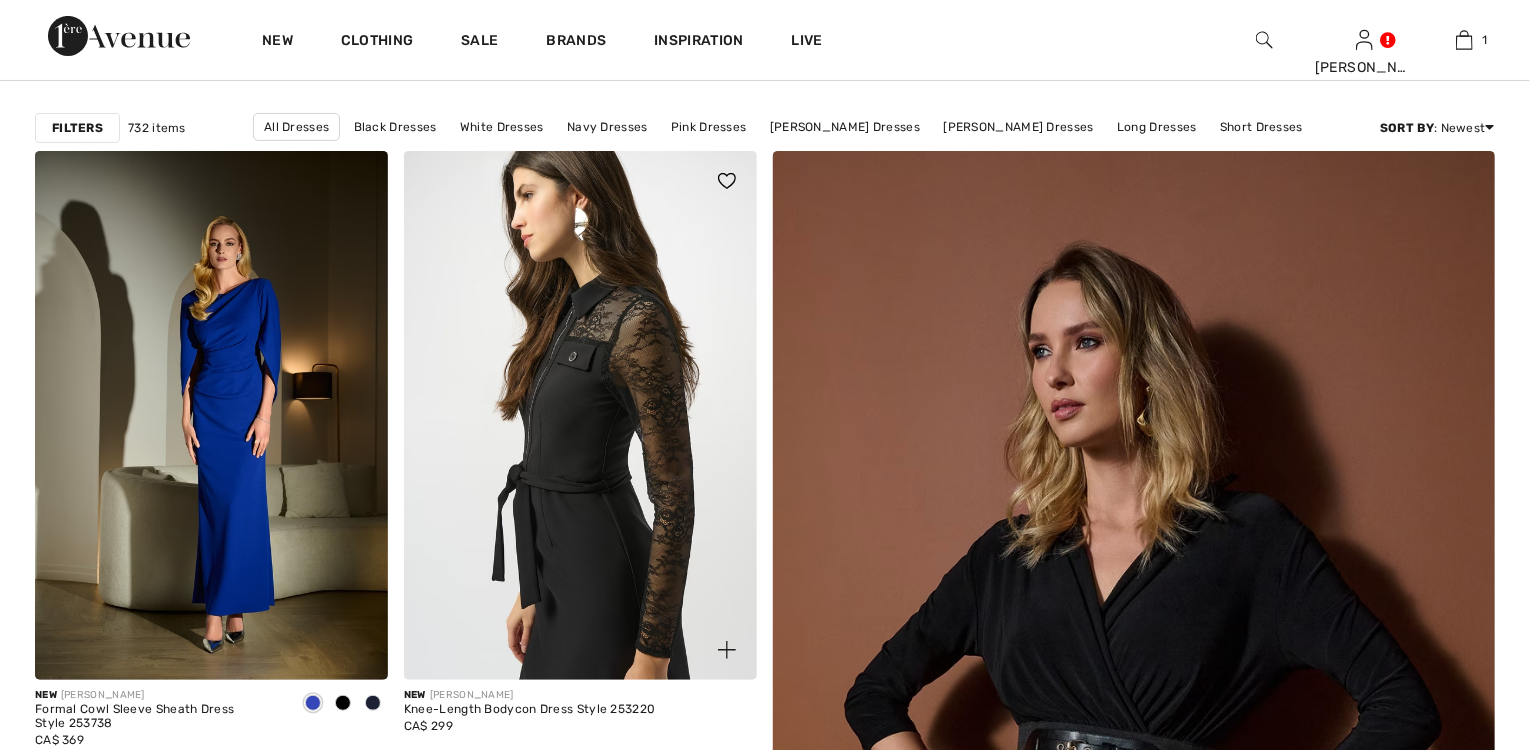 scroll, scrollTop: 240, scrollLeft: 0, axis: vertical 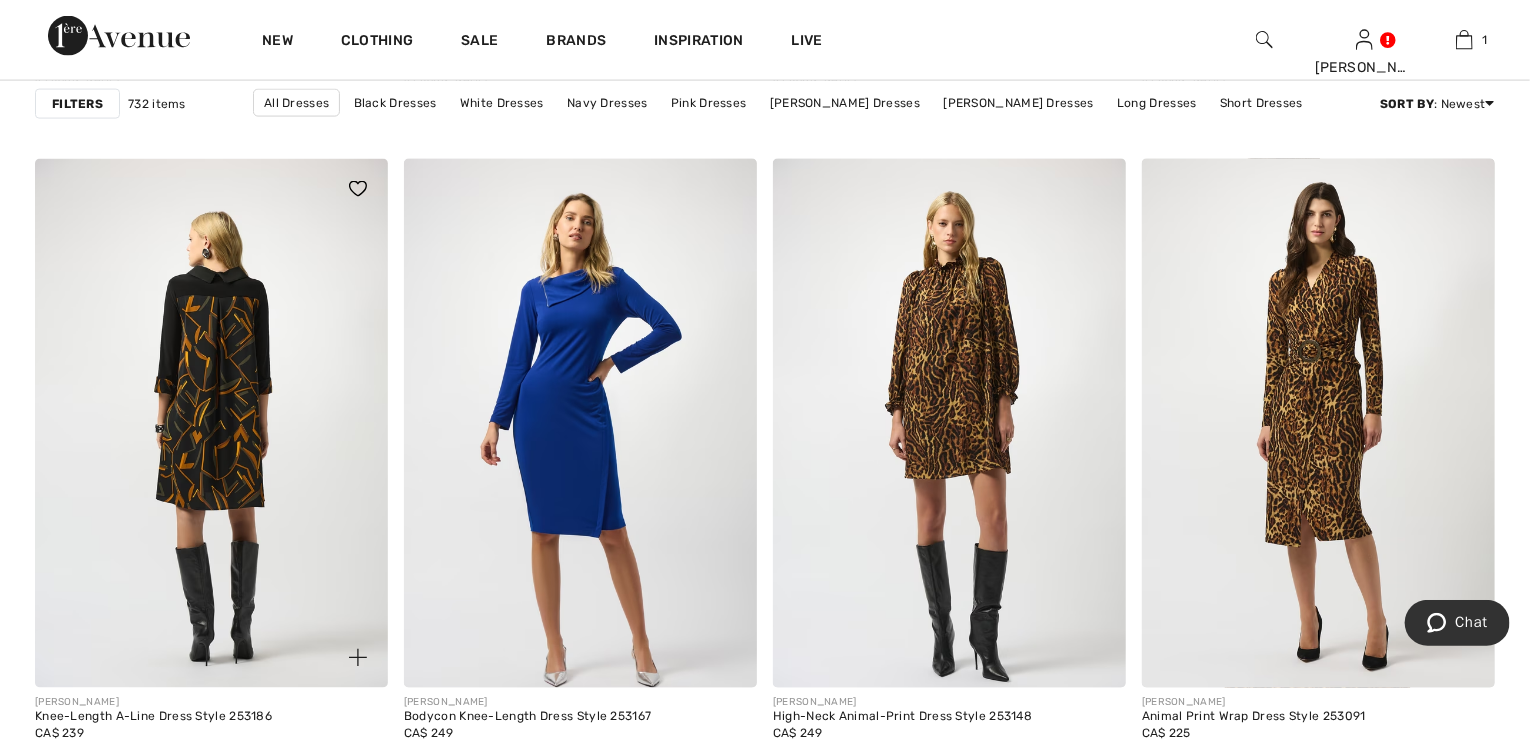 click at bounding box center (211, 424) 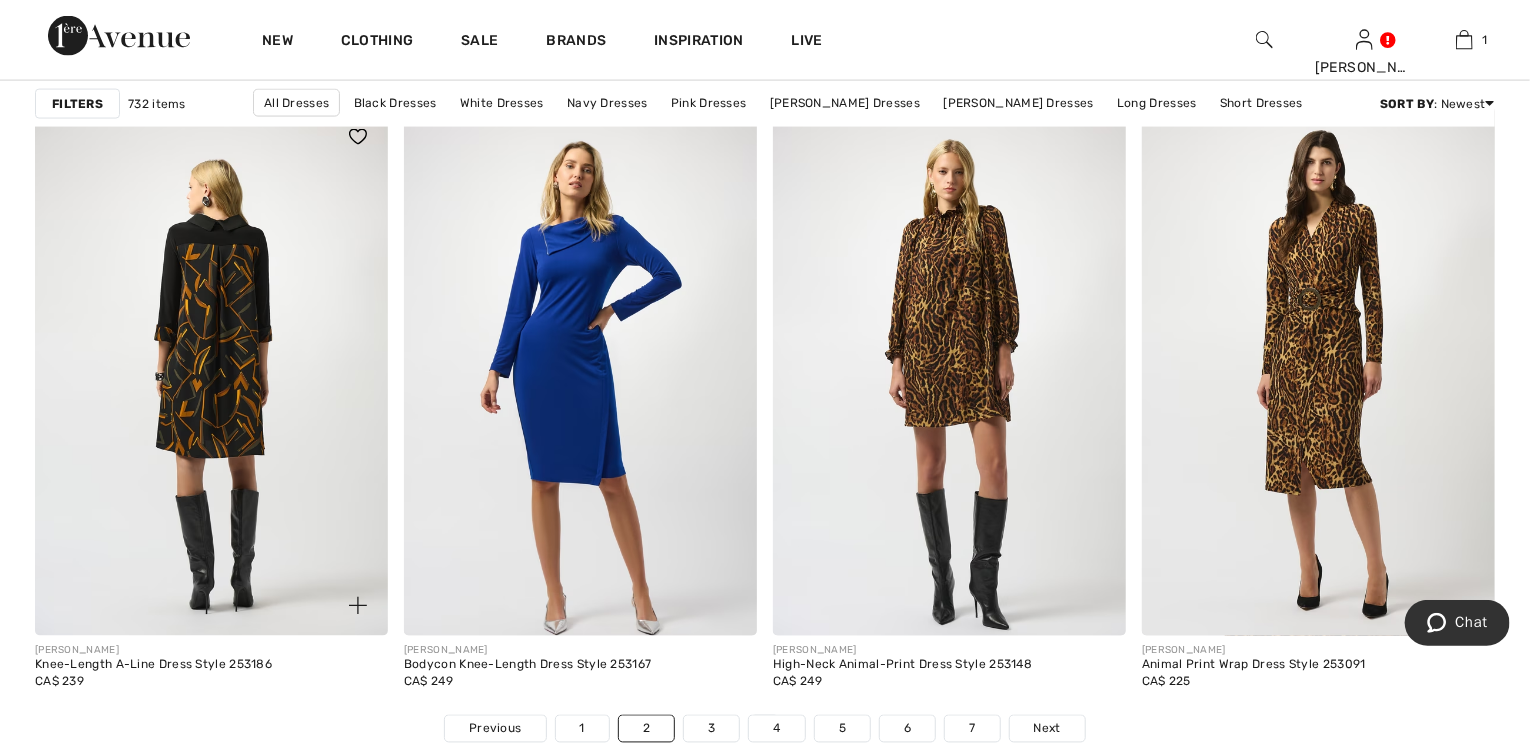 scroll, scrollTop: 9200, scrollLeft: 0, axis: vertical 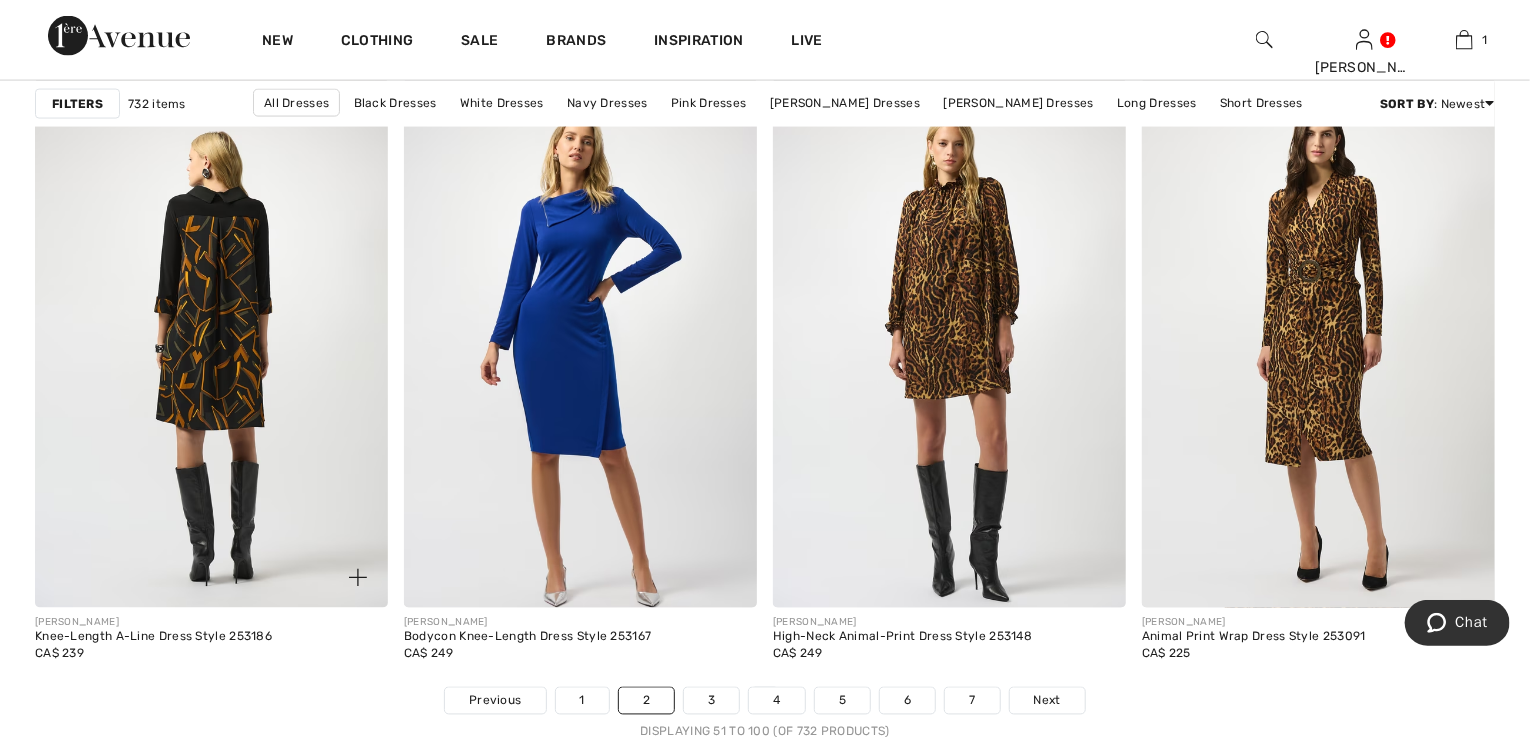 click at bounding box center [211, 344] 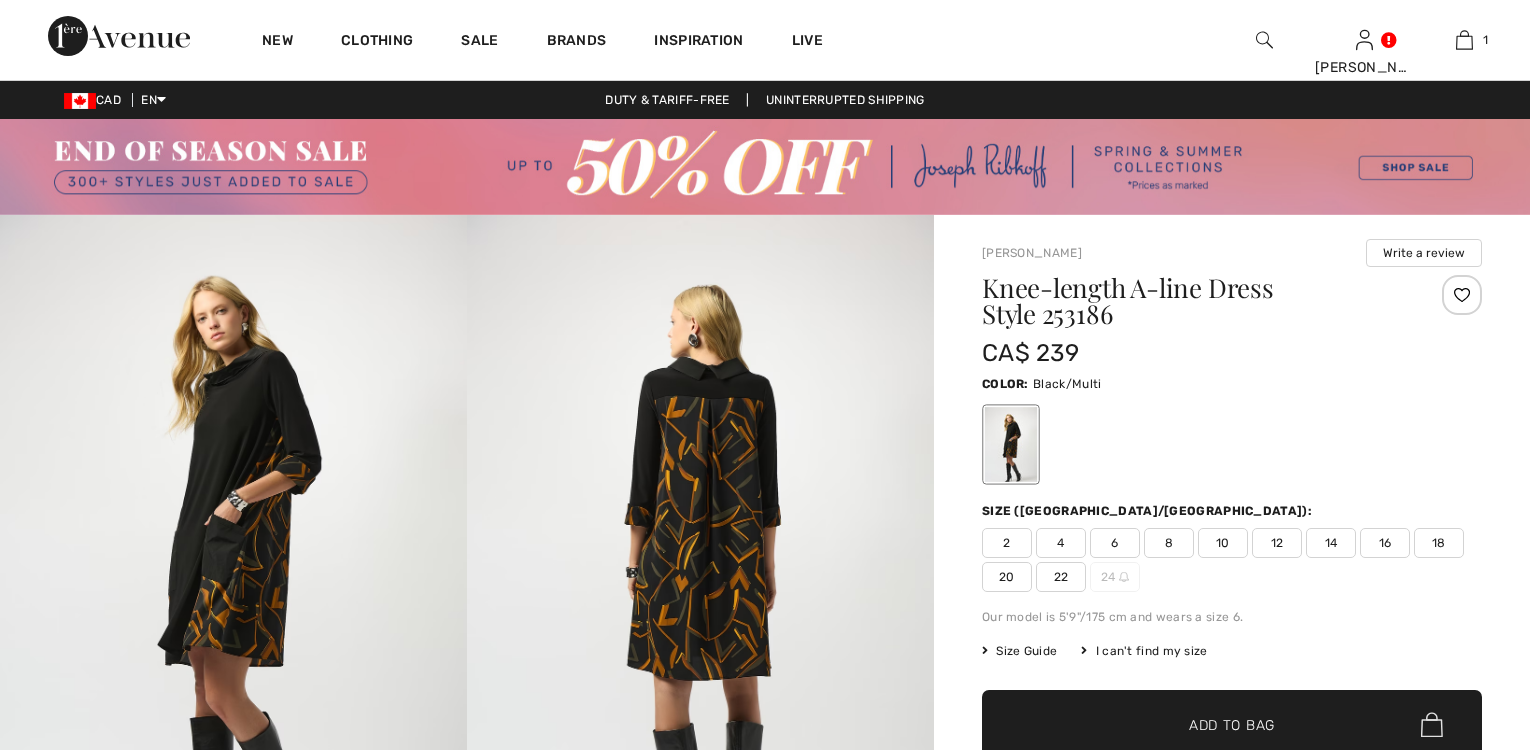 scroll, scrollTop: 0, scrollLeft: 0, axis: both 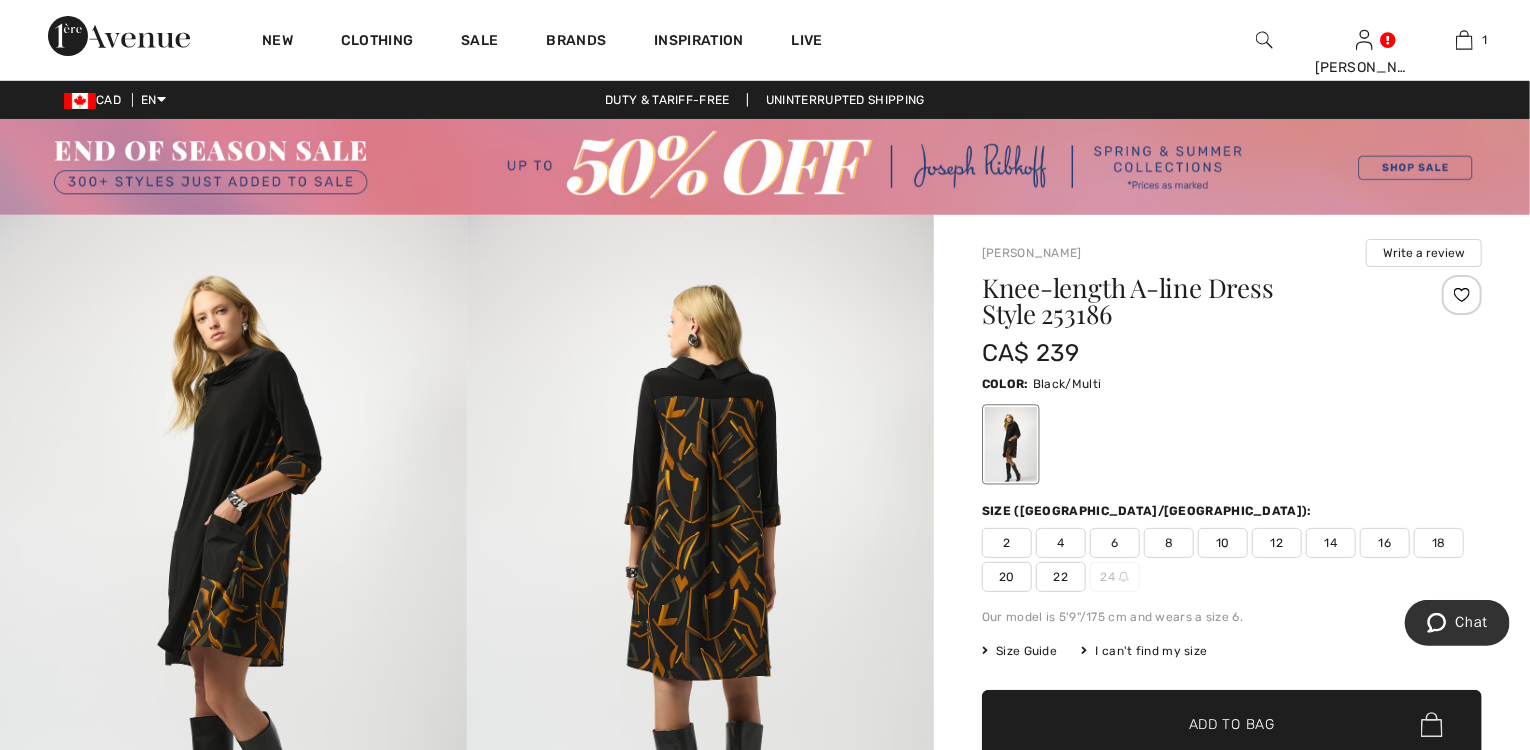 click on "16" at bounding box center (1385, 543) 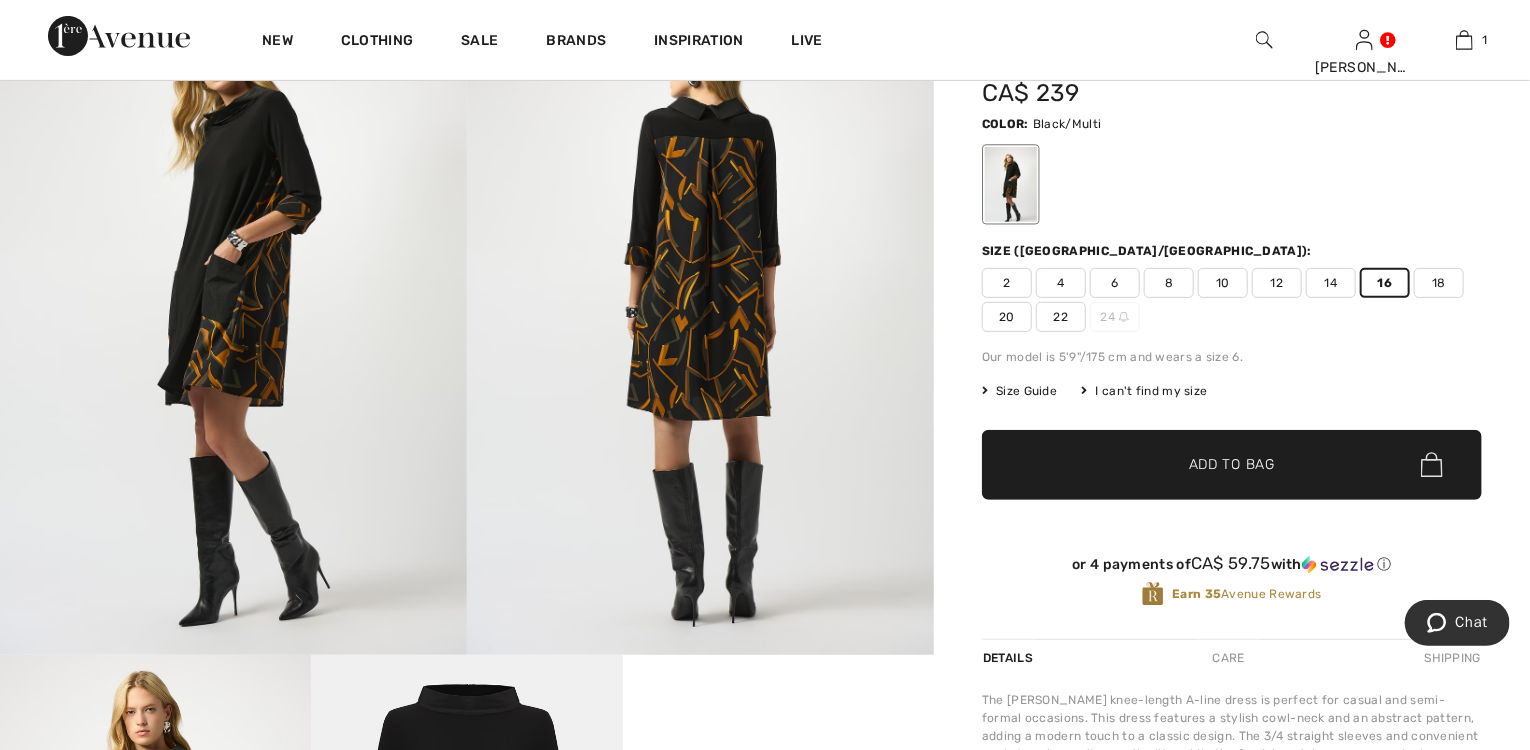 scroll, scrollTop: 240, scrollLeft: 0, axis: vertical 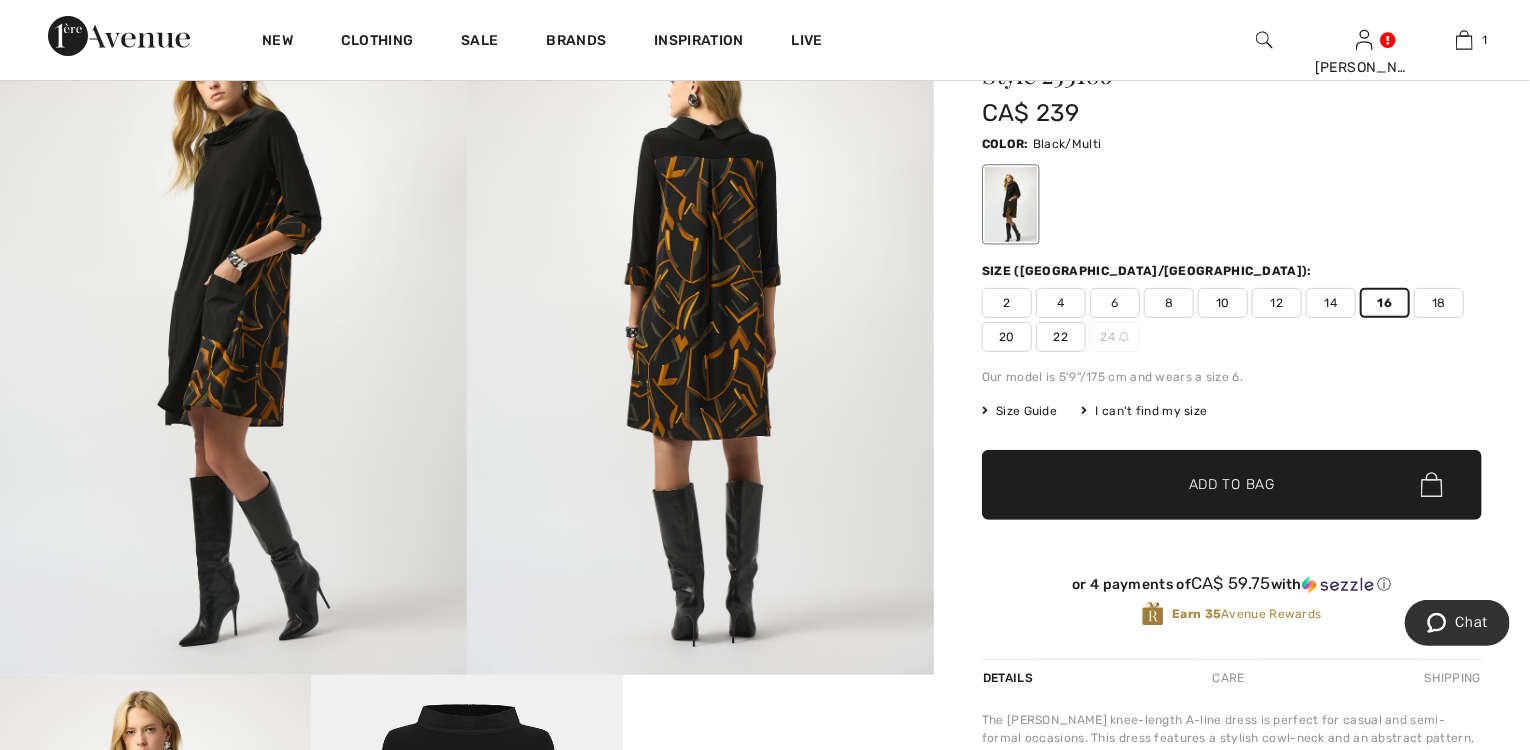 click on "Add to Bag" at bounding box center (1232, 484) 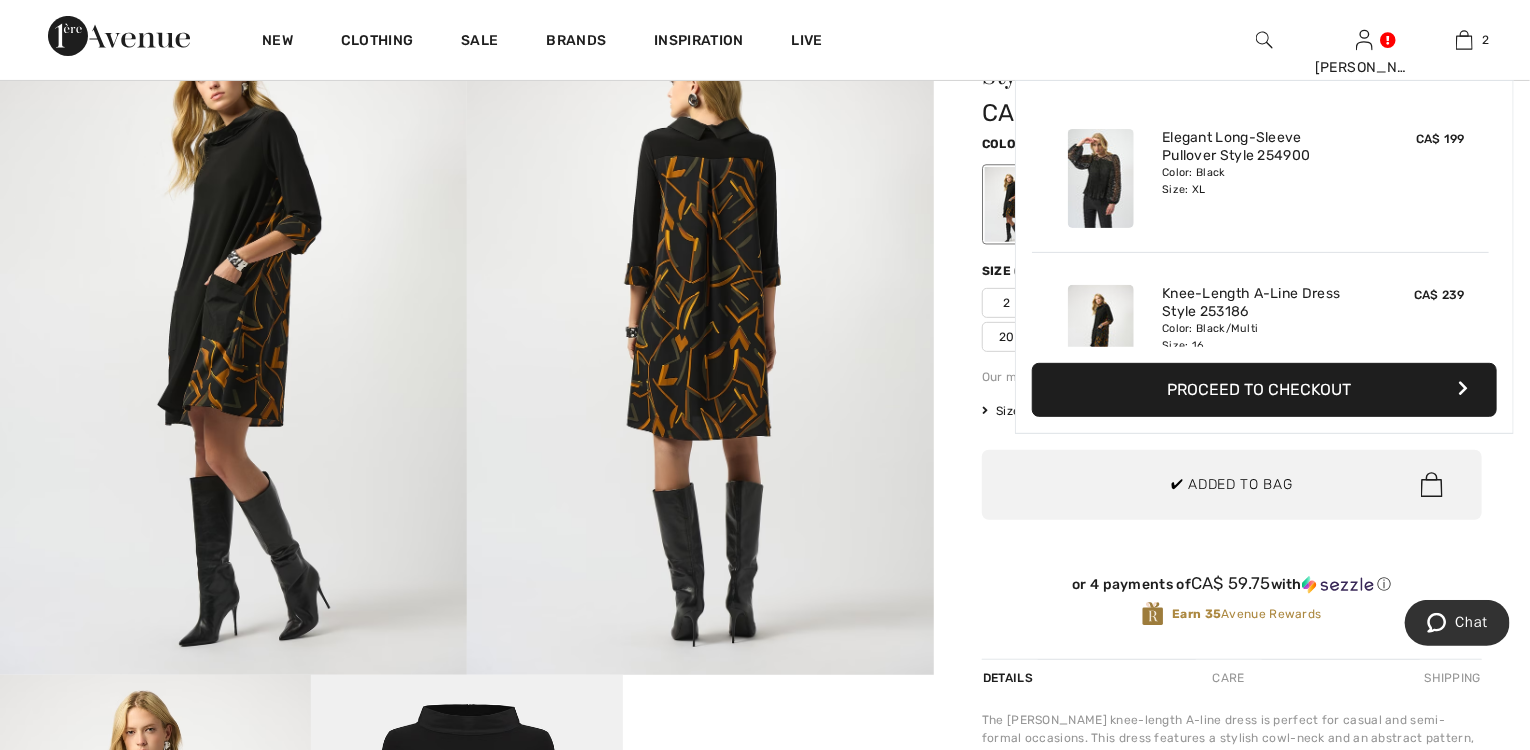 scroll, scrollTop: 61, scrollLeft: 0, axis: vertical 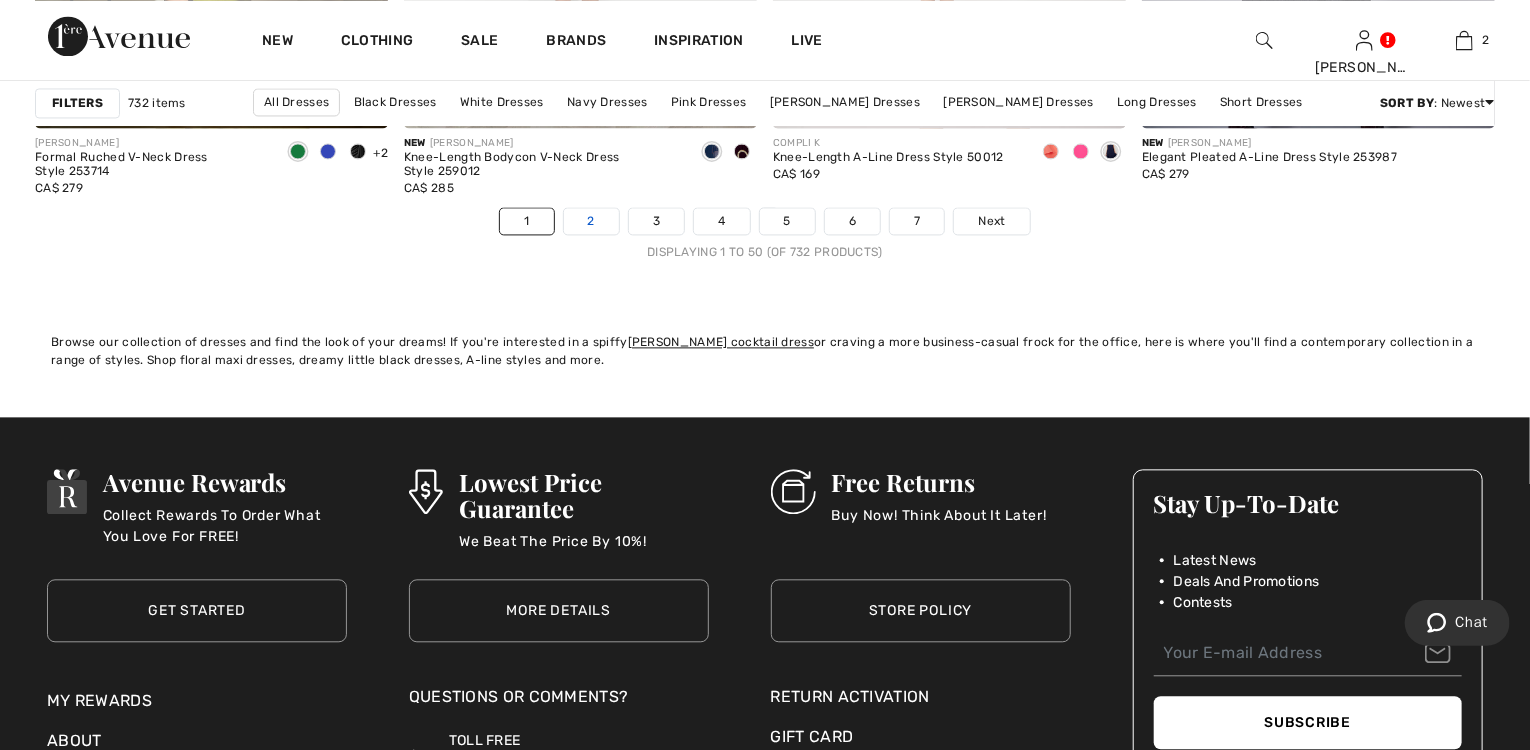 click on "2" at bounding box center [591, 221] 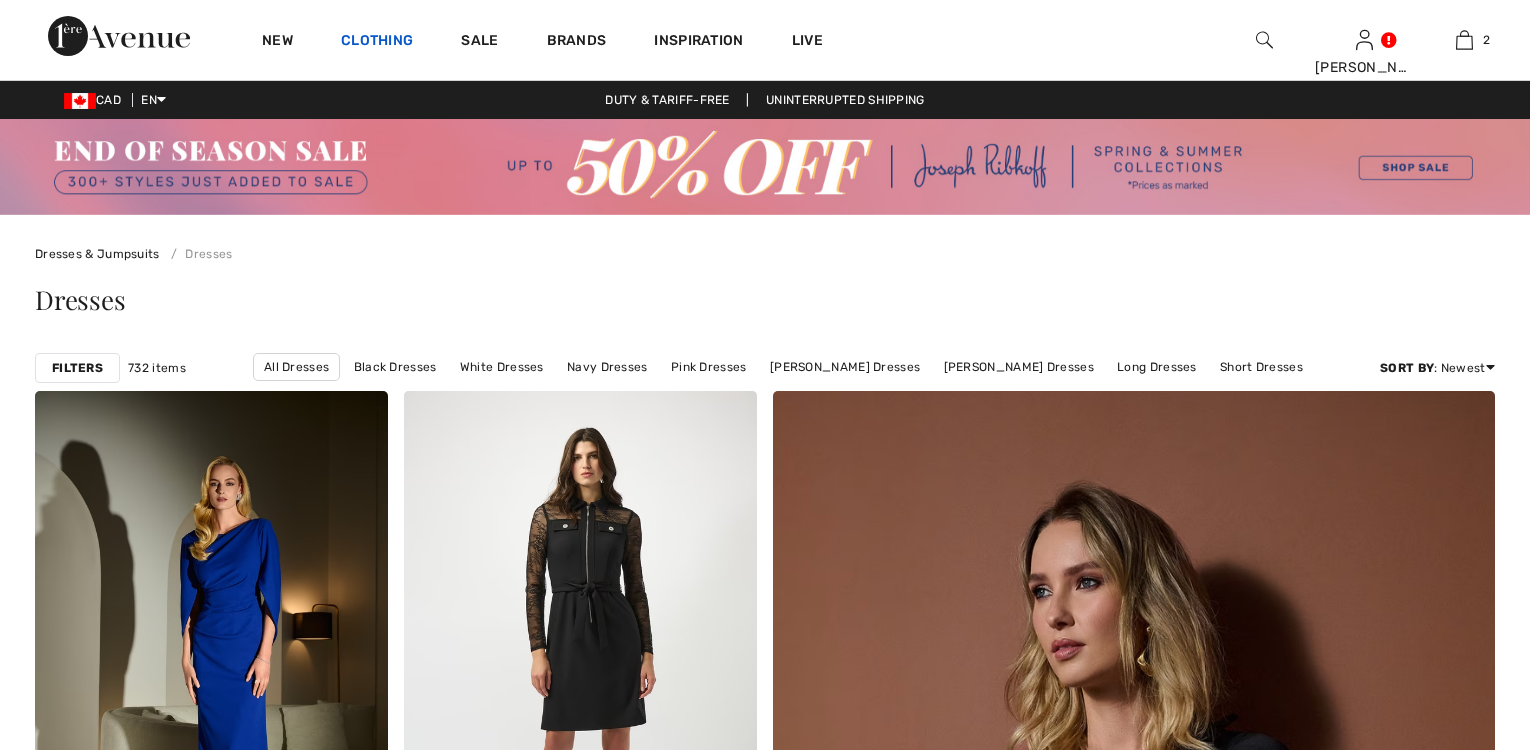 scroll, scrollTop: 0, scrollLeft: 0, axis: both 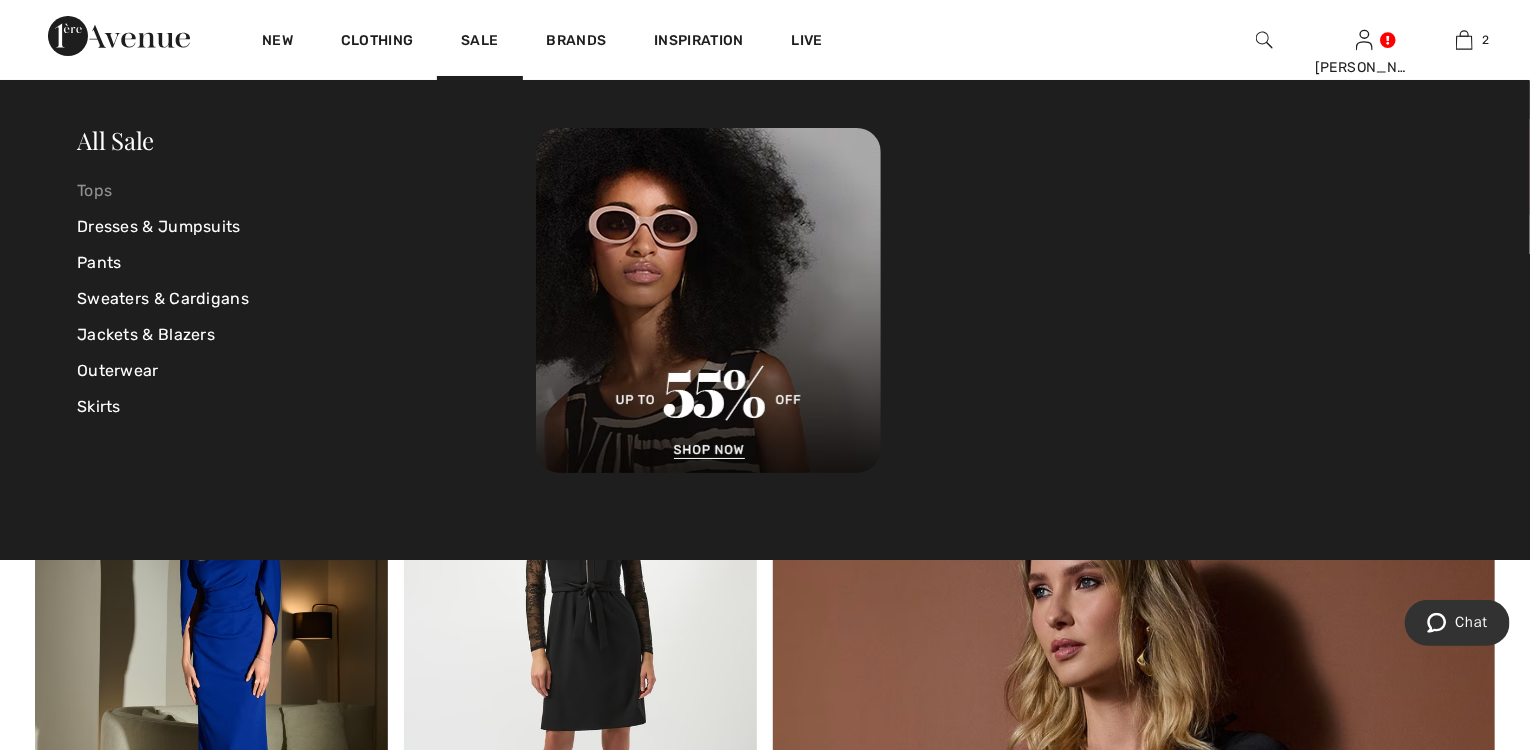 click on "Tops" at bounding box center (306, 191) 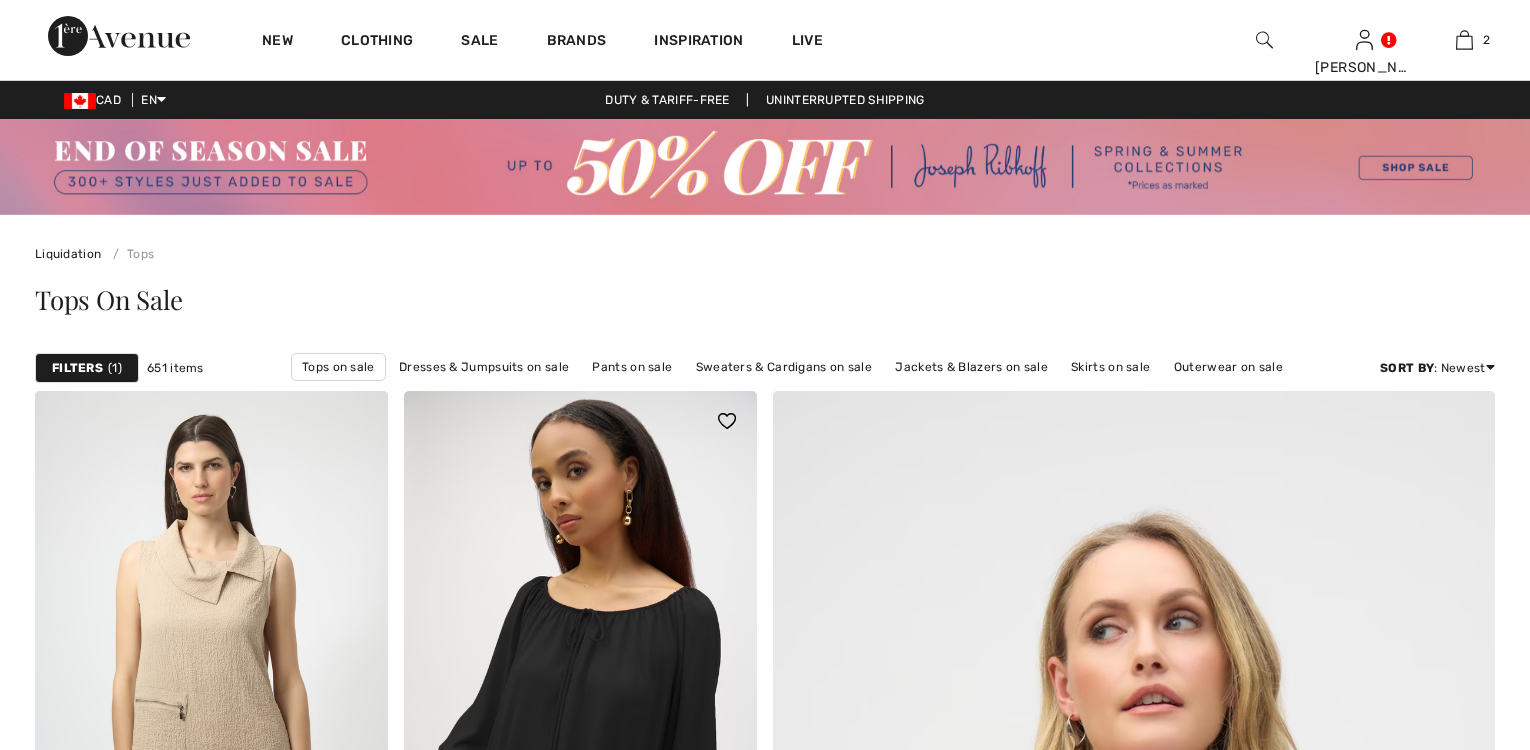 scroll, scrollTop: 320, scrollLeft: 0, axis: vertical 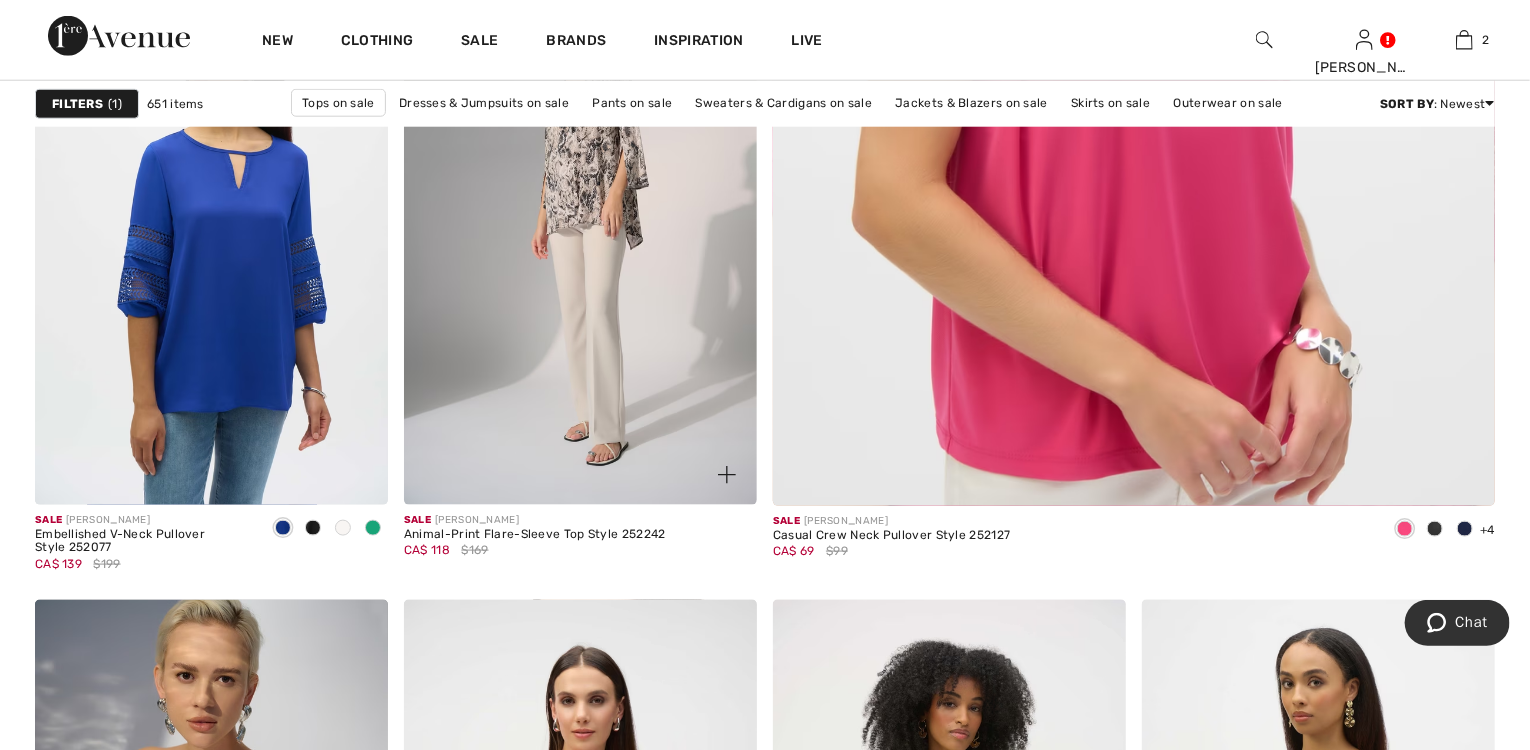 click at bounding box center [580, 240] 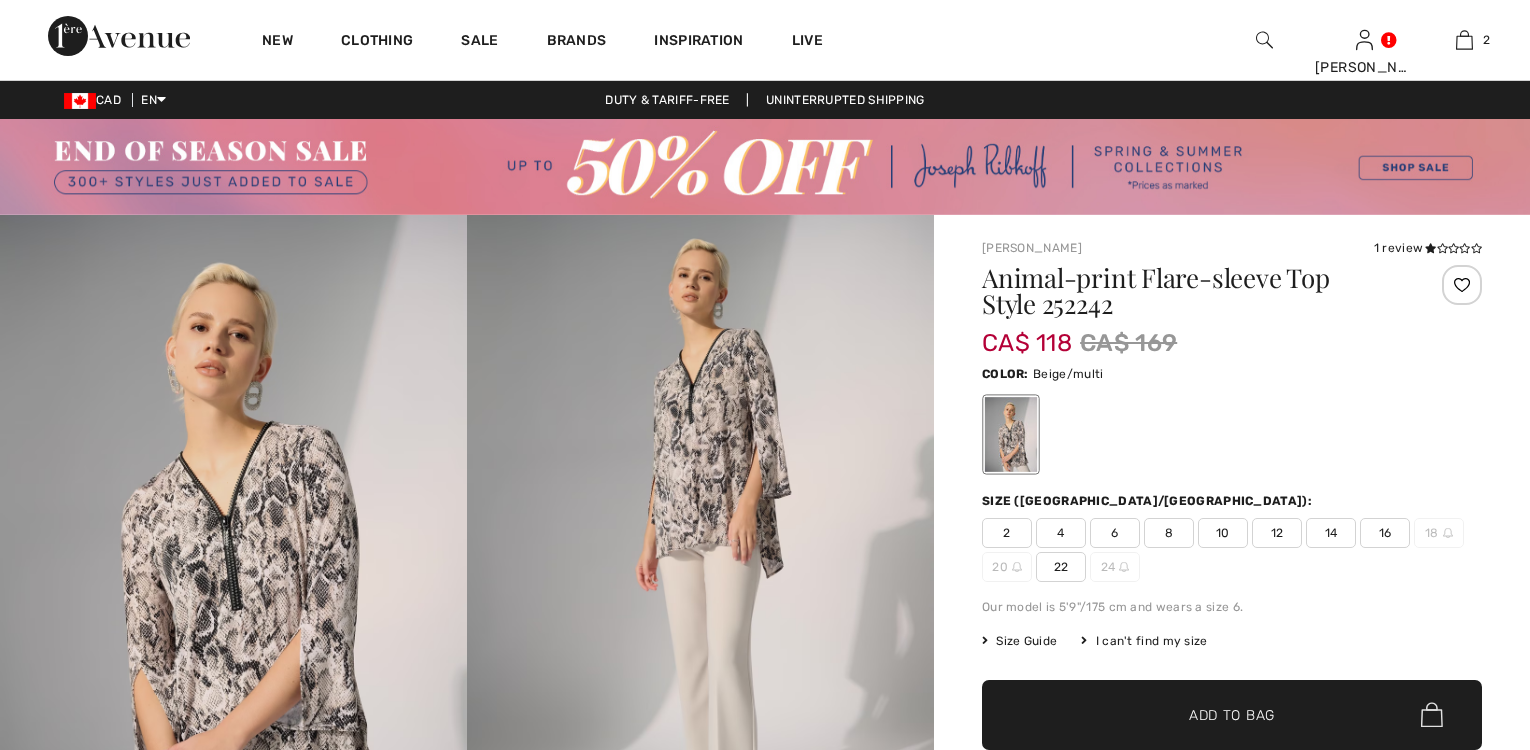 scroll, scrollTop: 0, scrollLeft: 0, axis: both 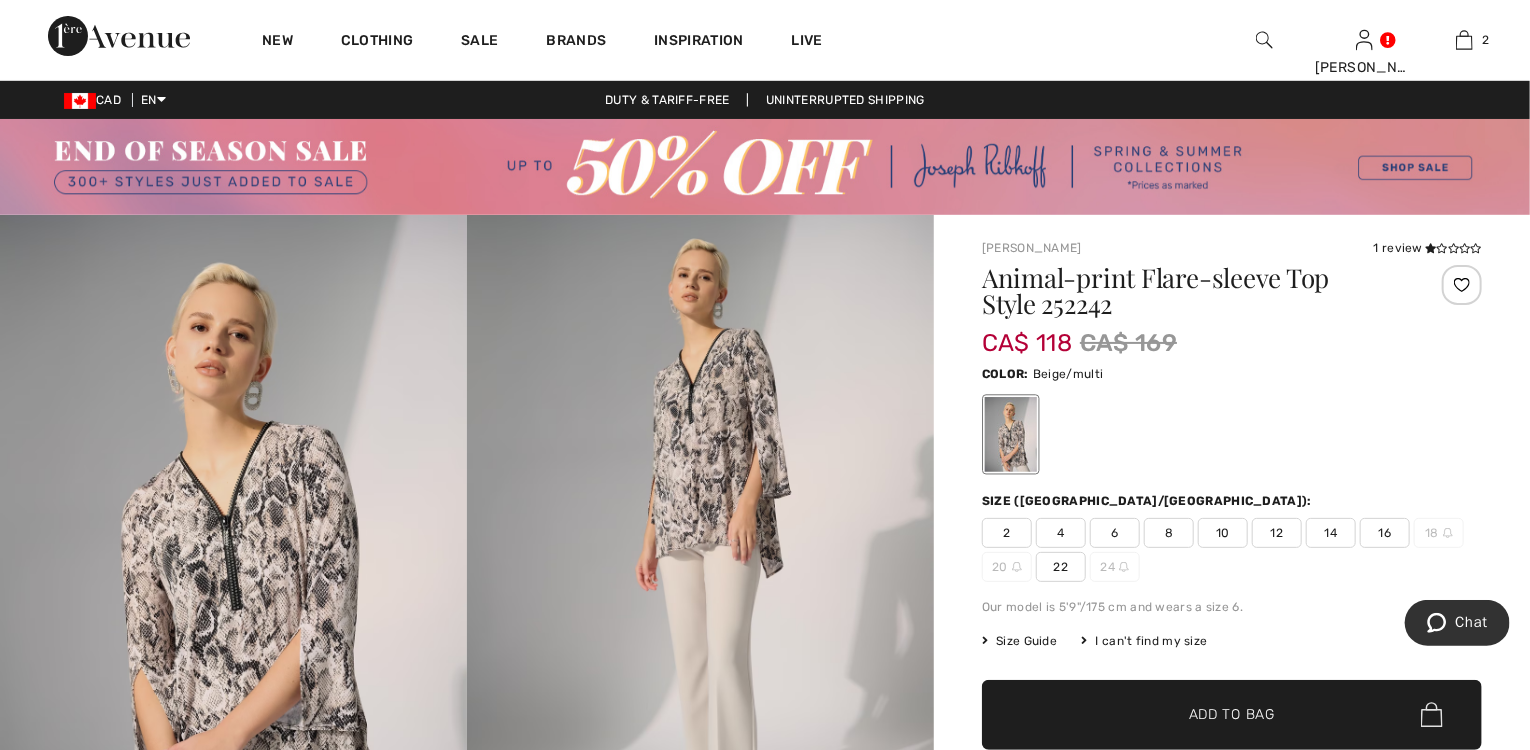 click at bounding box center [700, 565] 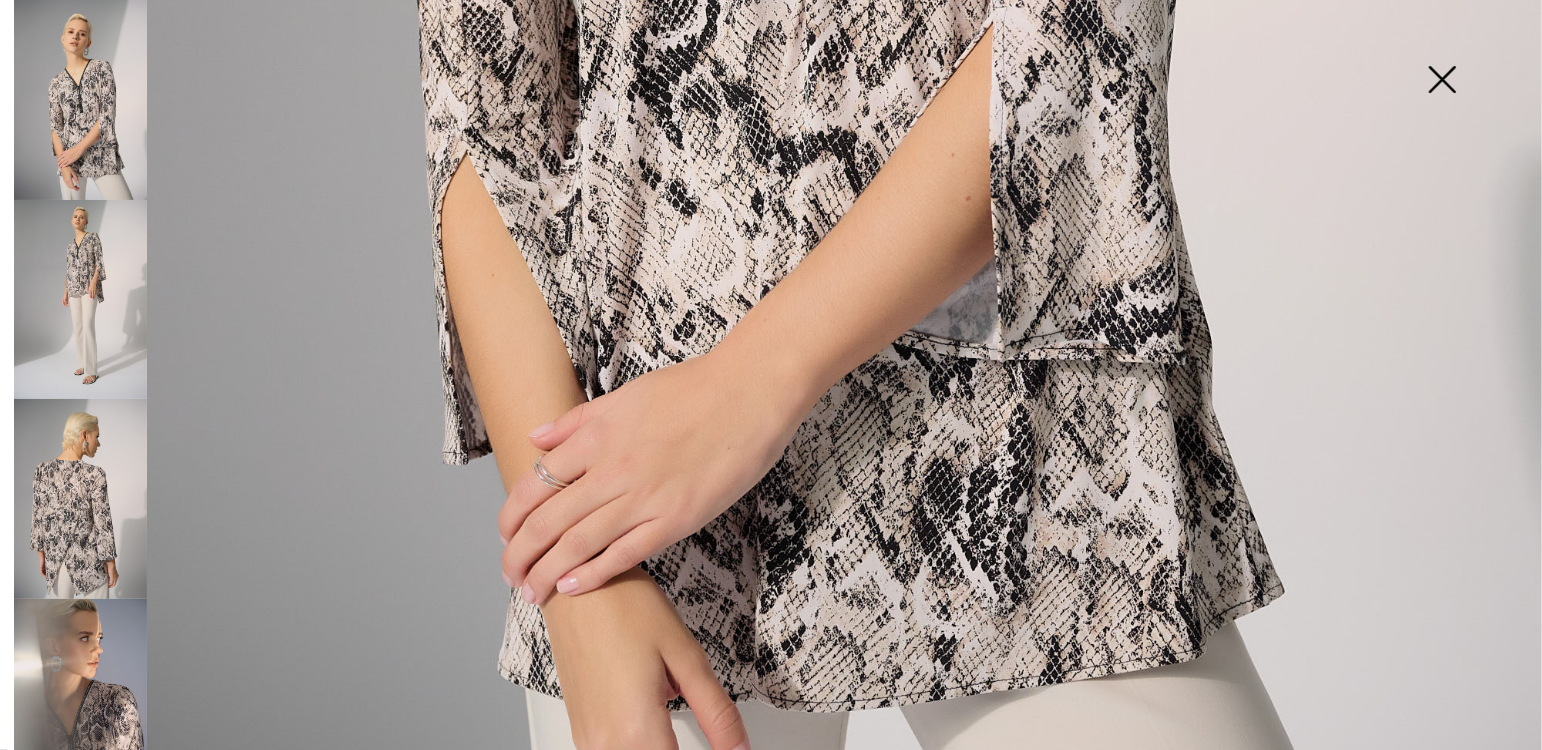 scroll, scrollTop: 1360, scrollLeft: 0, axis: vertical 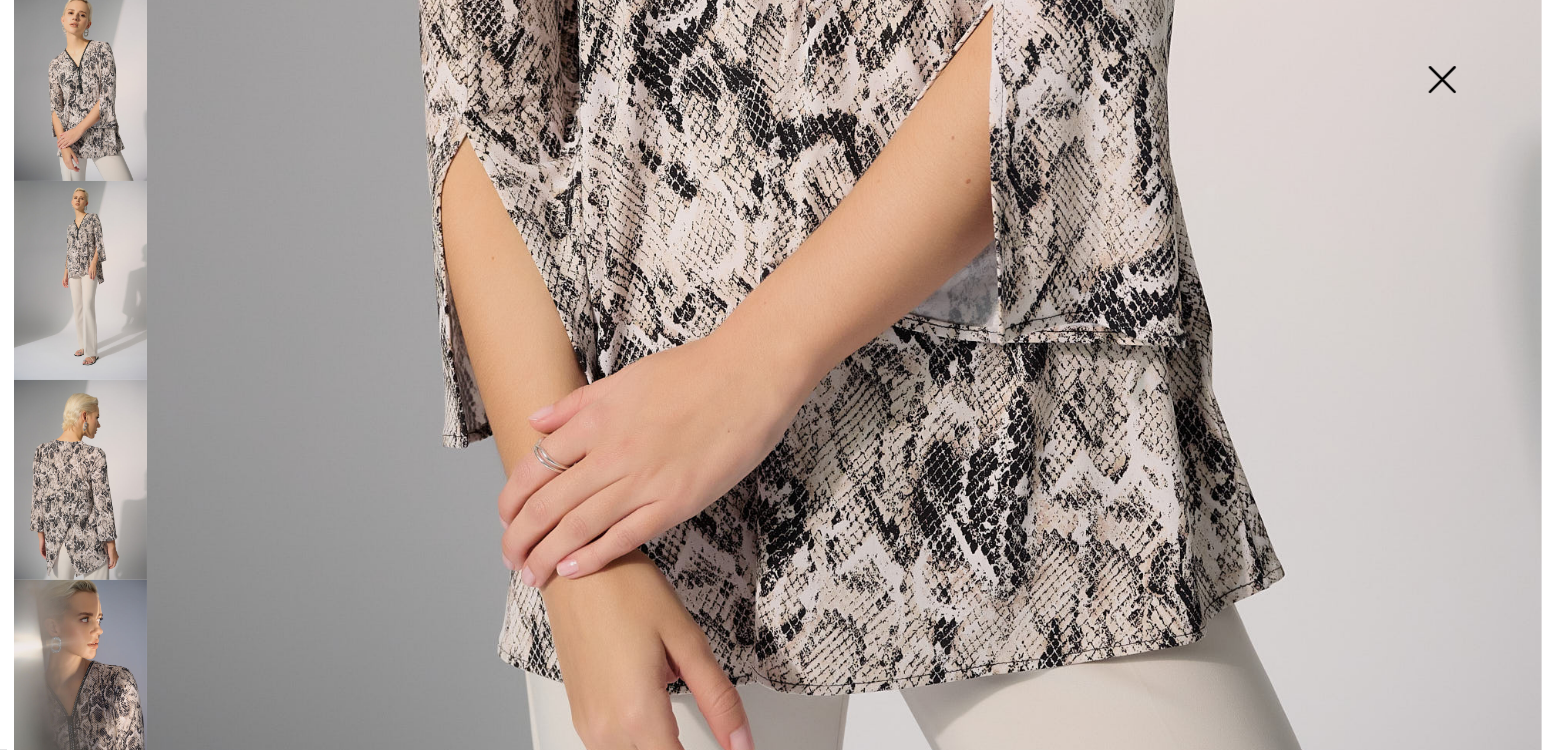 click at bounding box center [80, 680] 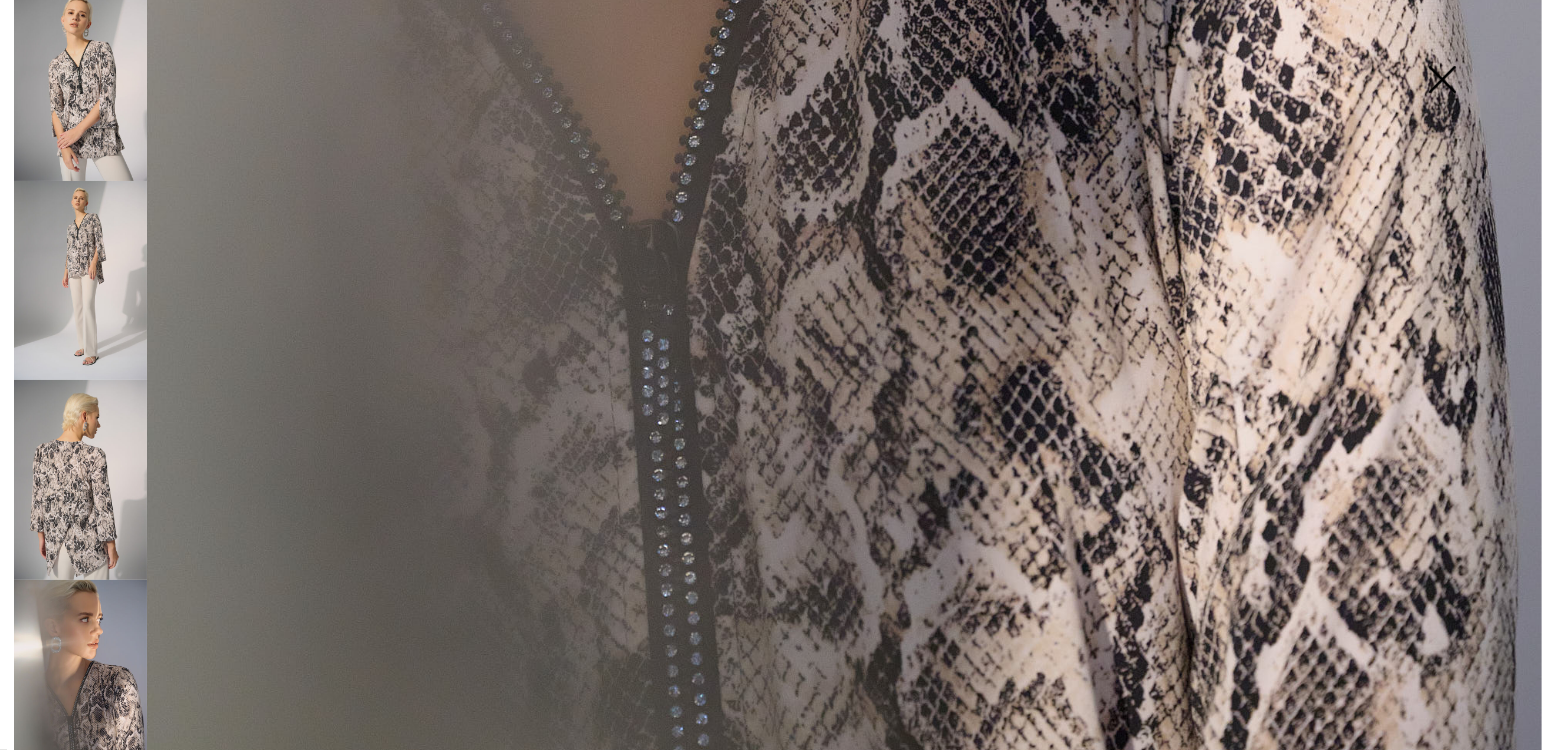 scroll, scrollTop: 1545, scrollLeft: 0, axis: vertical 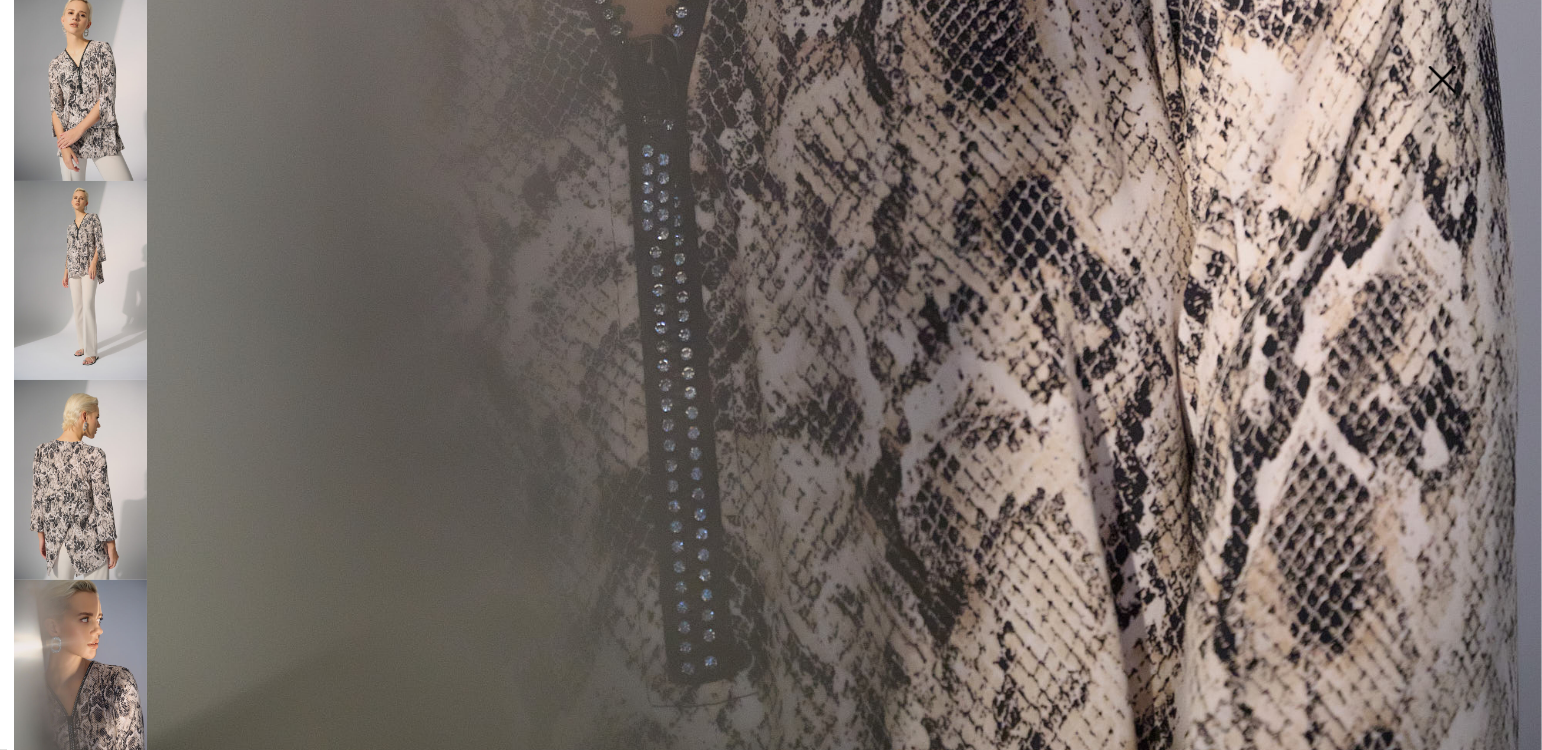 click at bounding box center [80, 680] 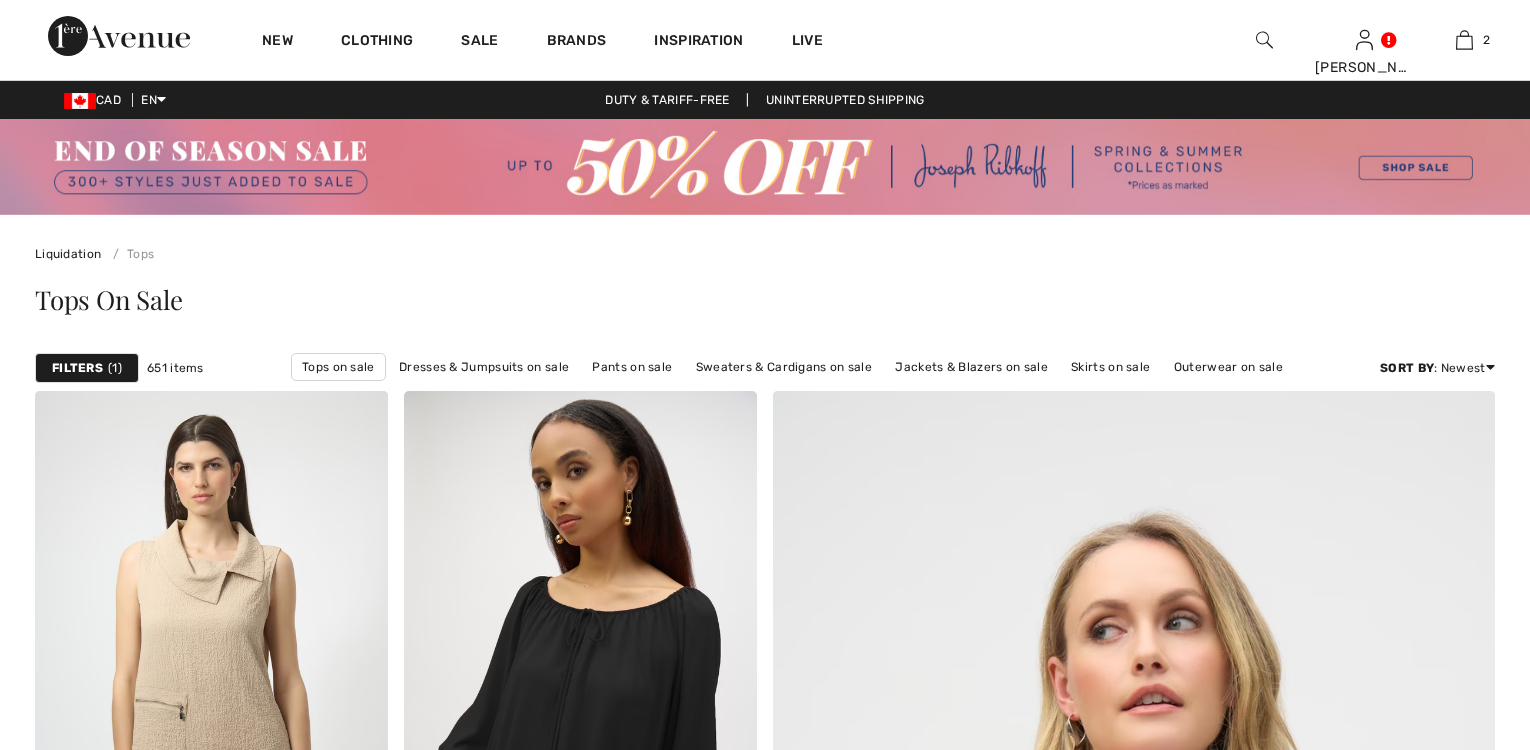 scroll, scrollTop: 1520, scrollLeft: 0, axis: vertical 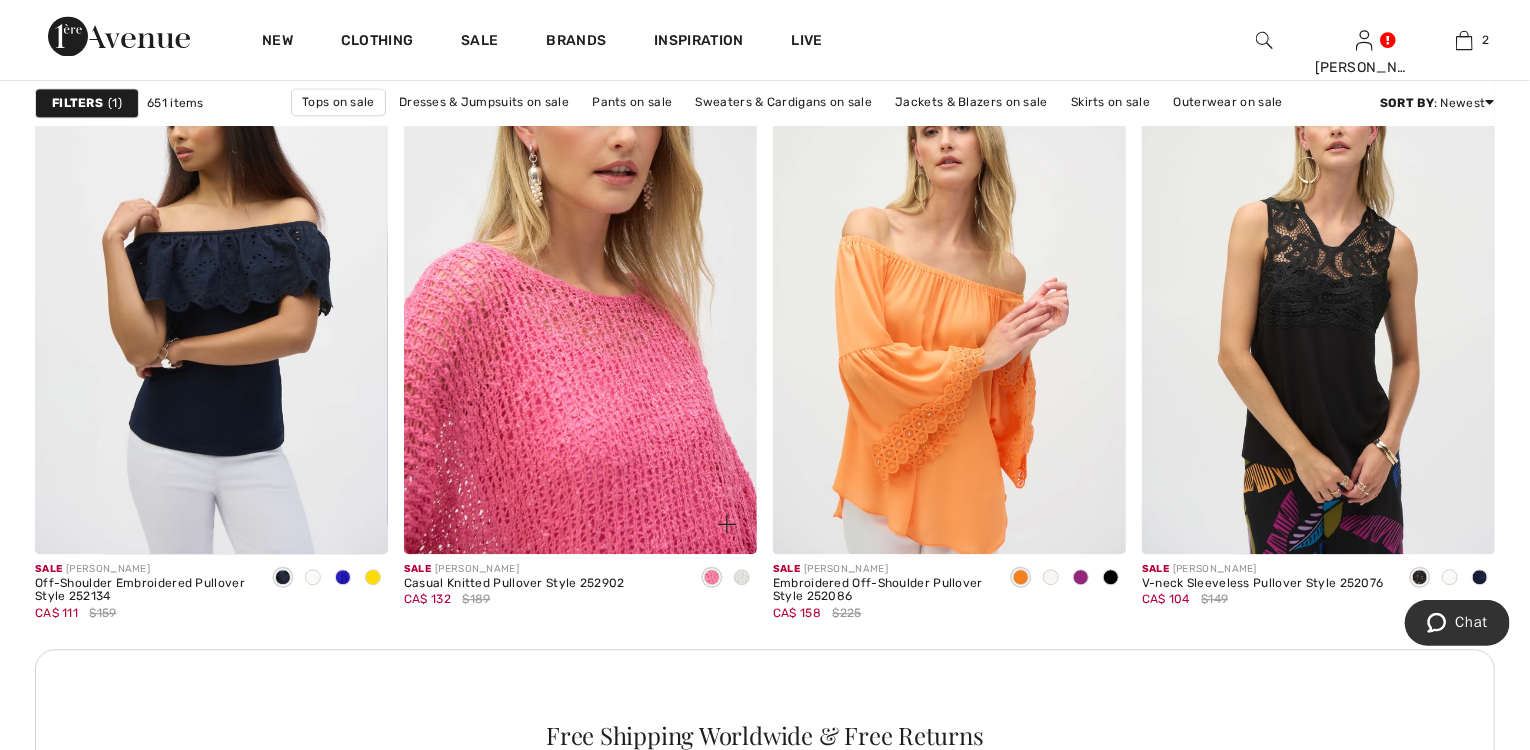 click at bounding box center [580, 289] 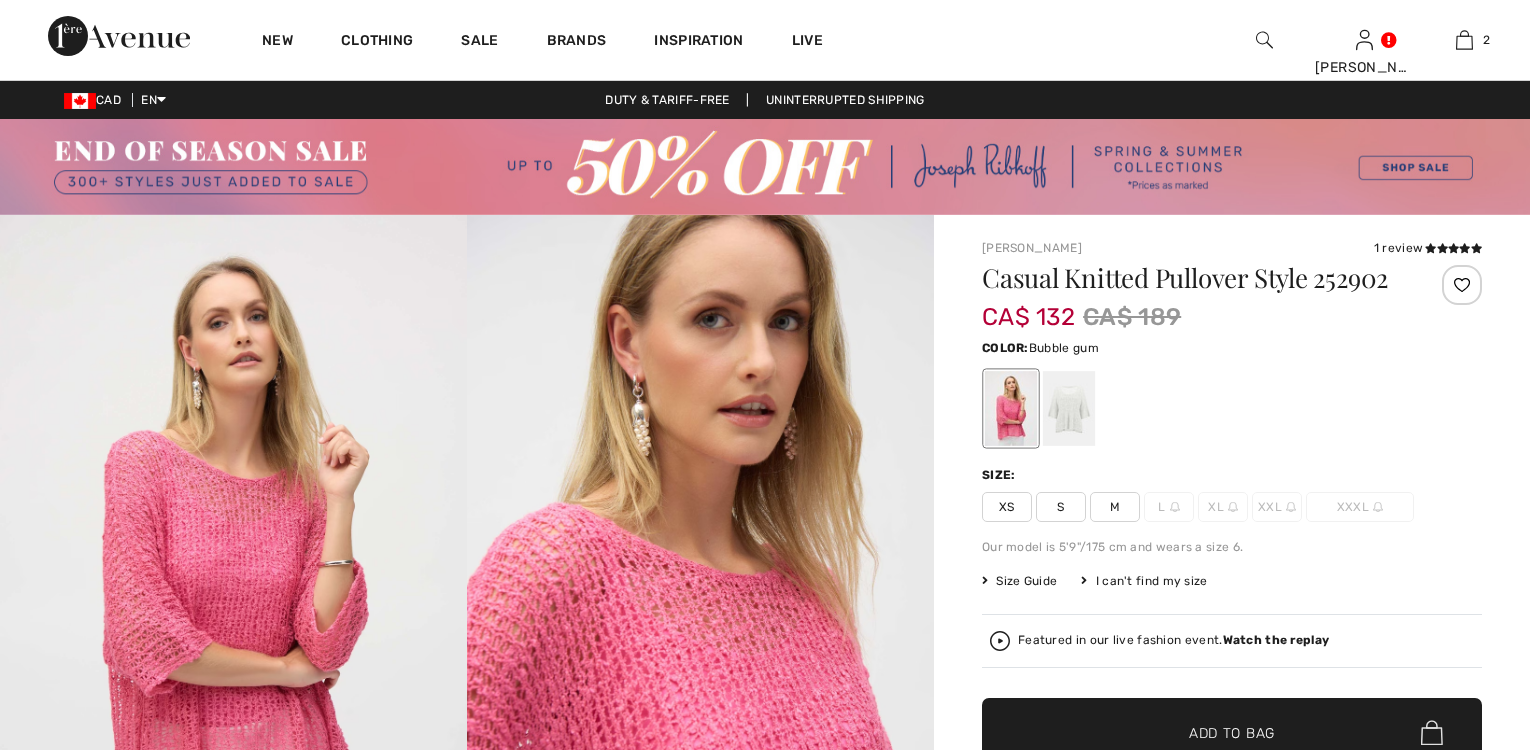 scroll, scrollTop: 0, scrollLeft: 0, axis: both 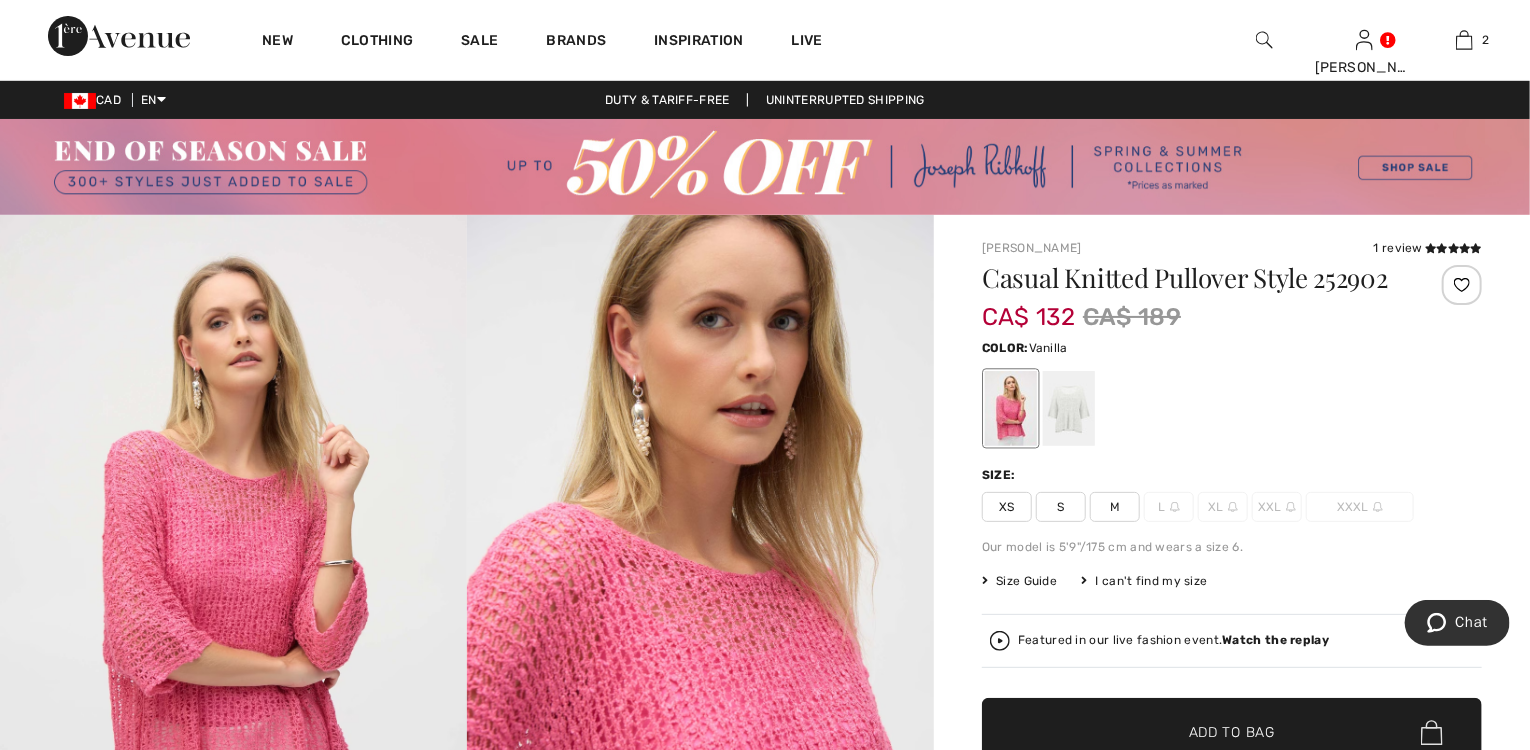 click at bounding box center (1069, 408) 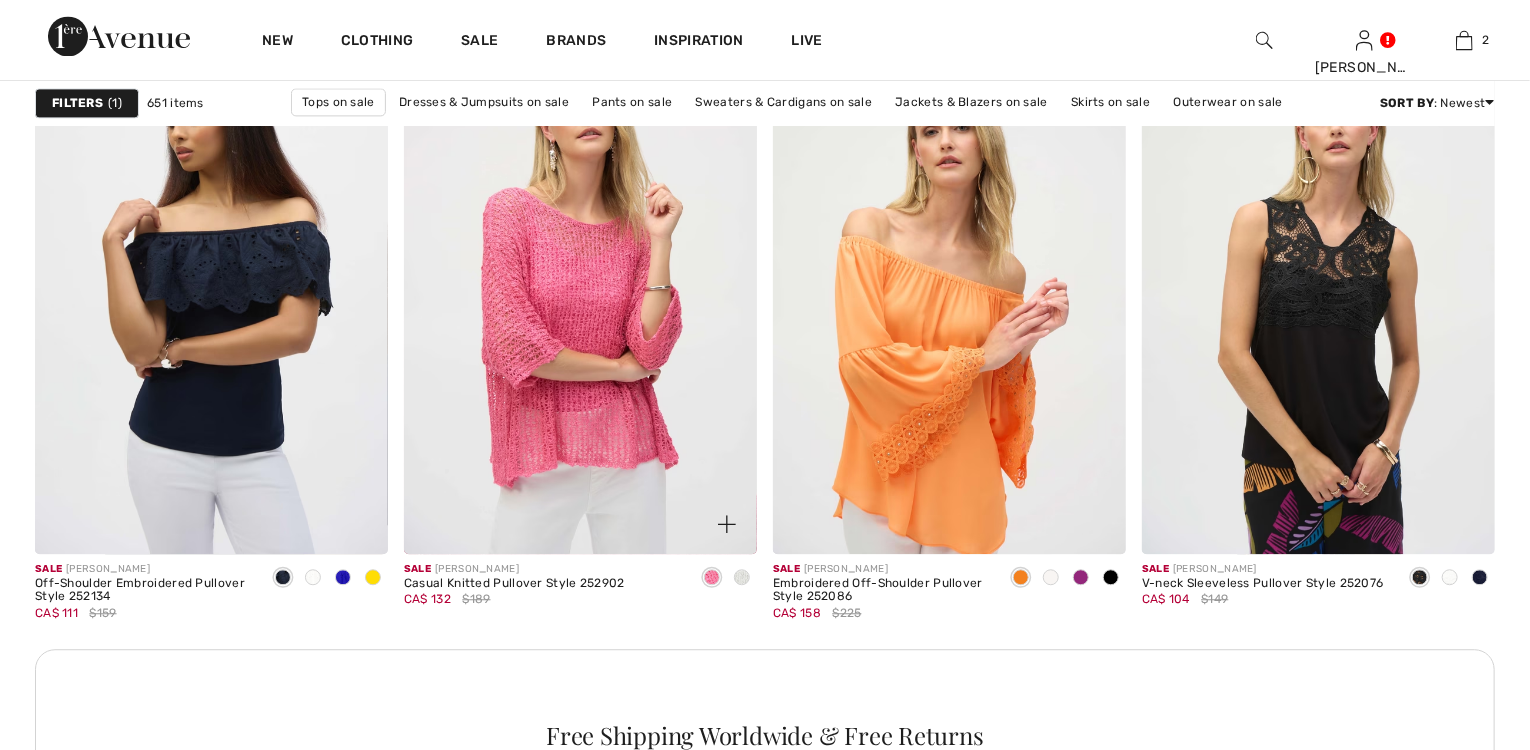 scroll, scrollTop: 2240, scrollLeft: 0, axis: vertical 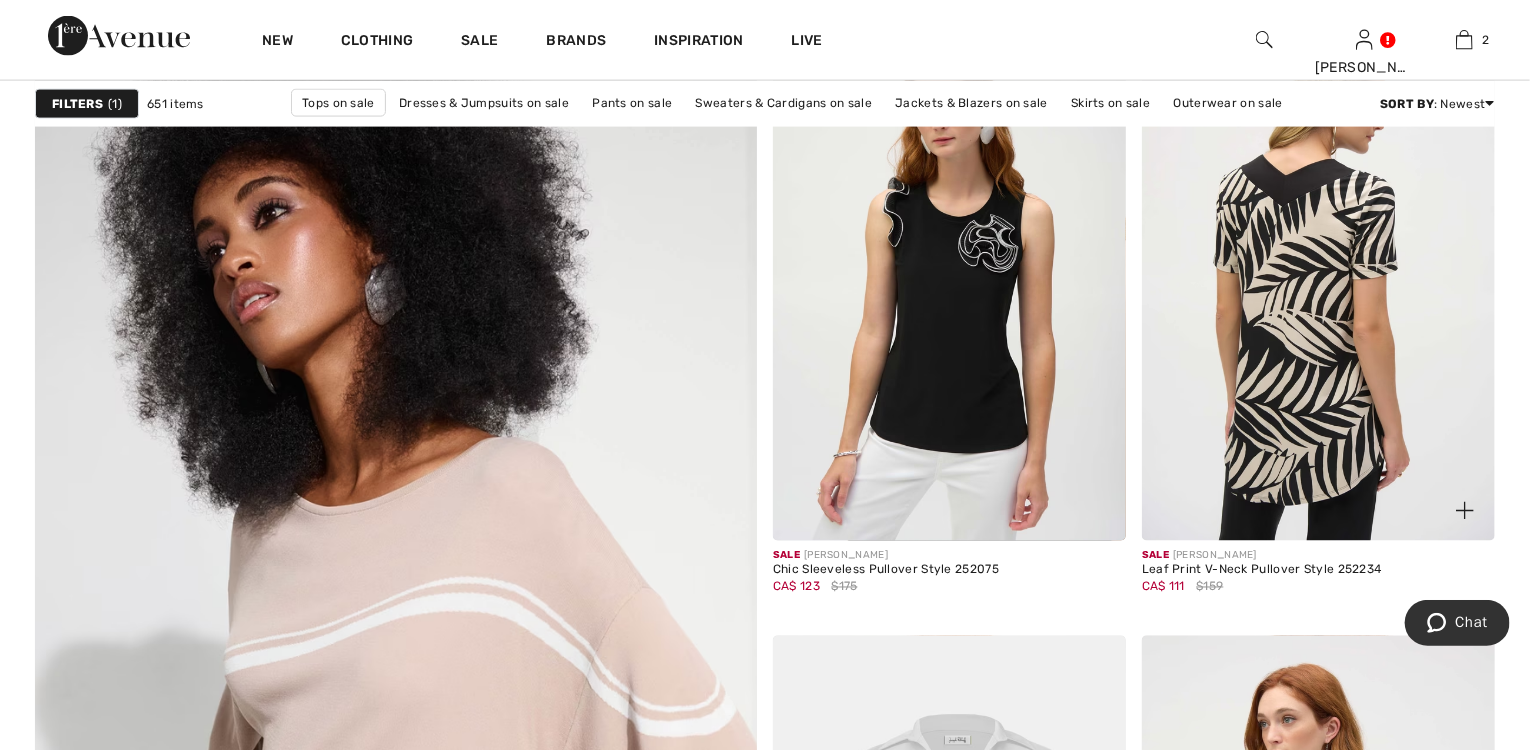 click at bounding box center [1318, 277] 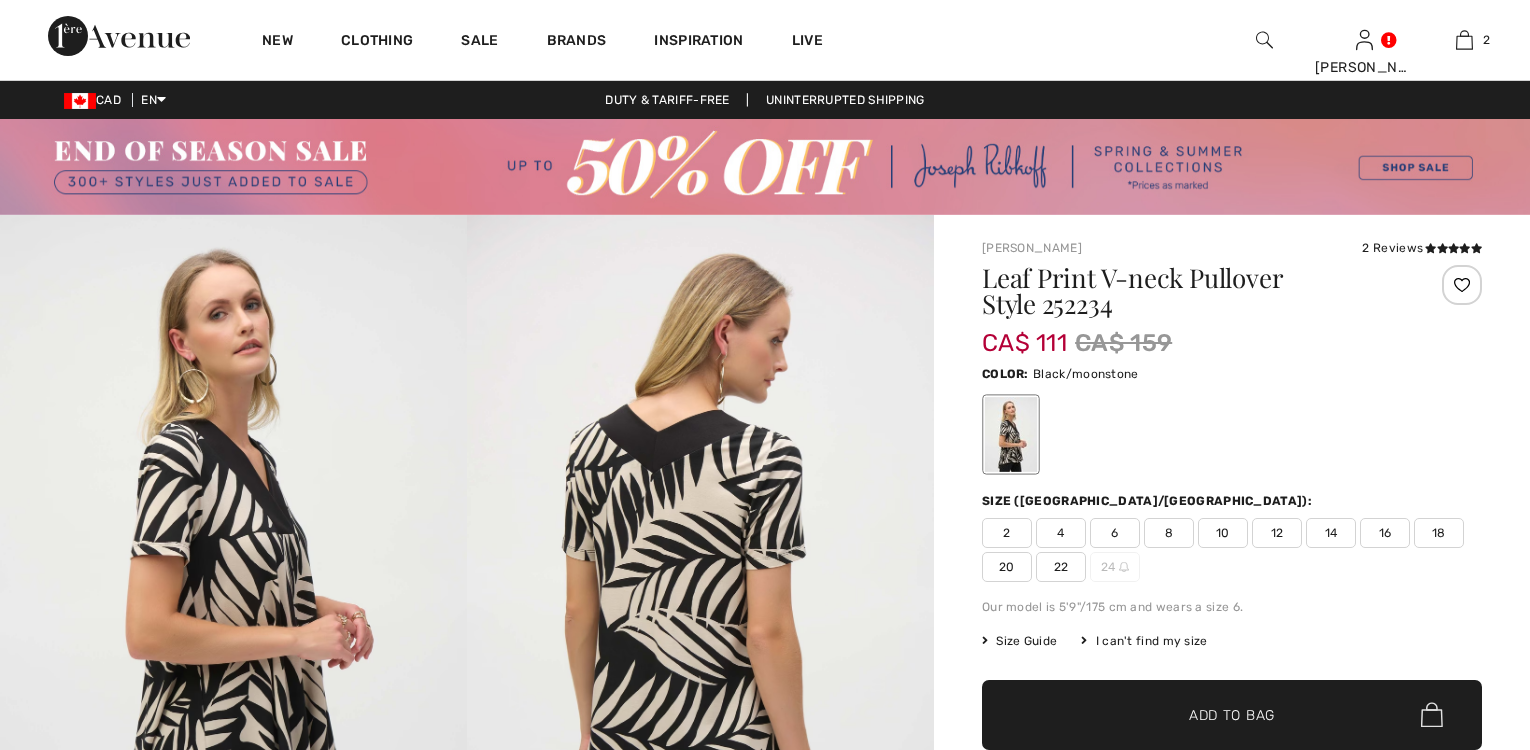 scroll, scrollTop: 0, scrollLeft: 0, axis: both 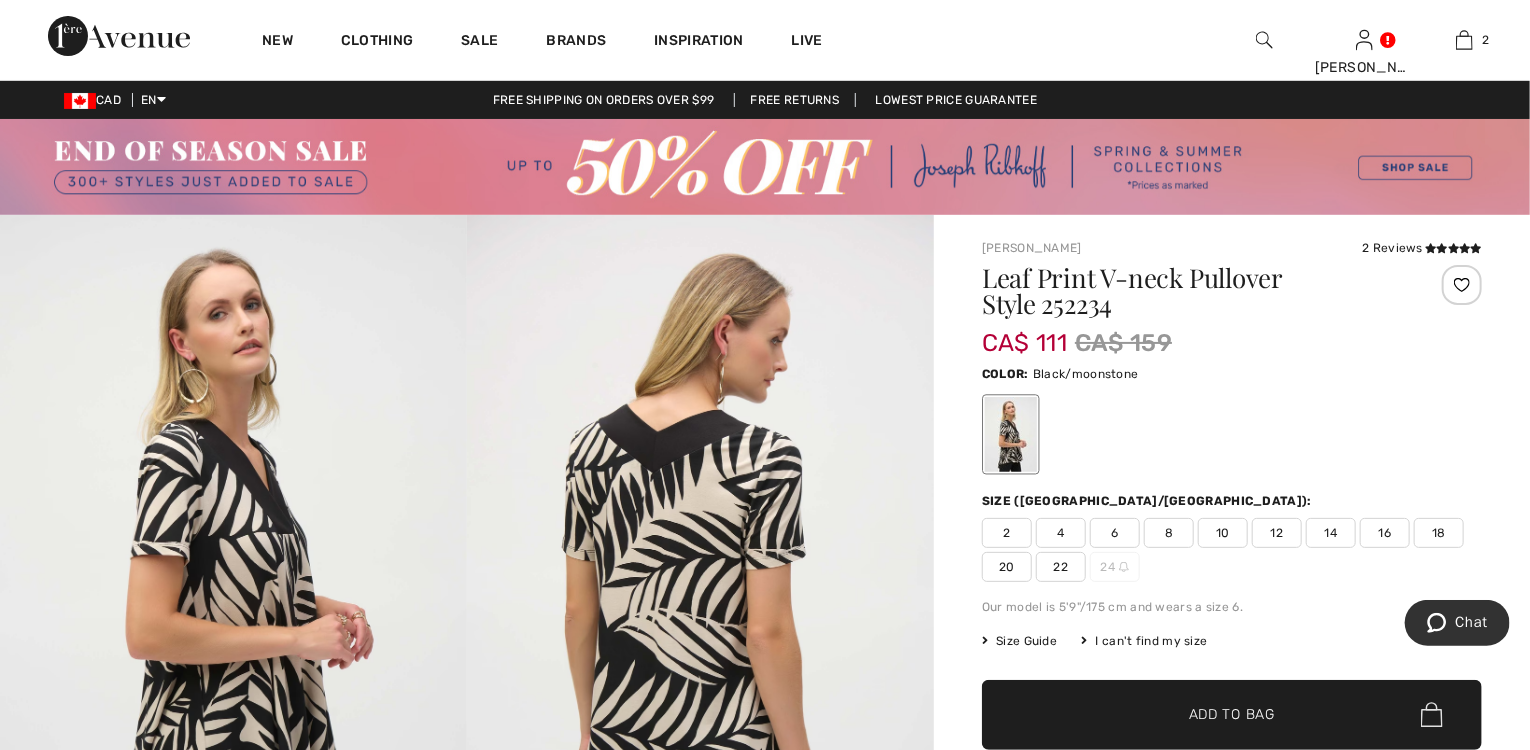 click at bounding box center (233, 565) 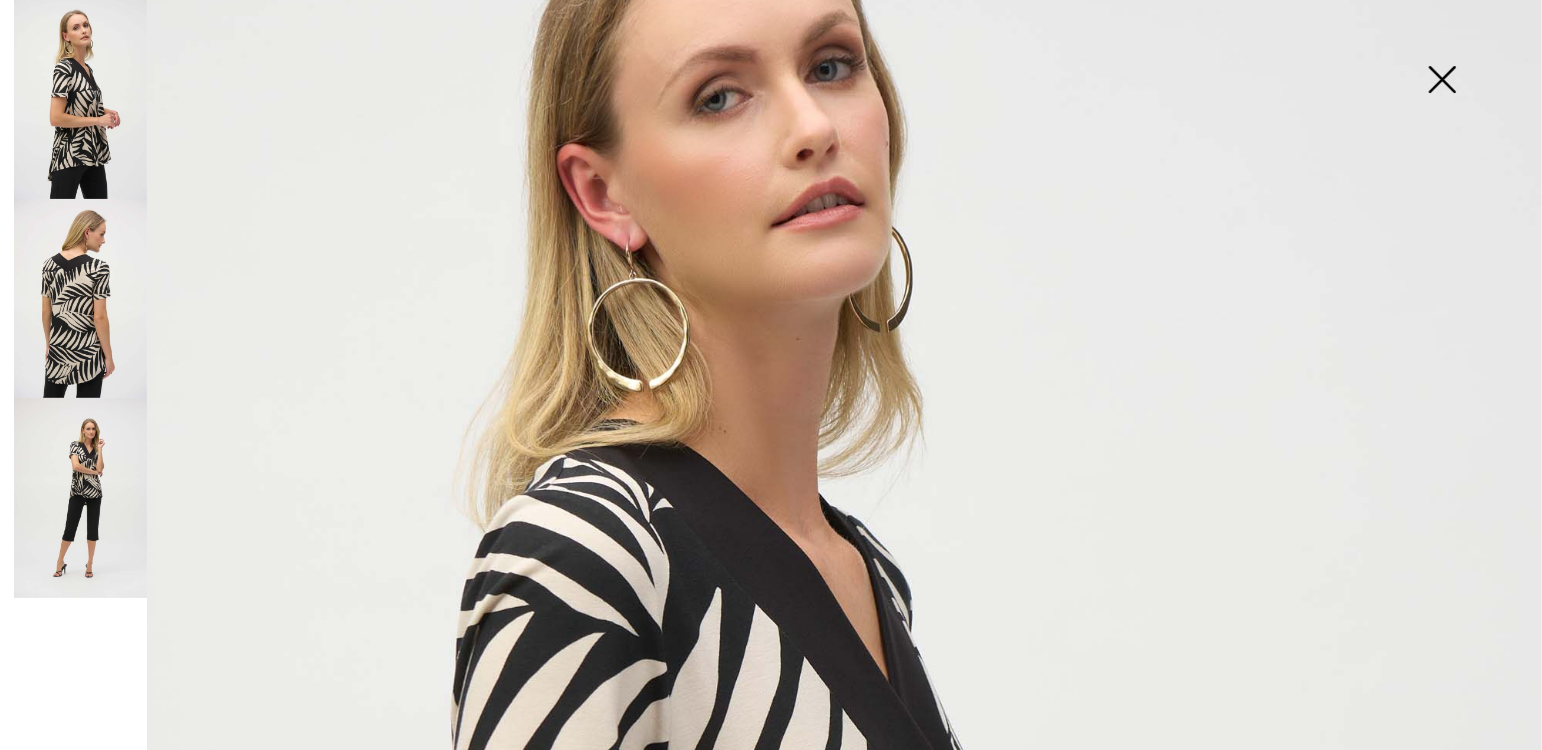 scroll, scrollTop: 240, scrollLeft: 0, axis: vertical 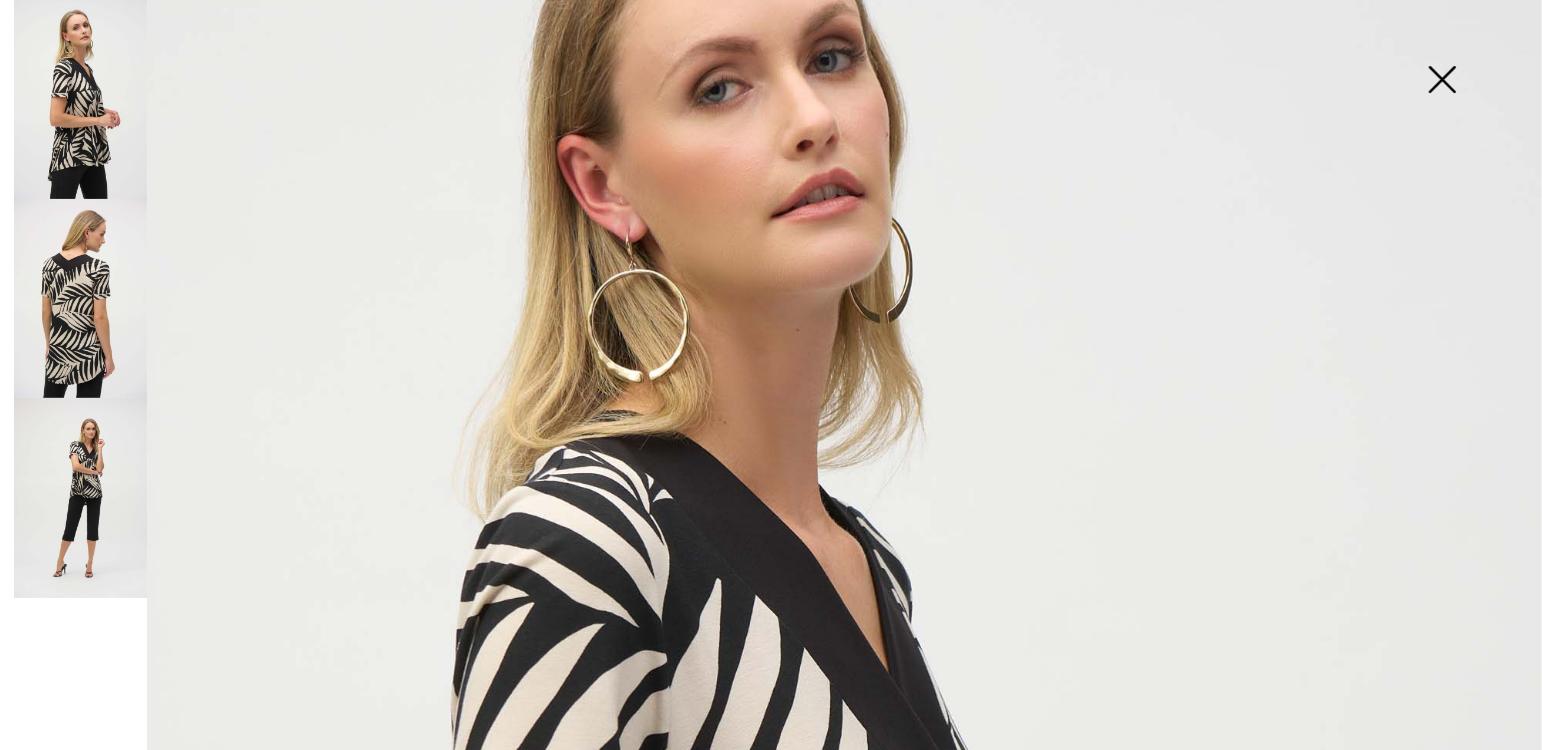 click at bounding box center (80, 497) 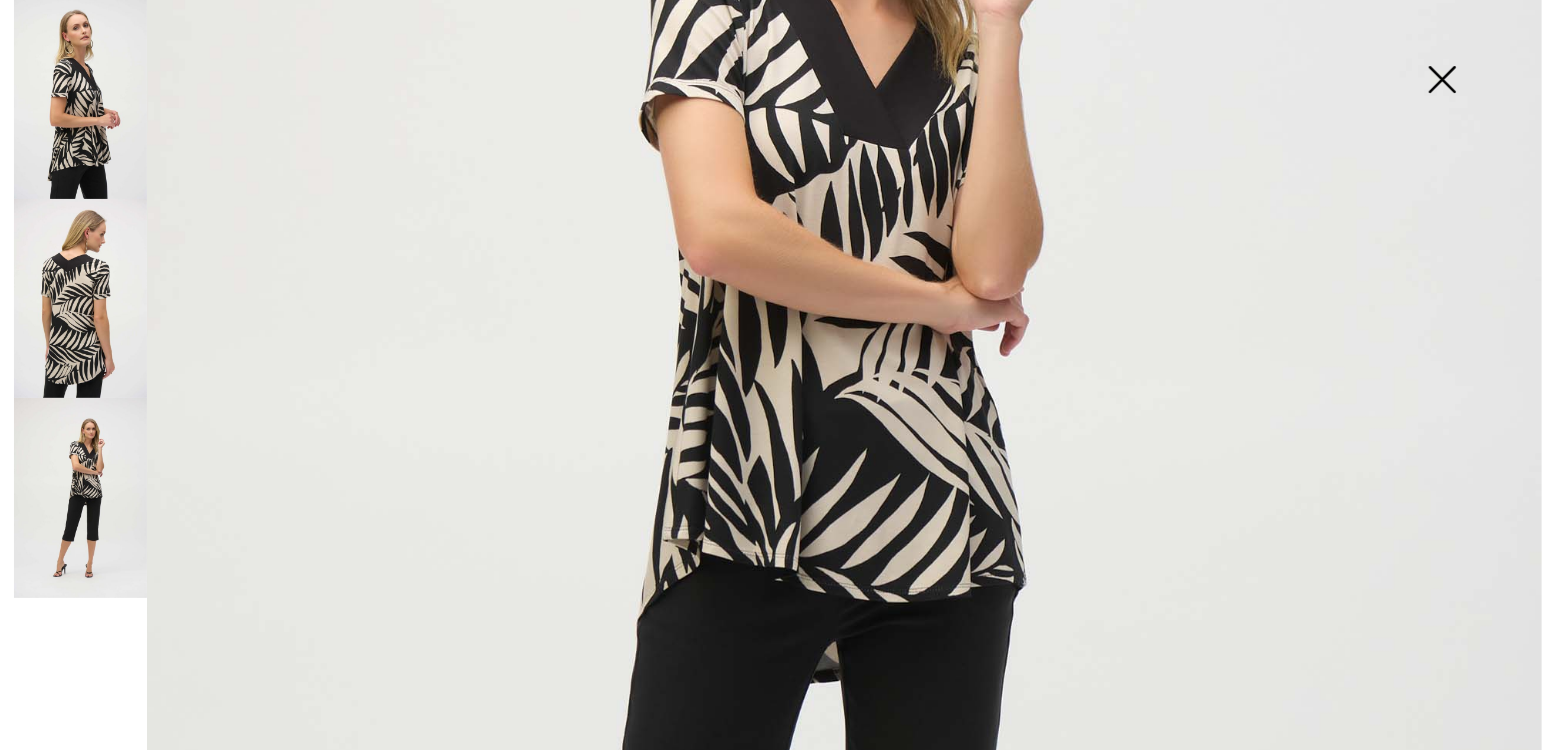 scroll, scrollTop: 560, scrollLeft: 0, axis: vertical 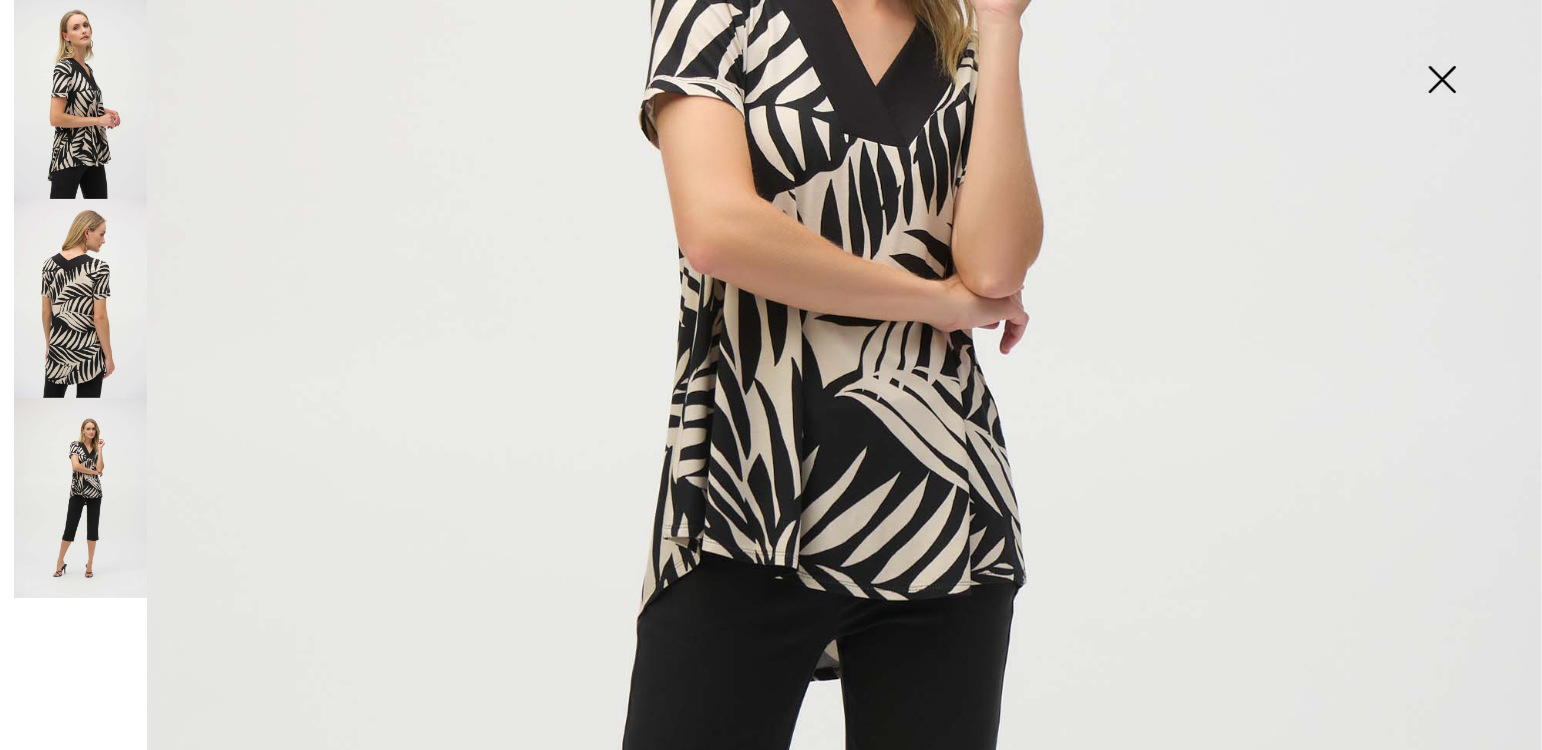 click at bounding box center [80, 298] 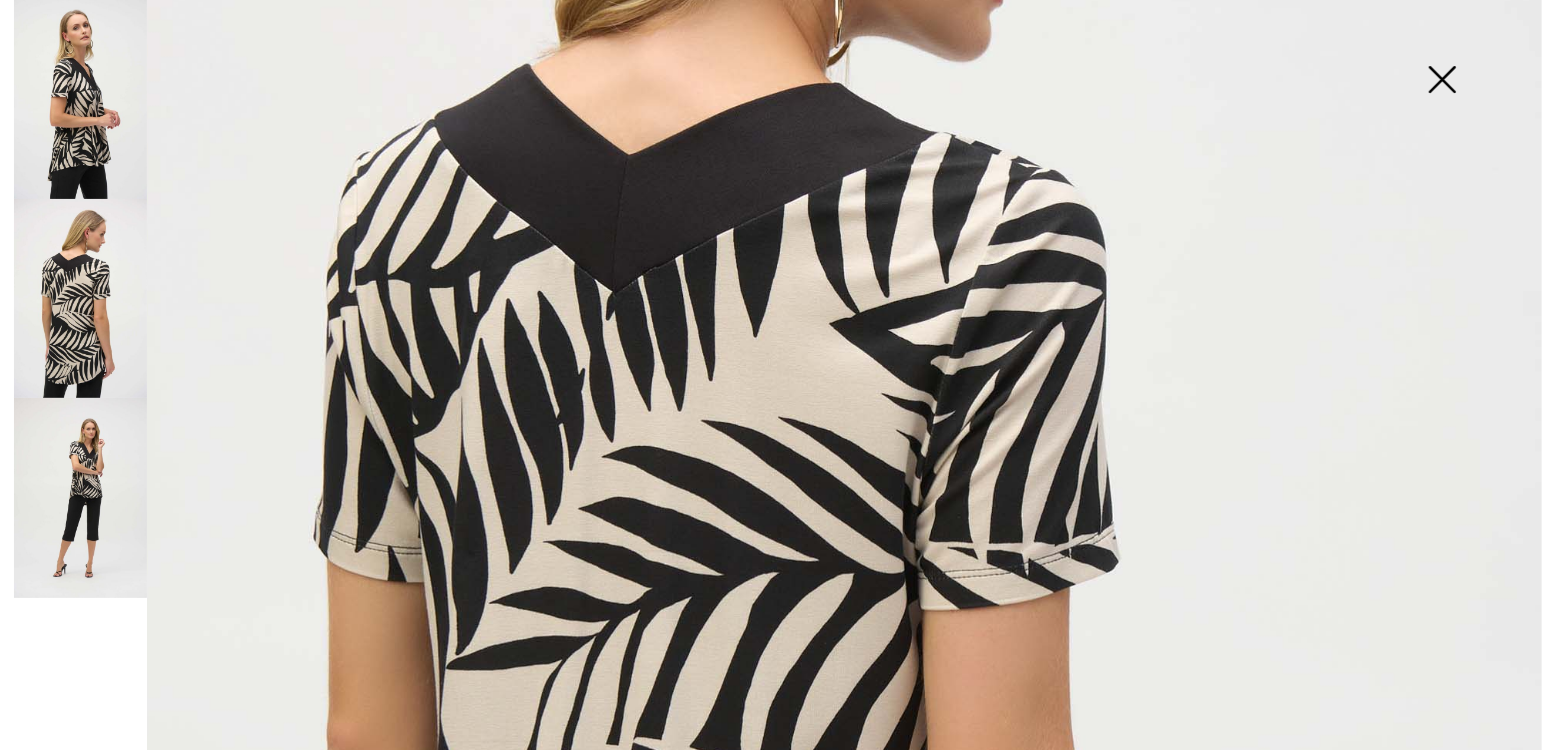 click at bounding box center (80, 99) 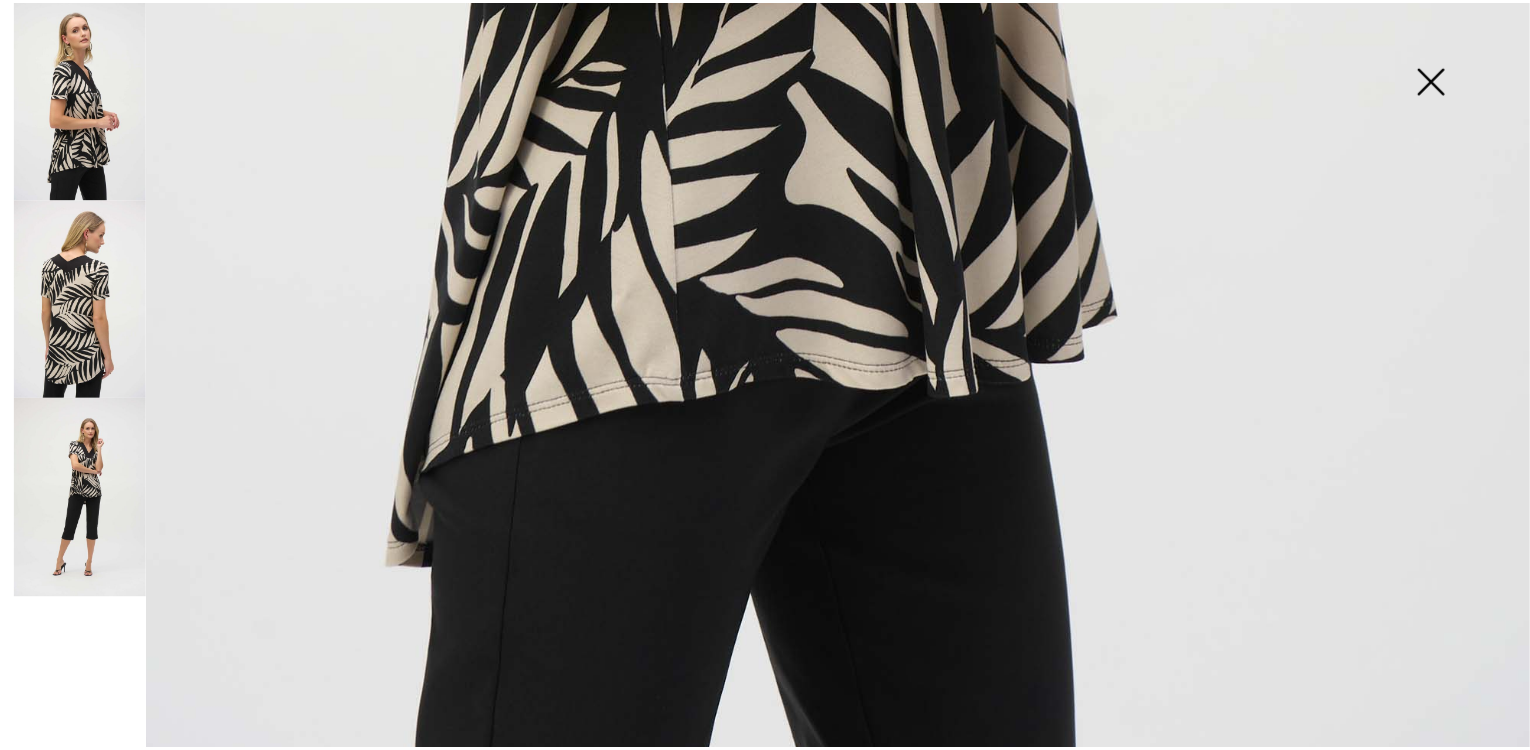 scroll, scrollTop: 1543, scrollLeft: 0, axis: vertical 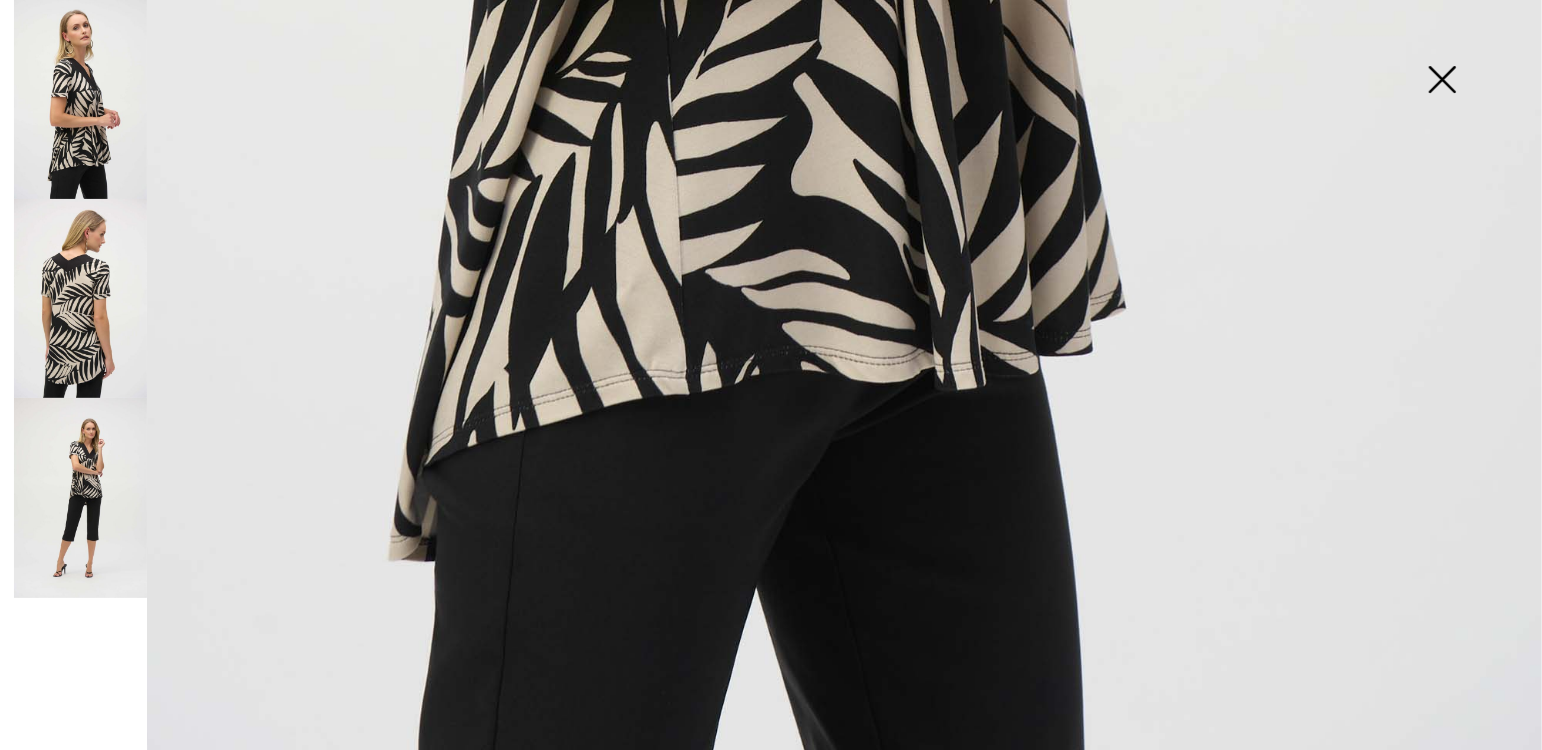 click at bounding box center (77, 375) 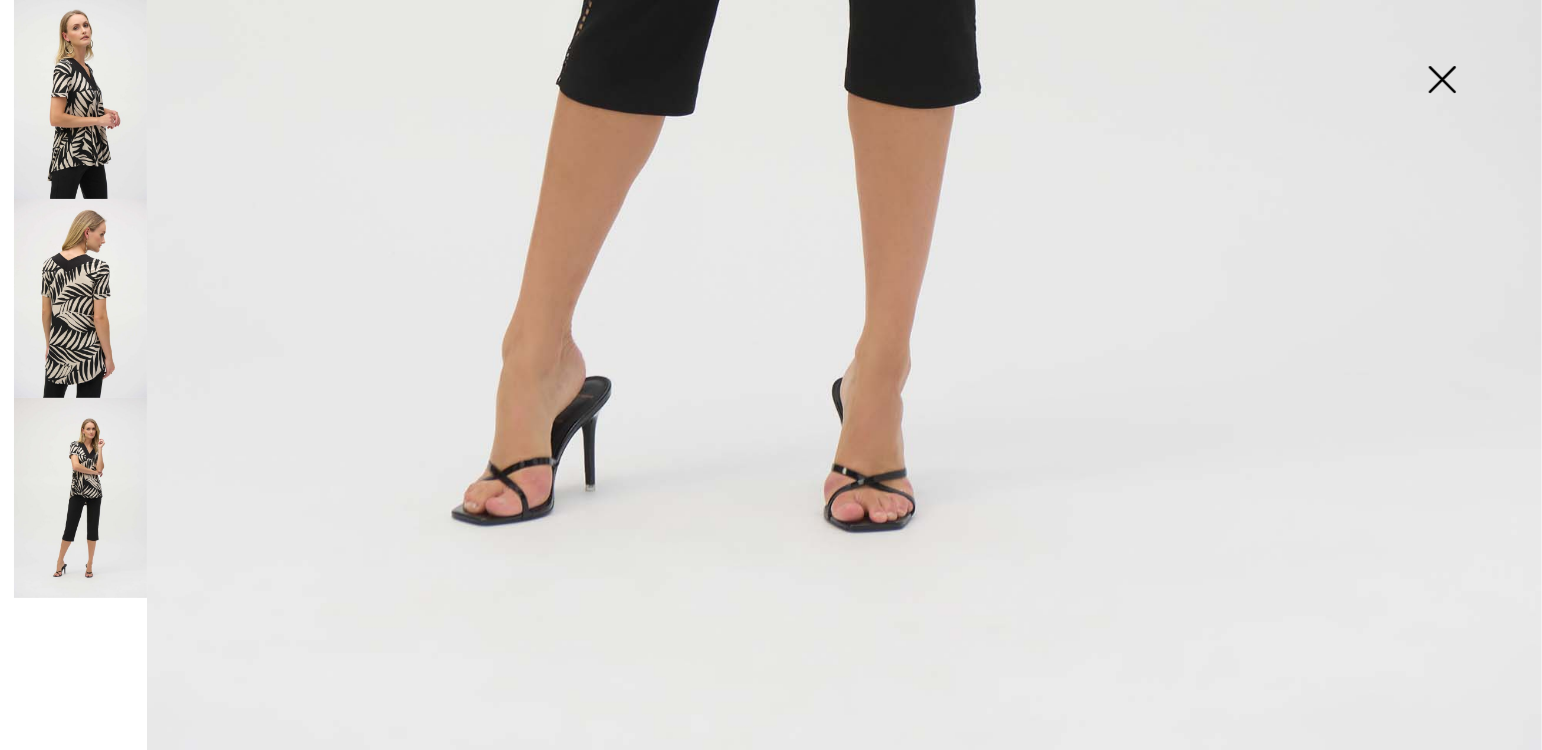 click at bounding box center [1442, 81] 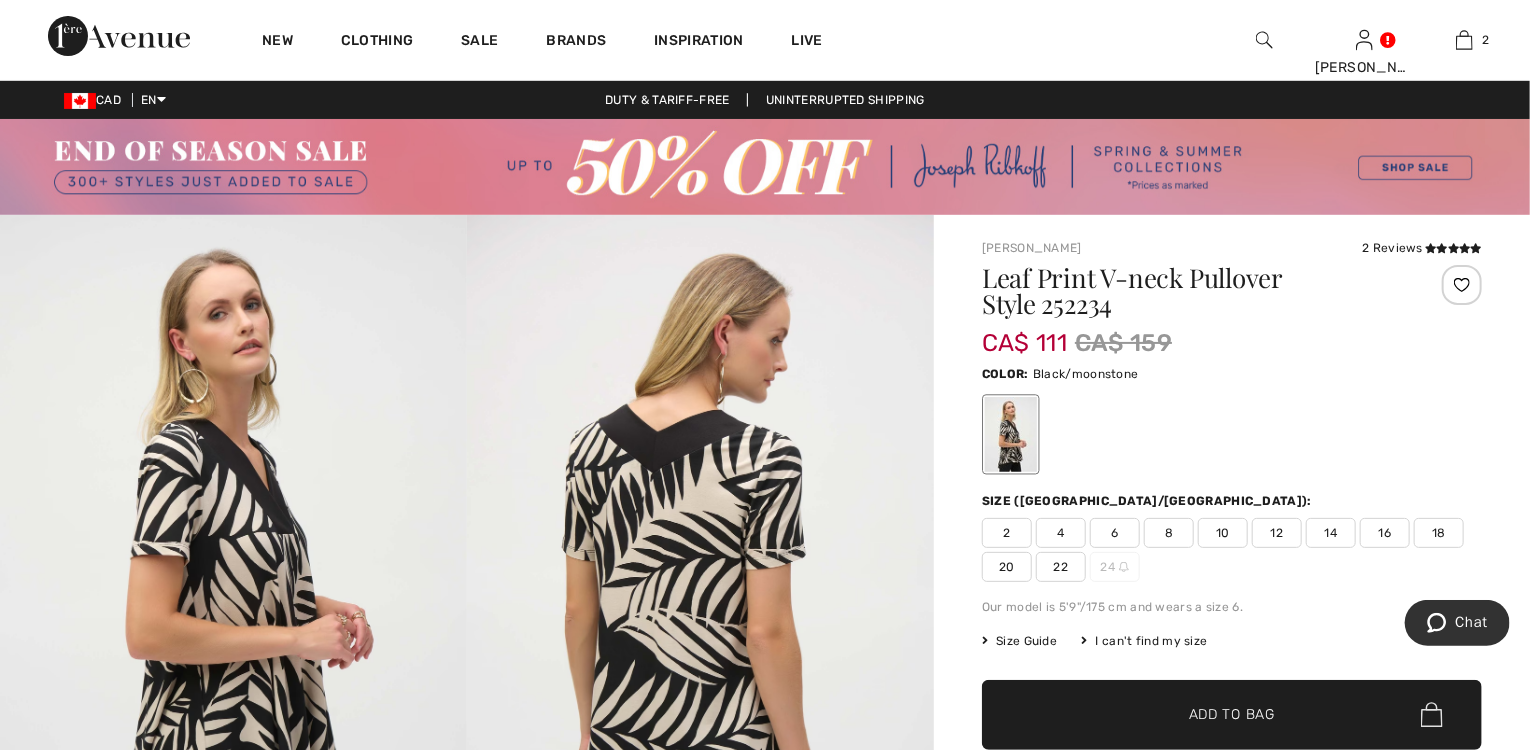 scroll, scrollTop: 1524, scrollLeft: 0, axis: vertical 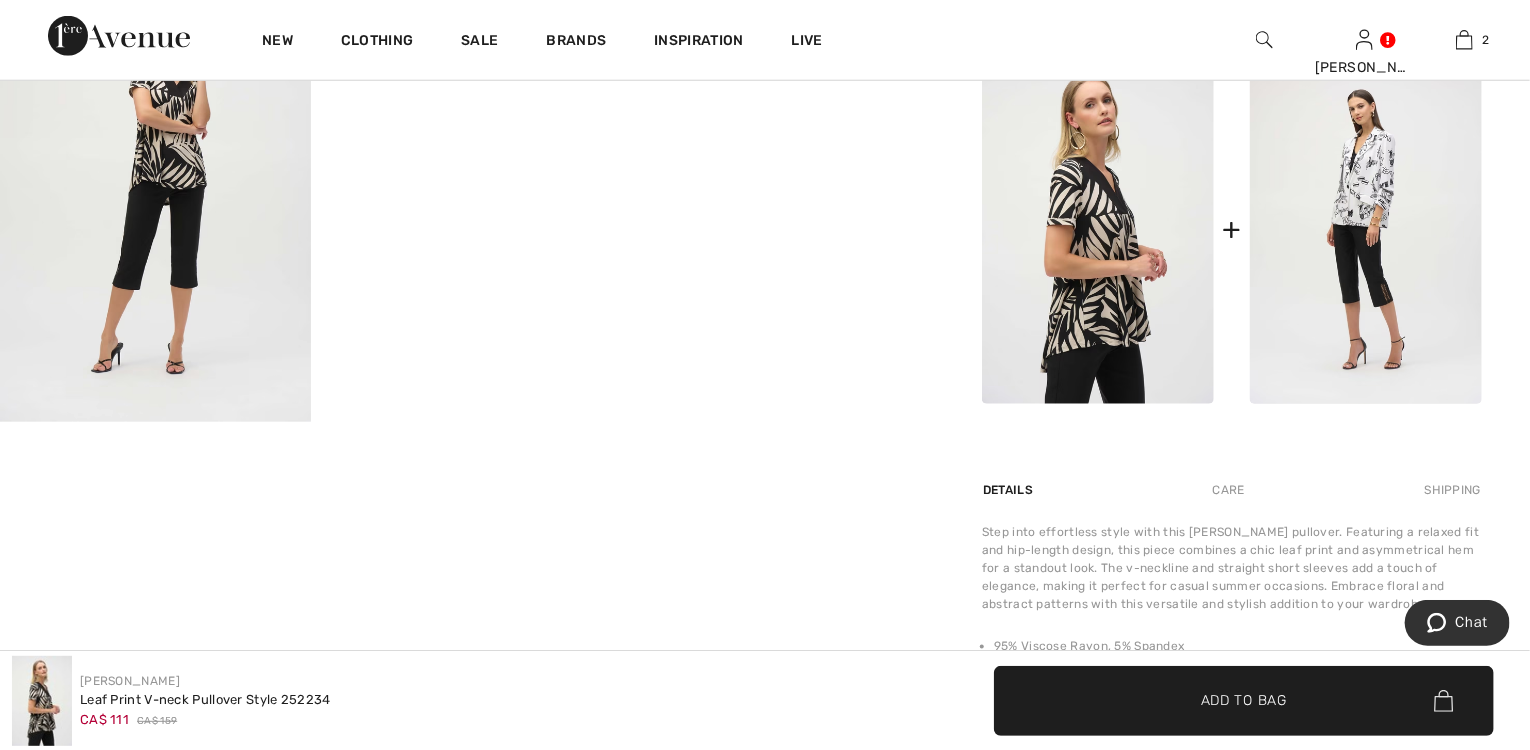 click at bounding box center (1098, 230) 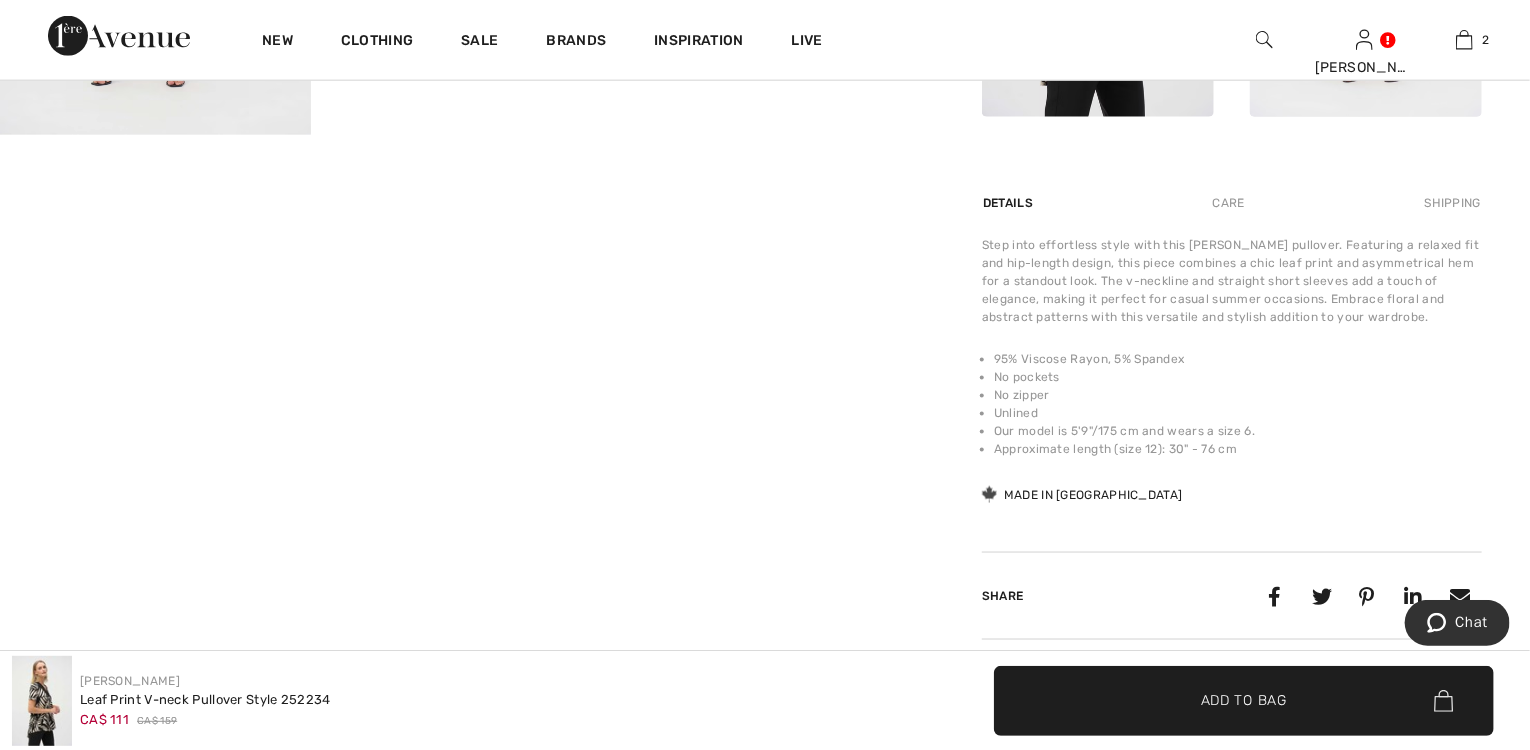 scroll, scrollTop: 1280, scrollLeft: 0, axis: vertical 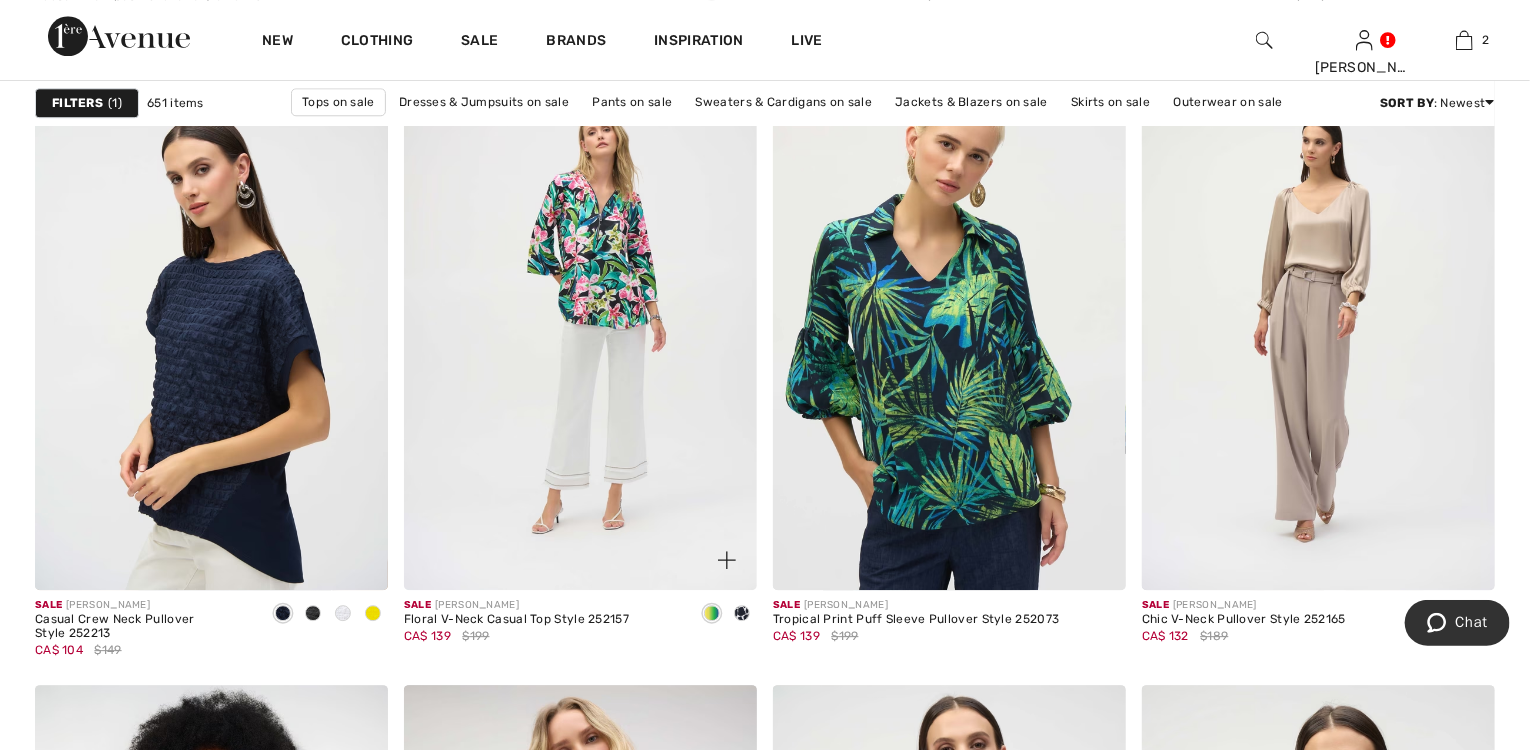 click at bounding box center (580, 326) 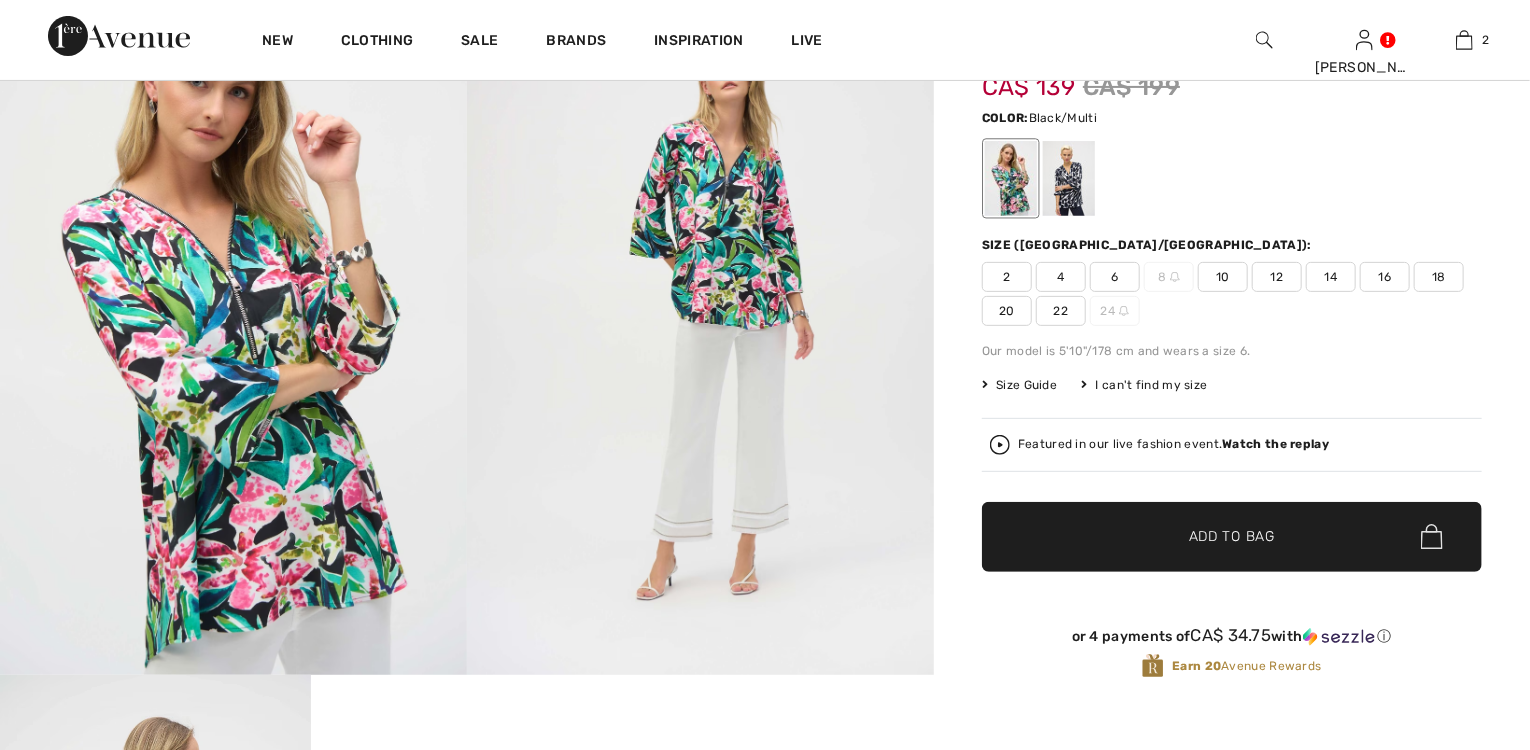 scroll, scrollTop: 480, scrollLeft: 0, axis: vertical 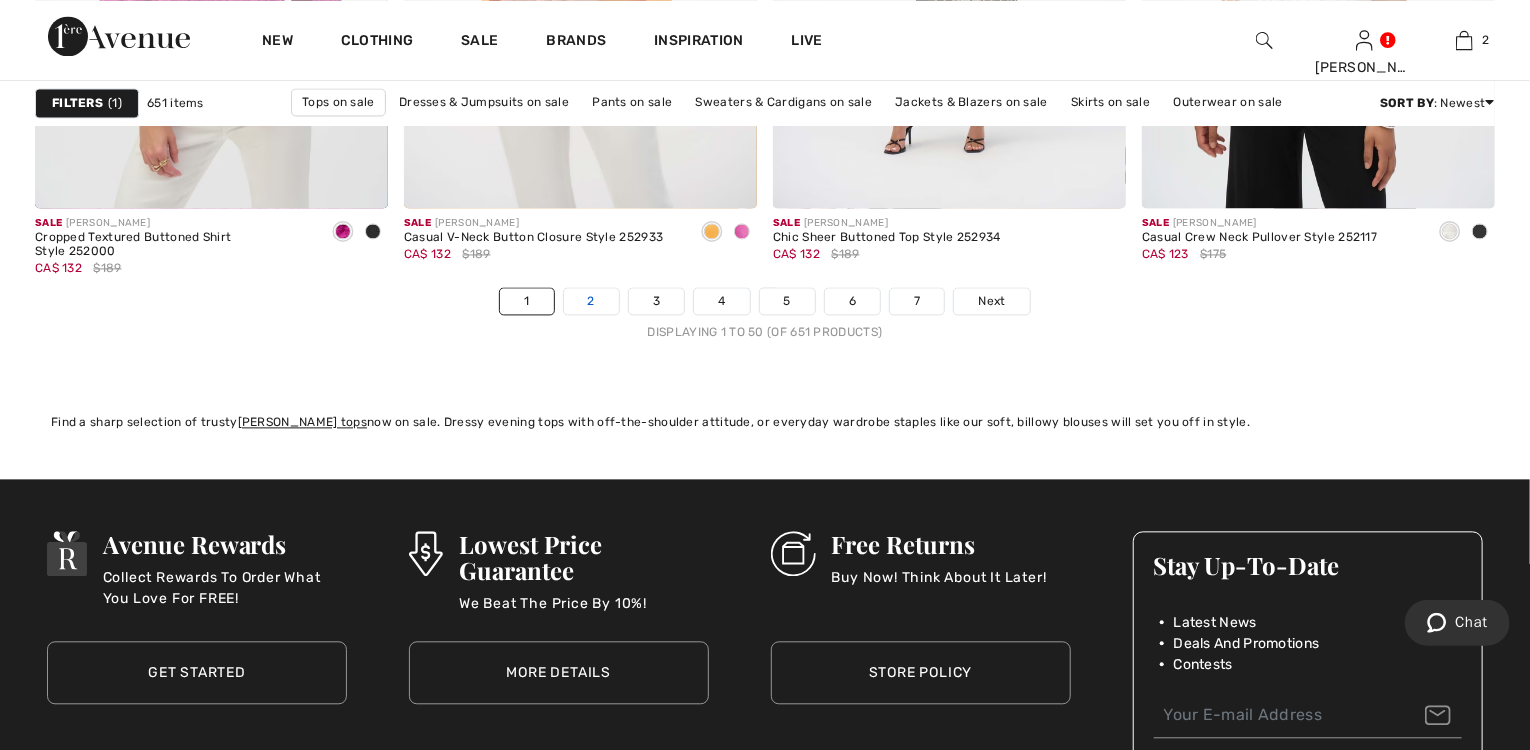 click on "2" at bounding box center (591, 301) 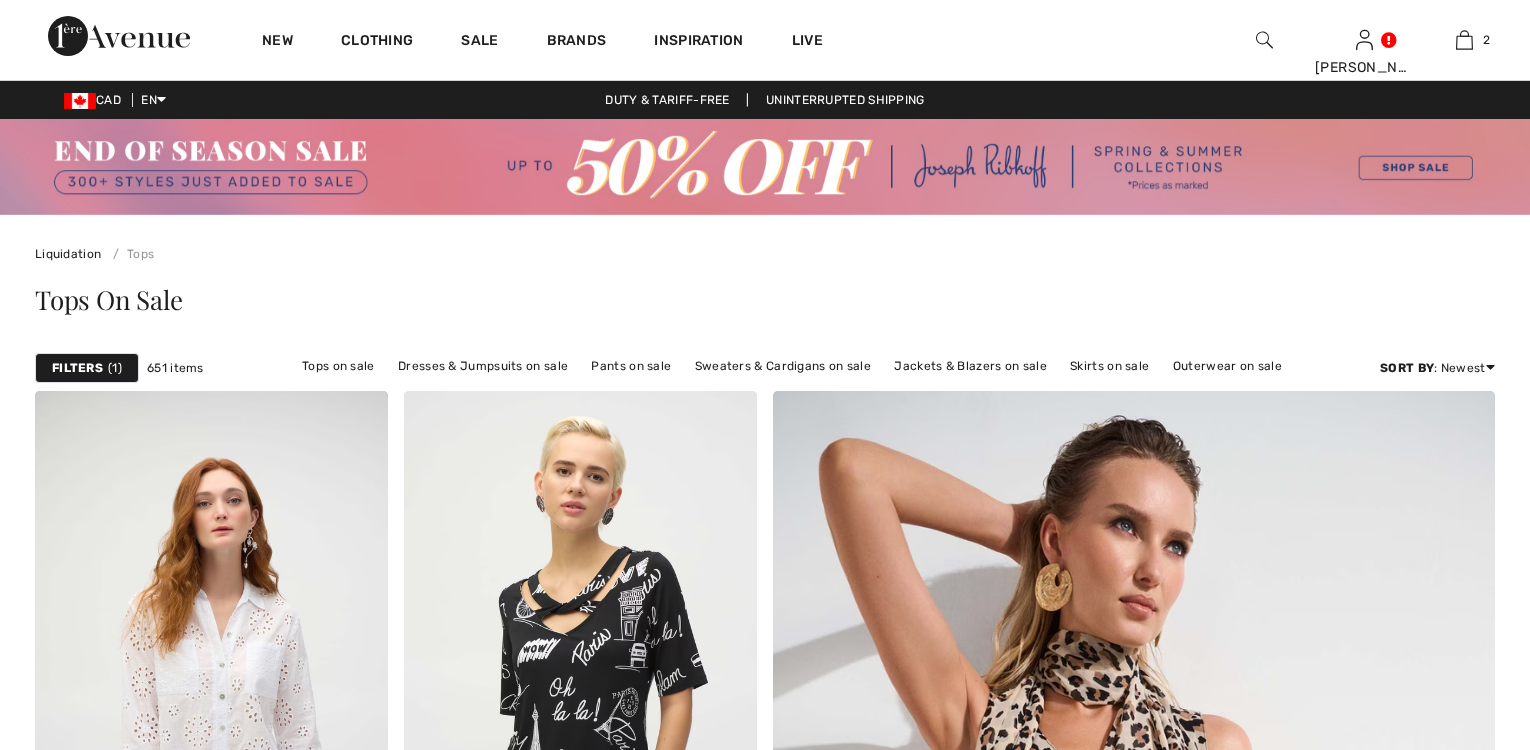 scroll, scrollTop: 0, scrollLeft: 0, axis: both 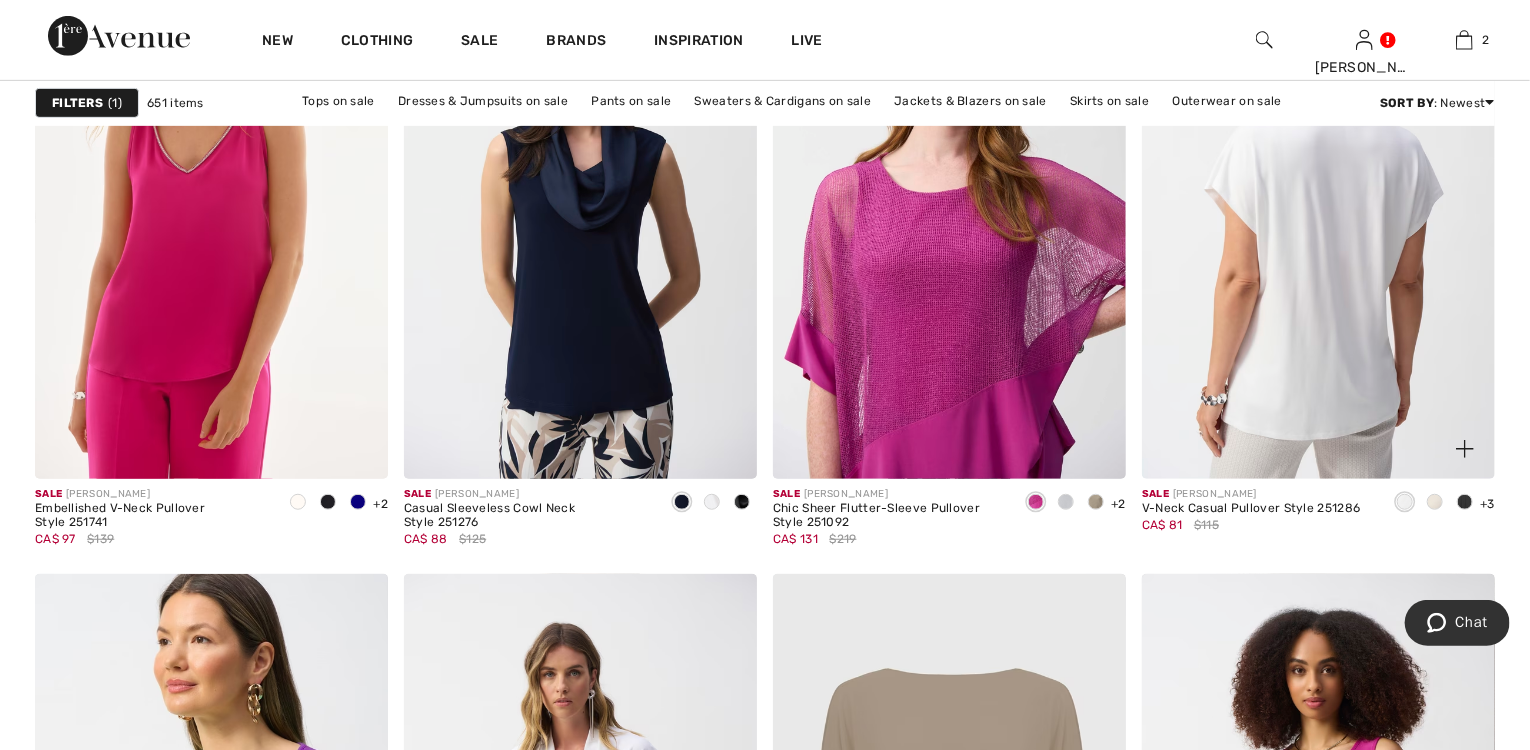click at bounding box center (1318, 215) 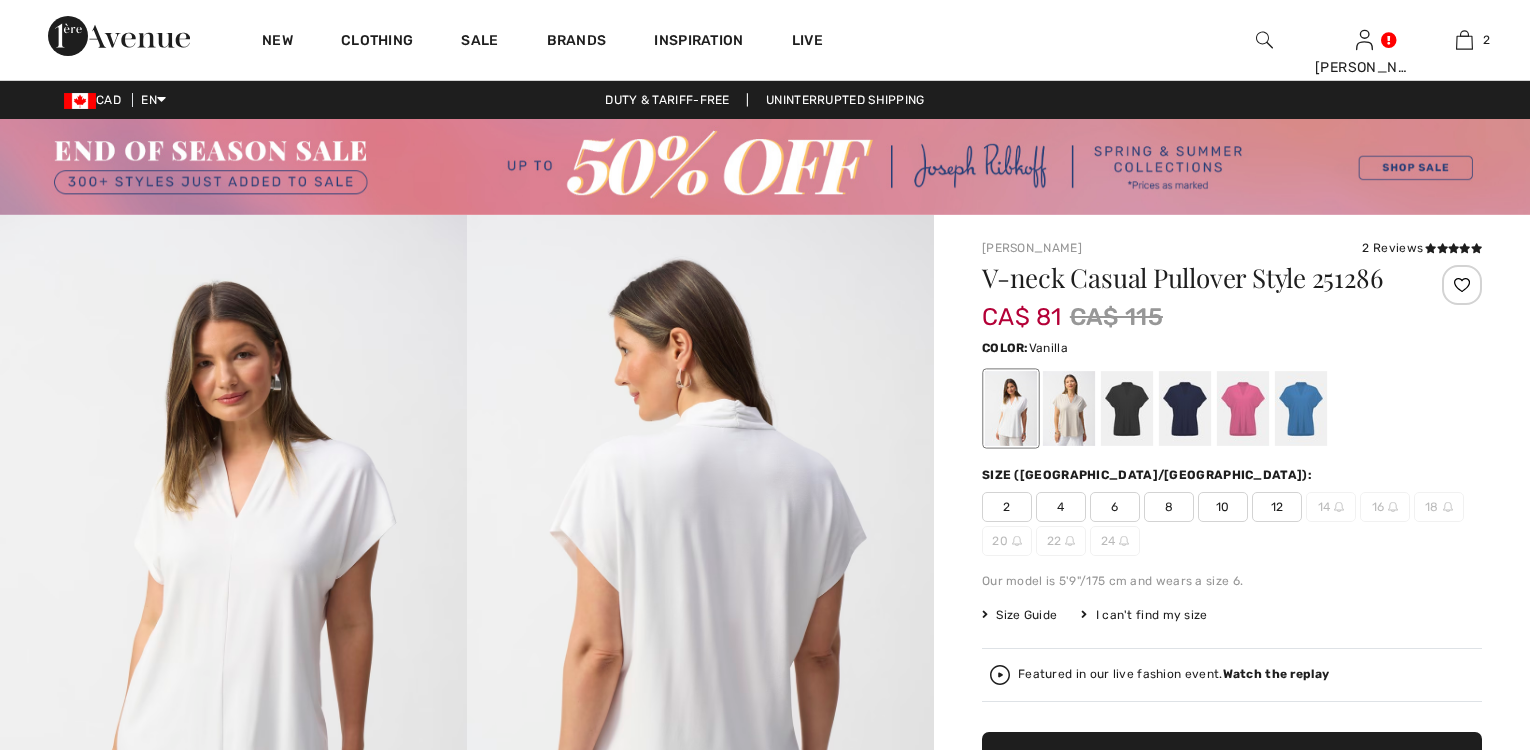 scroll, scrollTop: 0, scrollLeft: 0, axis: both 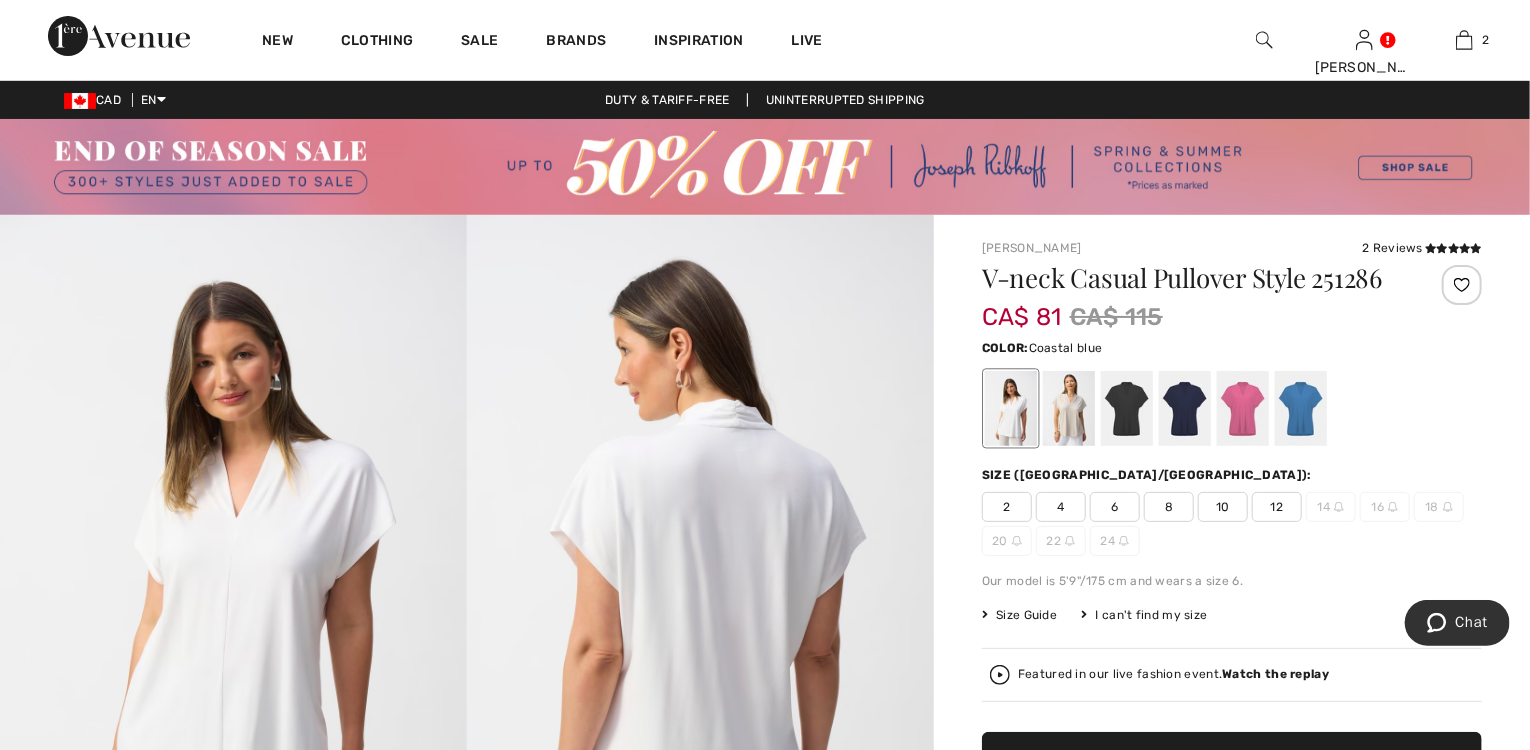 click at bounding box center (1301, 408) 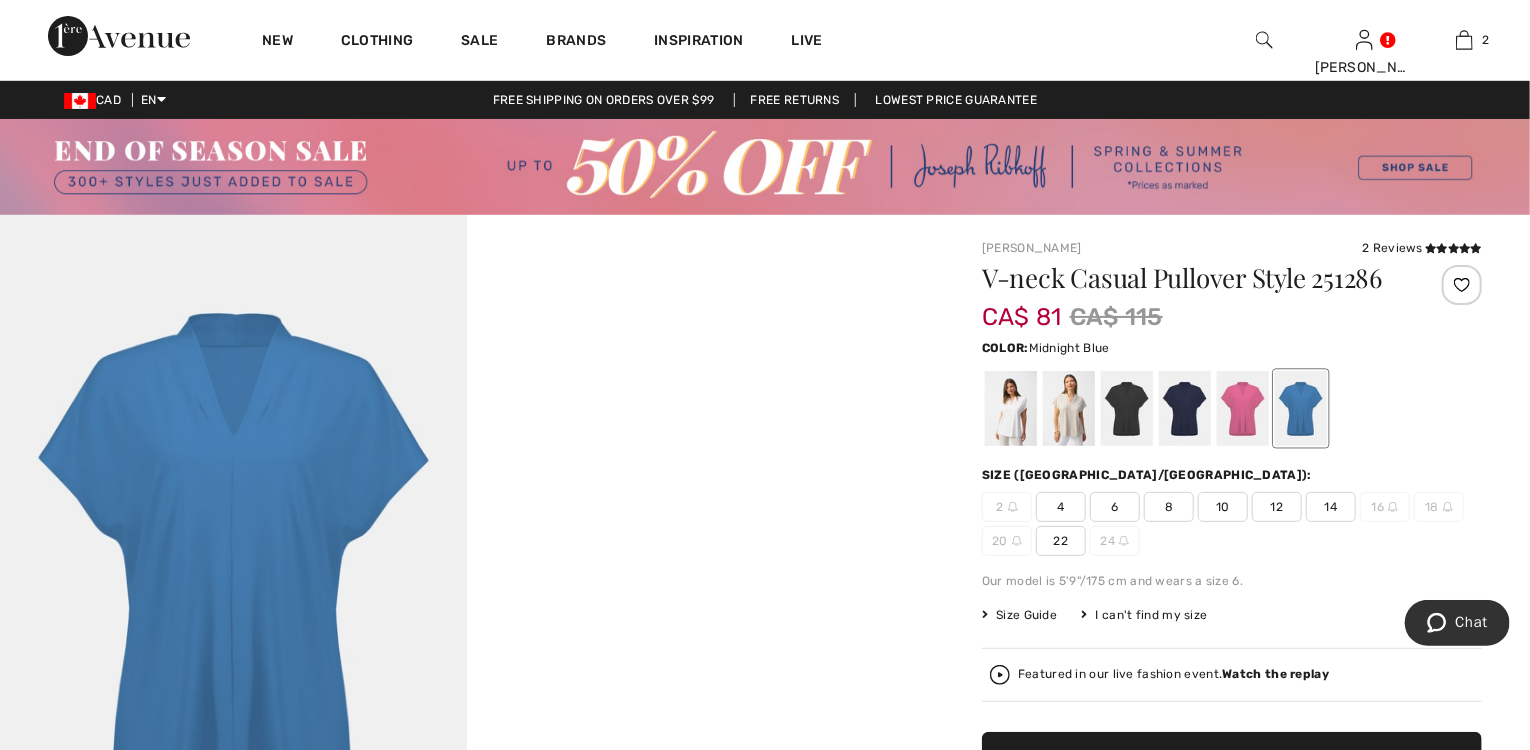 click at bounding box center [1185, 408] 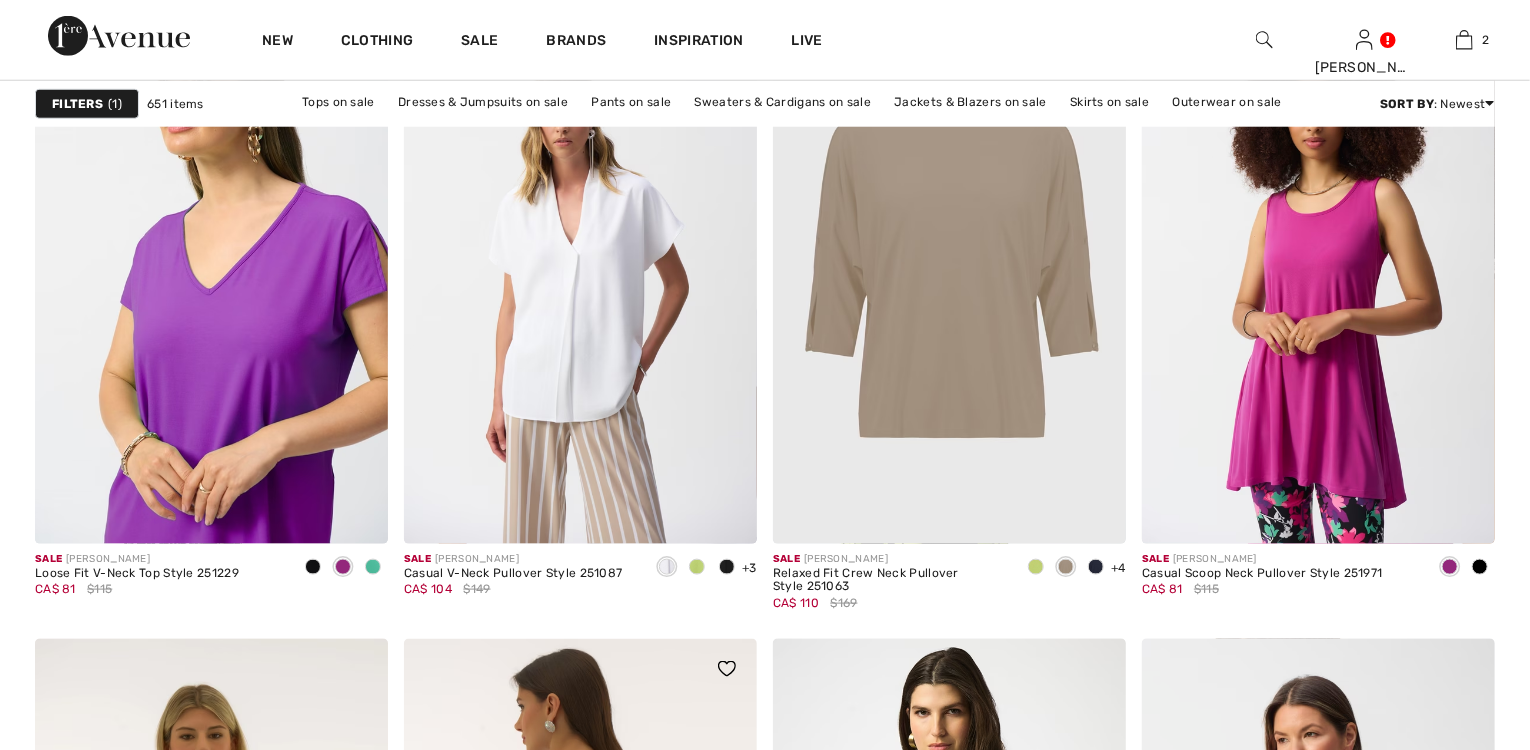scroll, scrollTop: 8640, scrollLeft: 0, axis: vertical 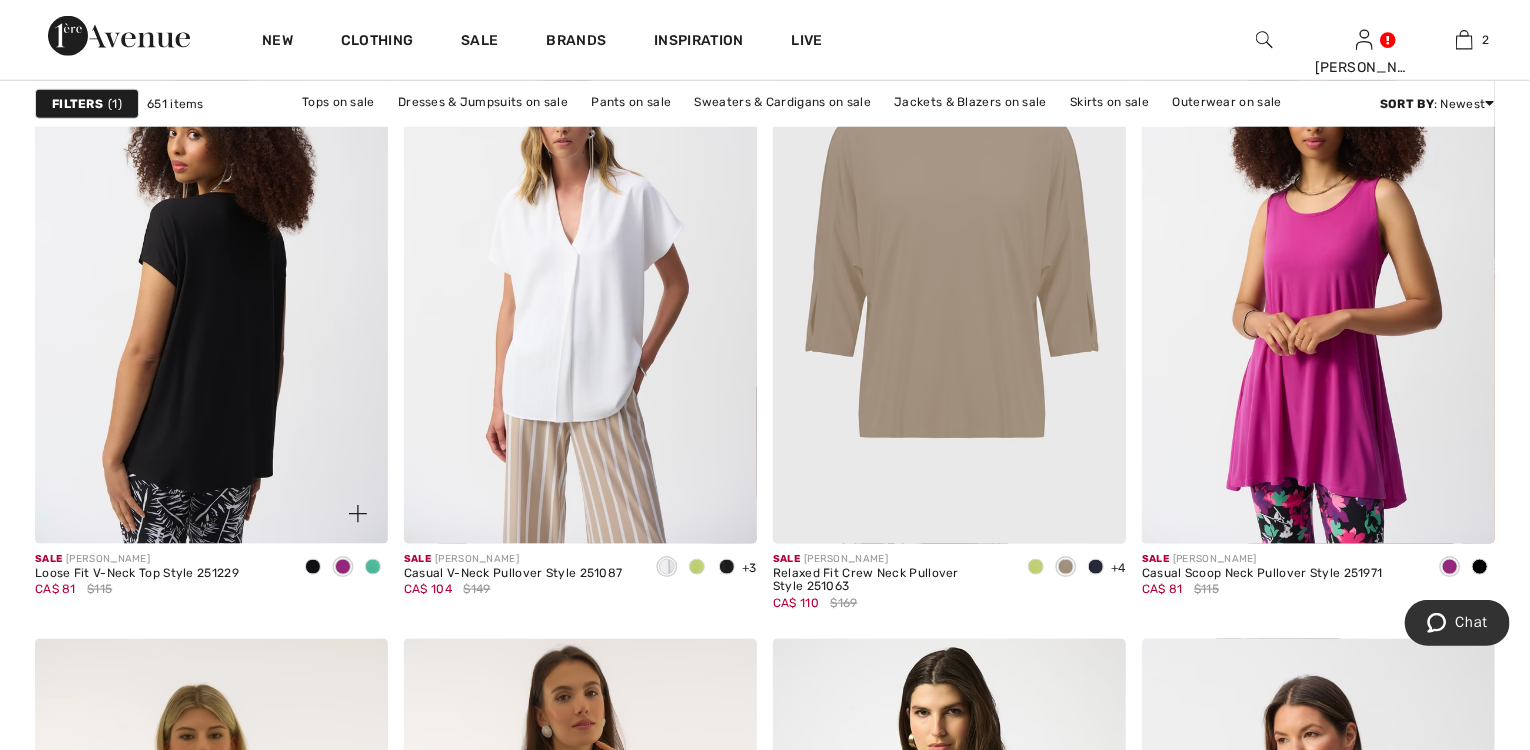 click at bounding box center [211, 279] 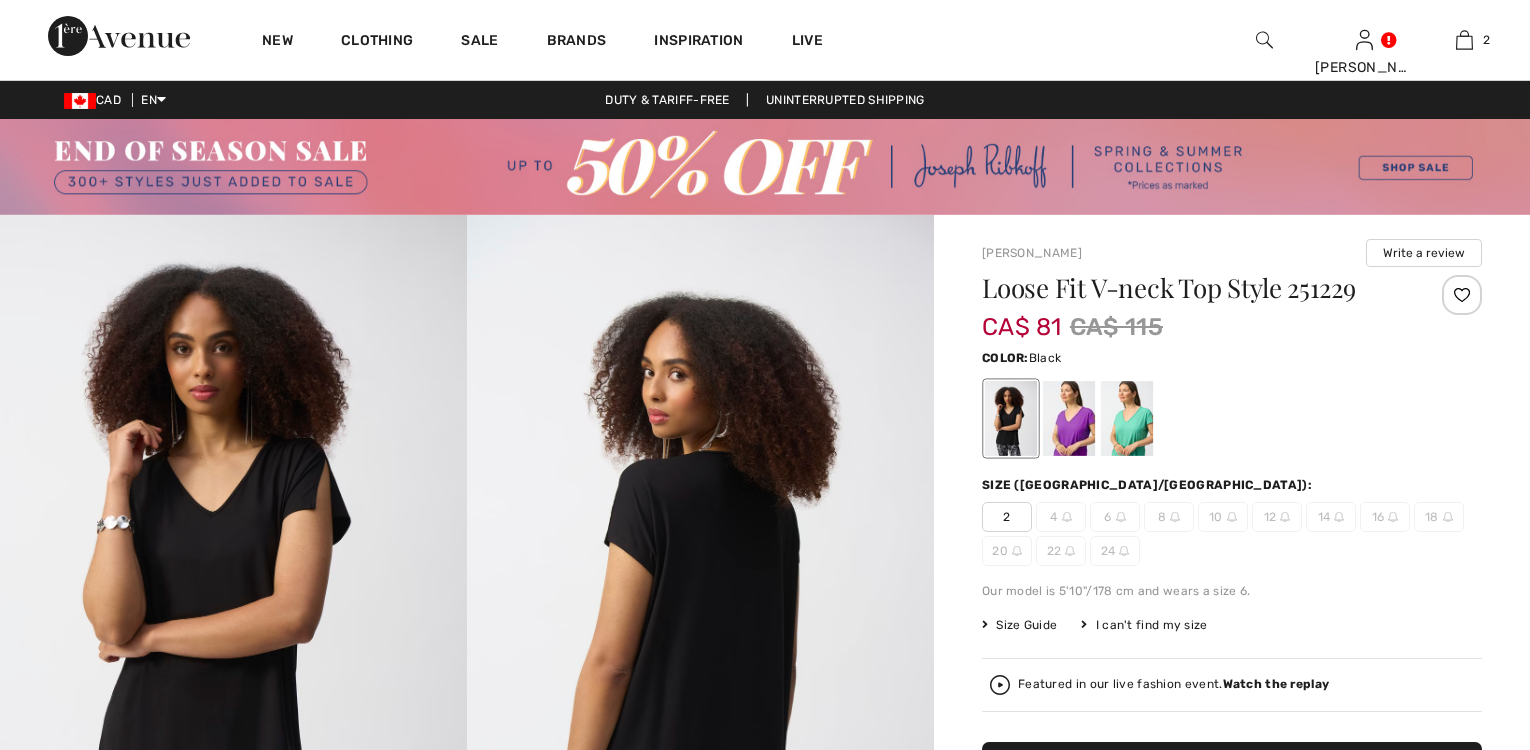 scroll, scrollTop: 0, scrollLeft: 0, axis: both 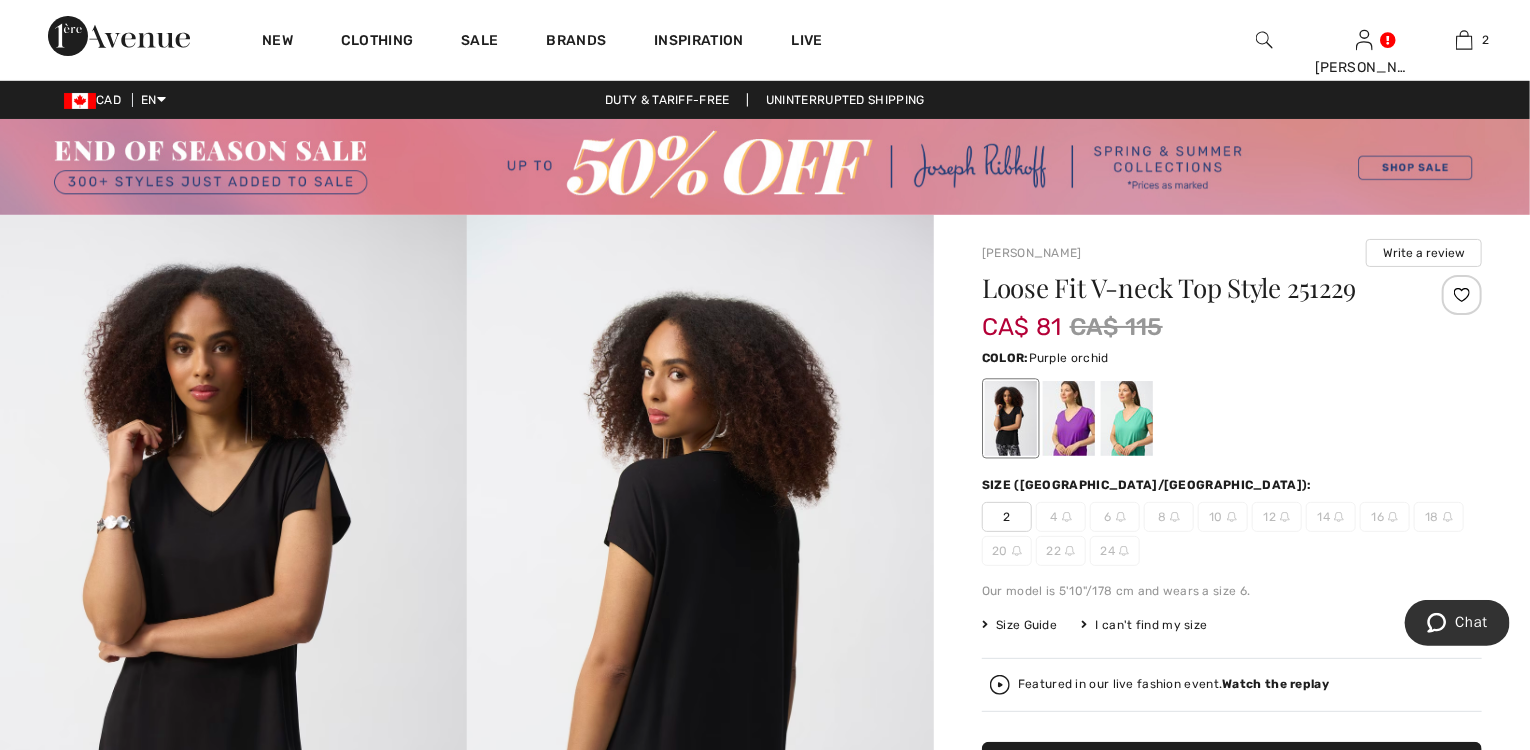 click at bounding box center (1069, 418) 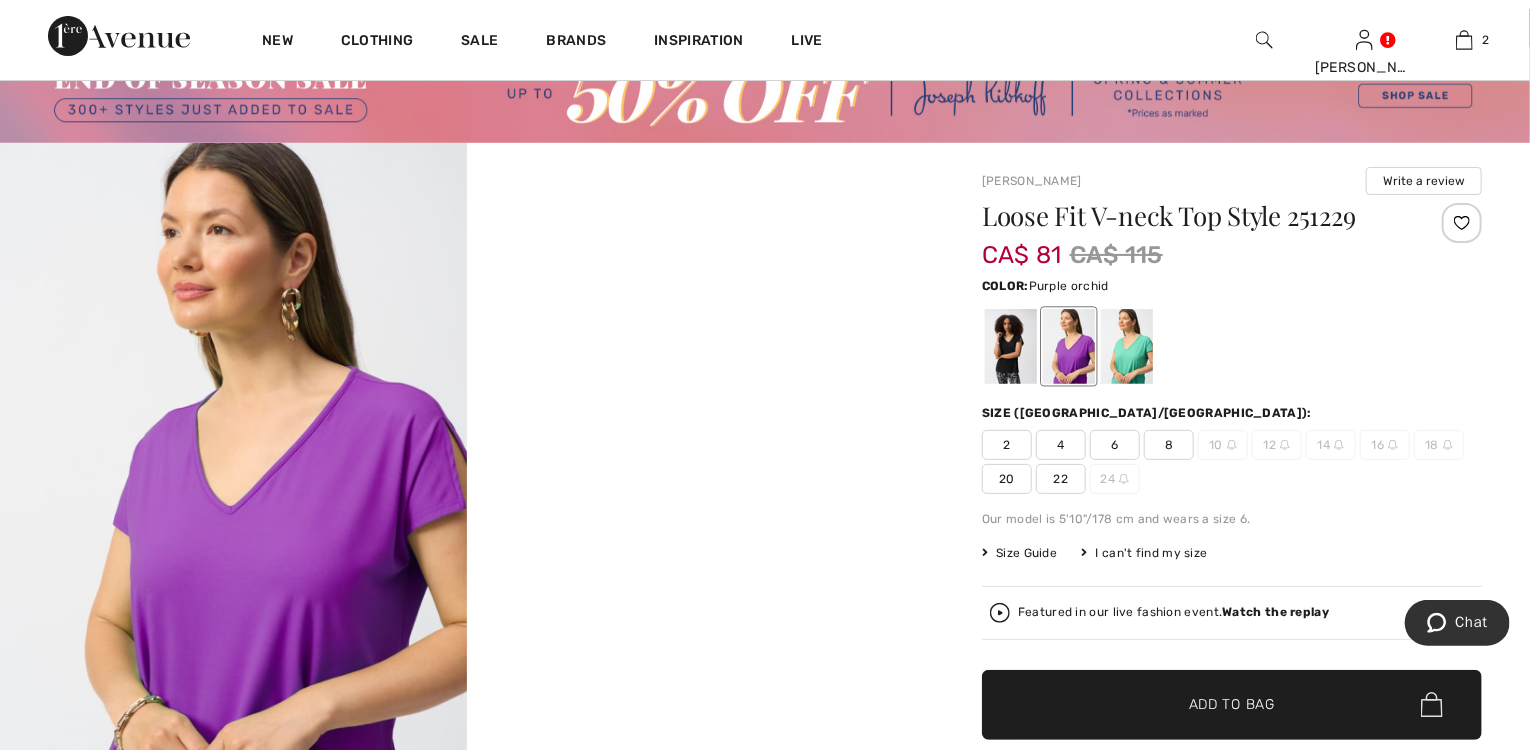 scroll, scrollTop: 160, scrollLeft: 0, axis: vertical 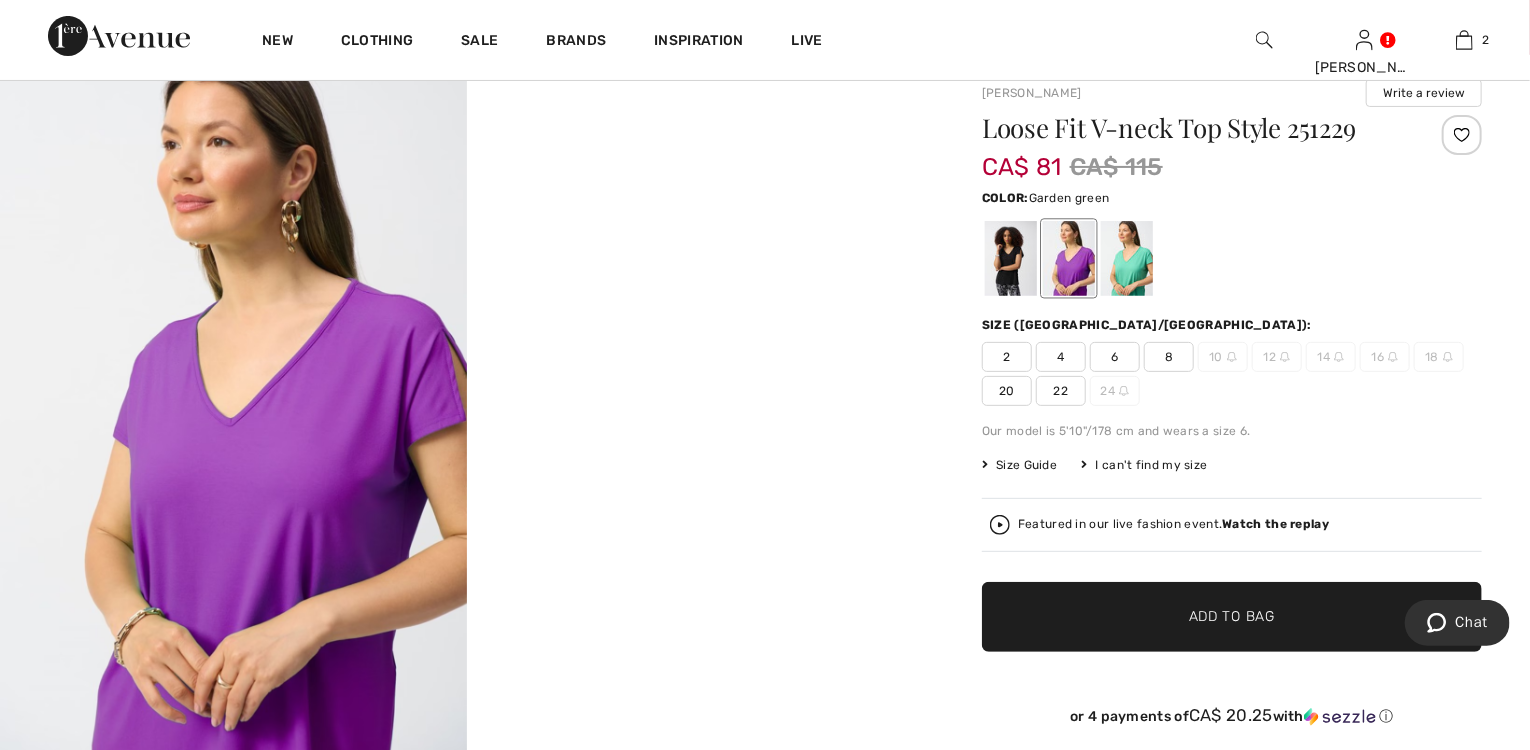 click at bounding box center (1127, 258) 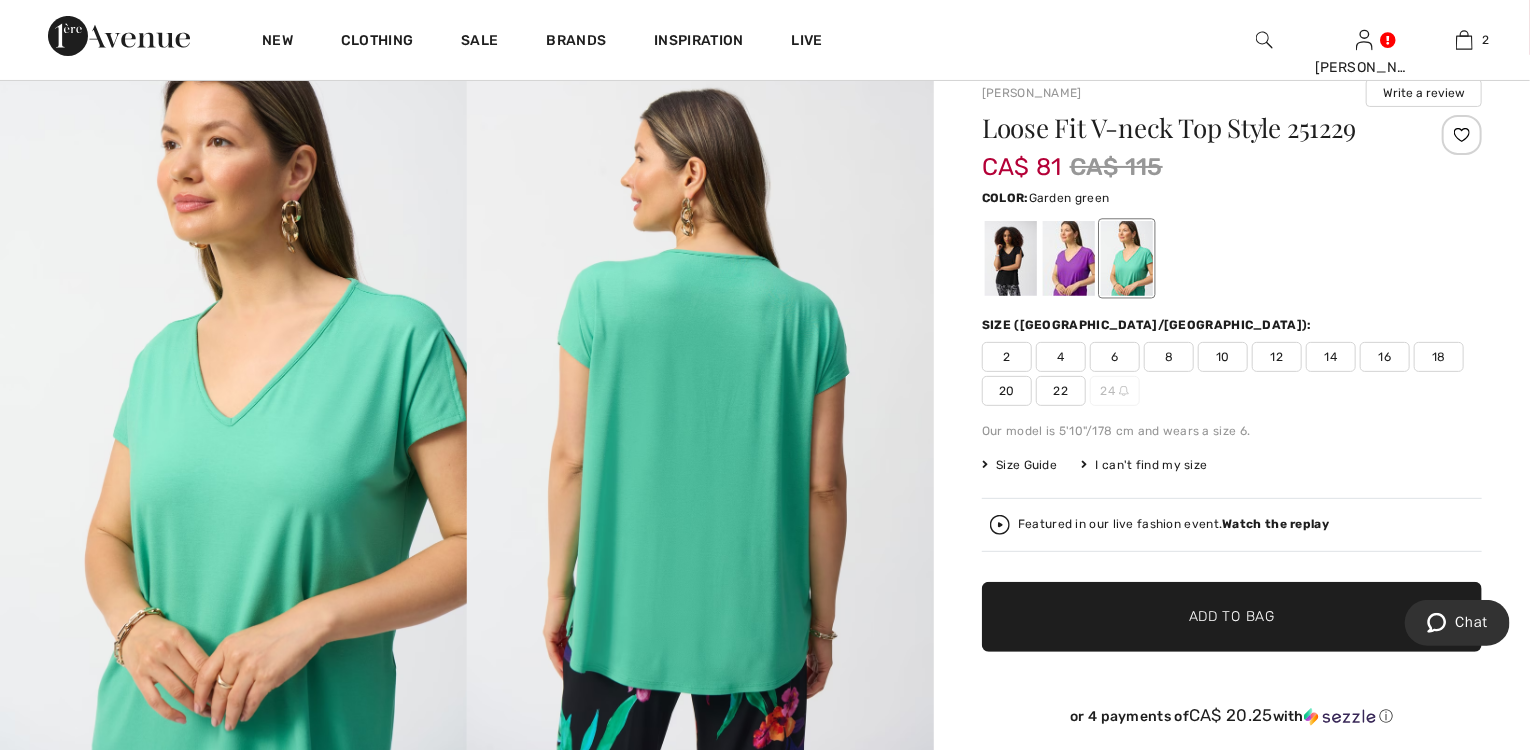 click on "16" at bounding box center [1385, 357] 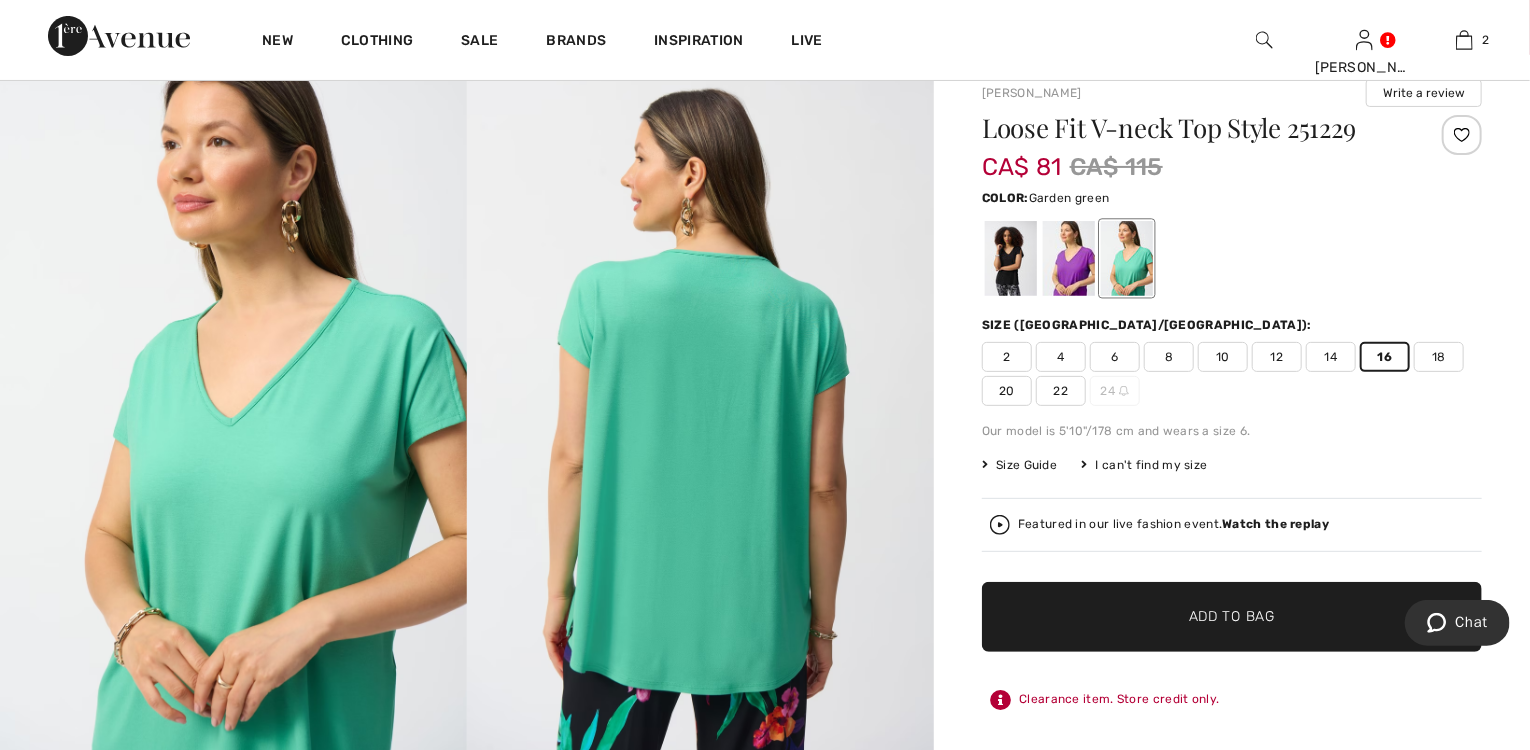 click on "Add to Bag" at bounding box center [1232, 616] 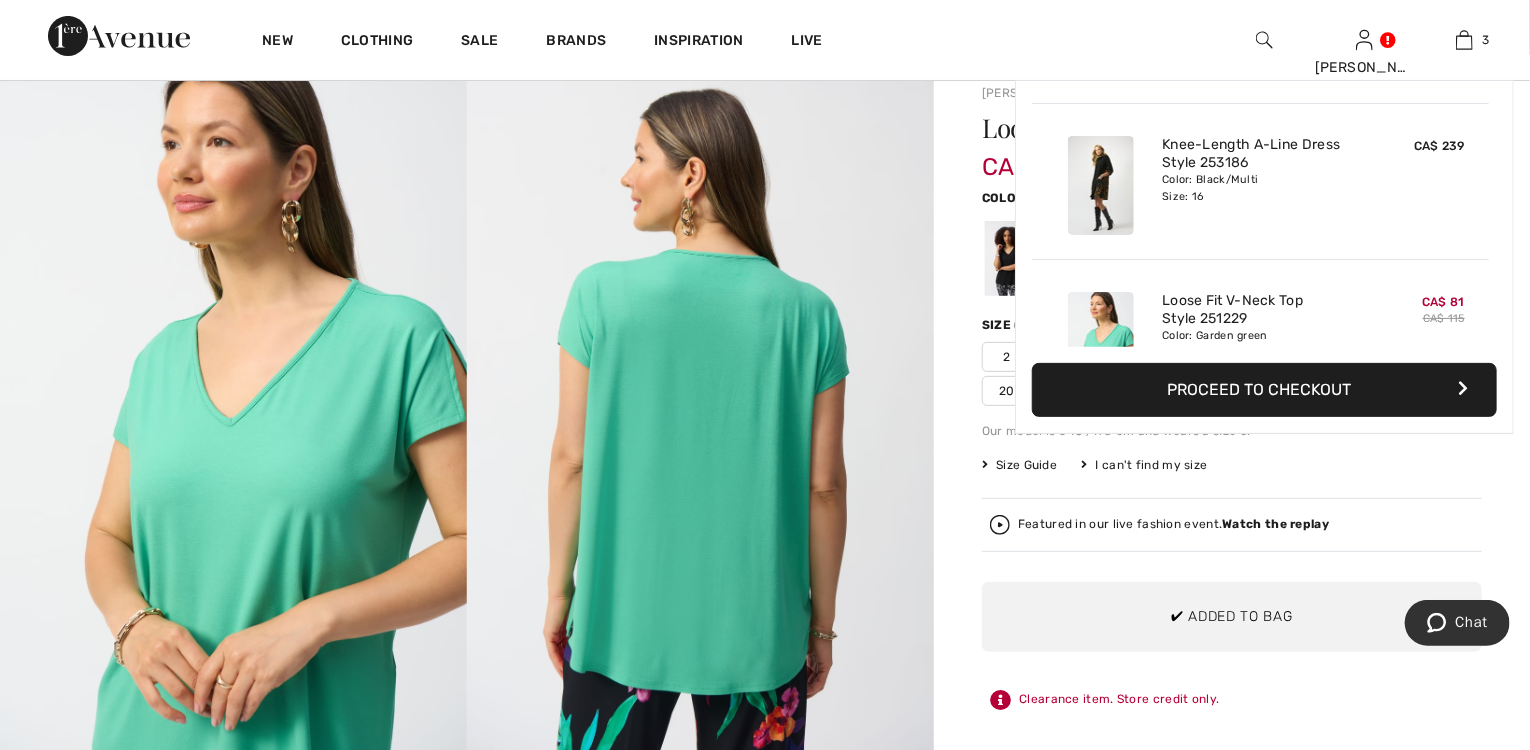 scroll, scrollTop: 216, scrollLeft: 0, axis: vertical 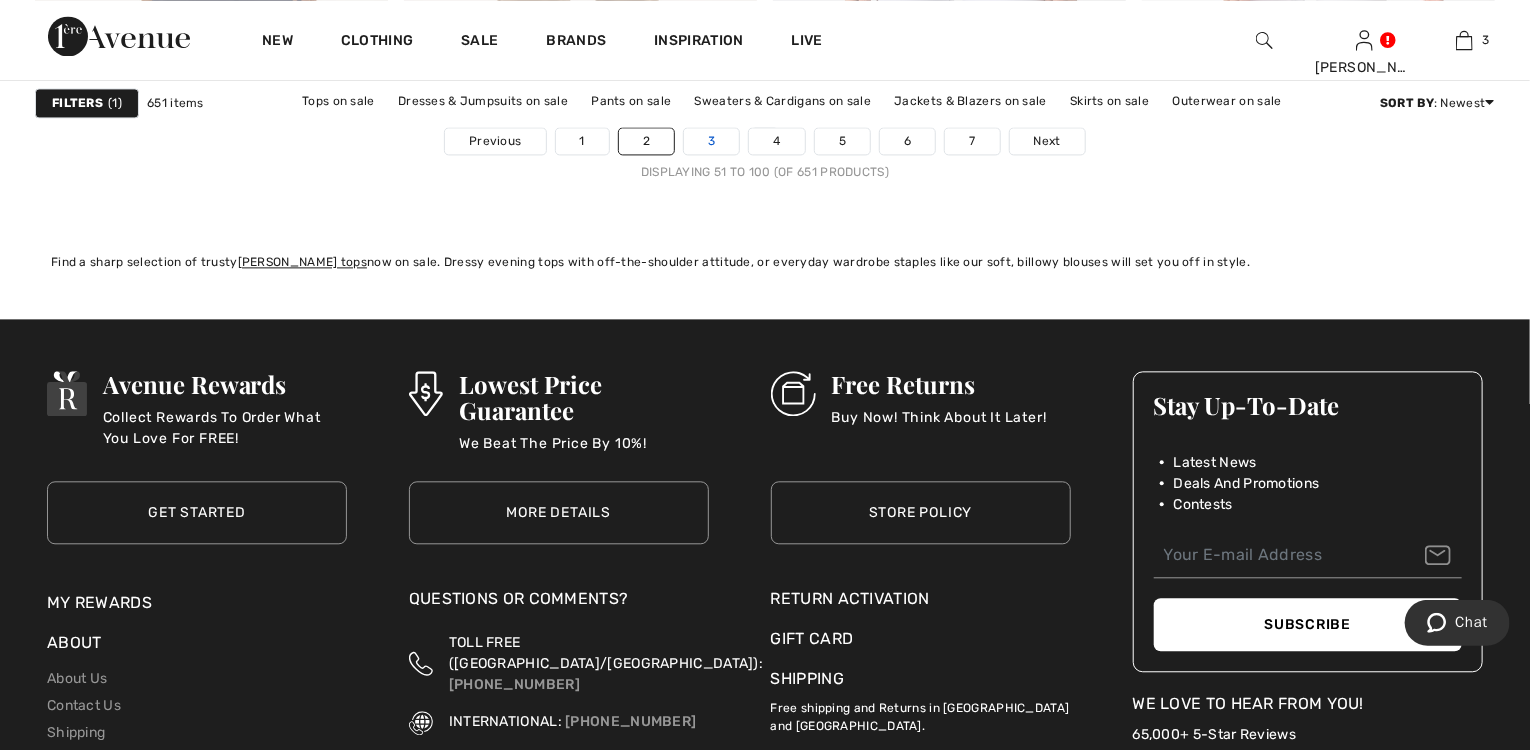 click on "3" at bounding box center (711, 141) 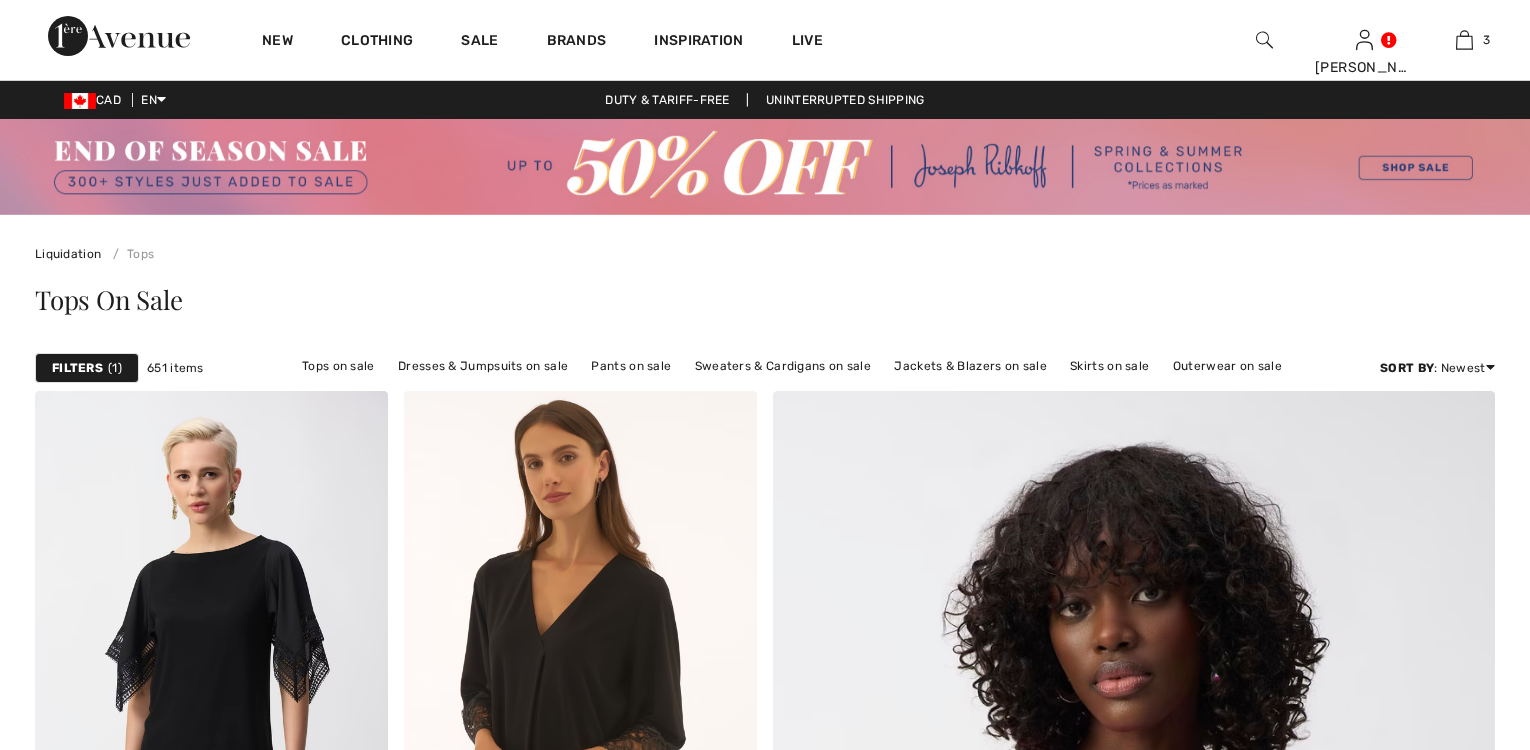 scroll, scrollTop: 480, scrollLeft: 0, axis: vertical 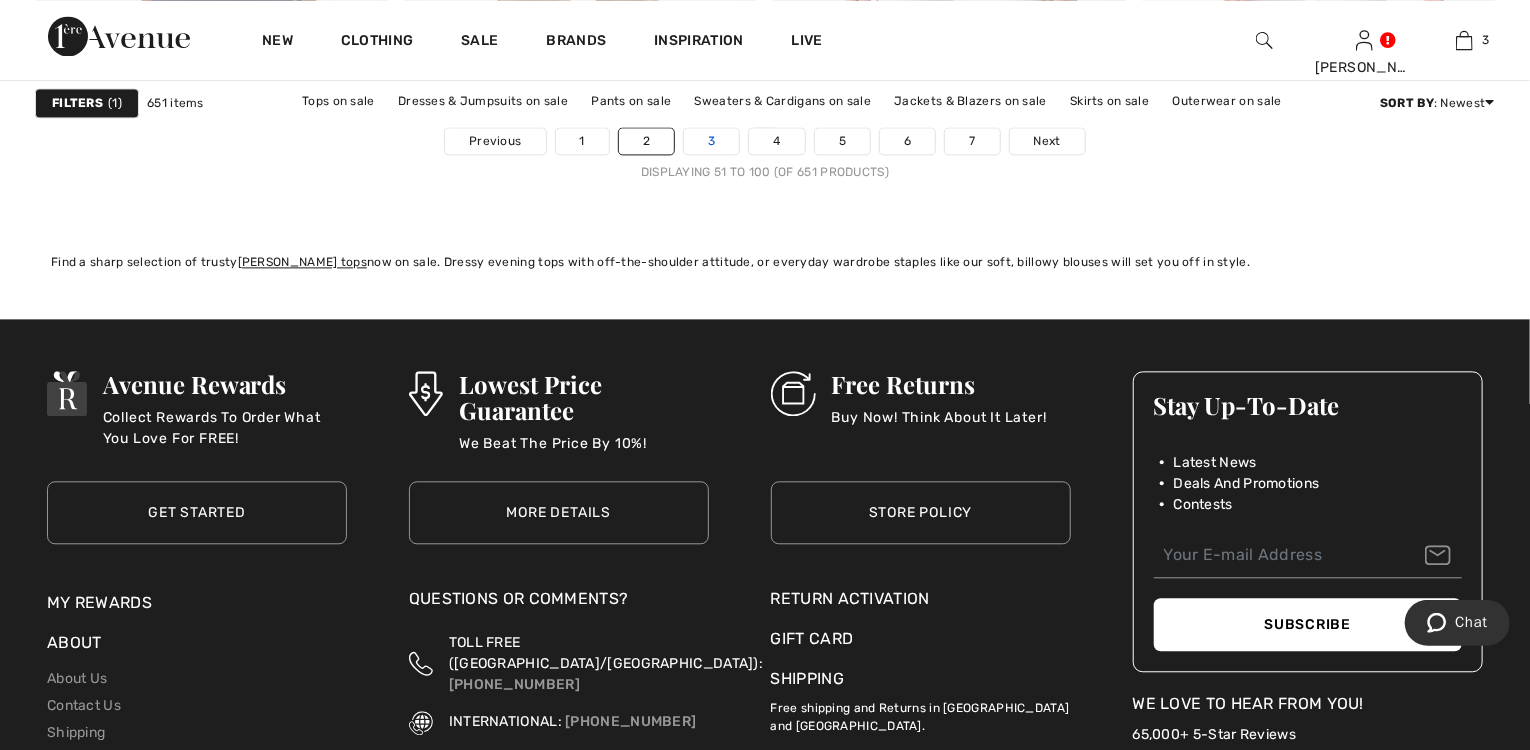 click on "3" at bounding box center (711, 141) 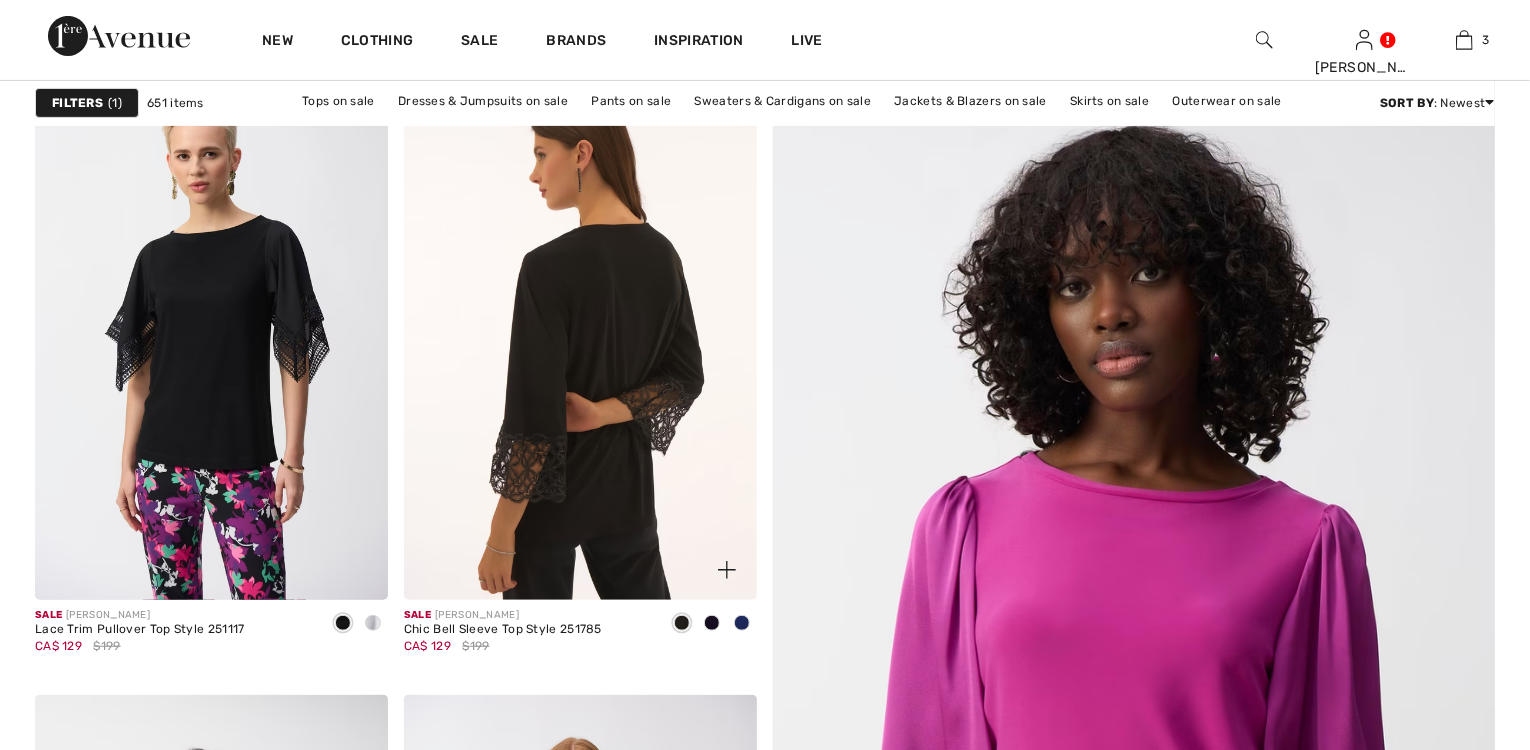 scroll, scrollTop: 320, scrollLeft: 0, axis: vertical 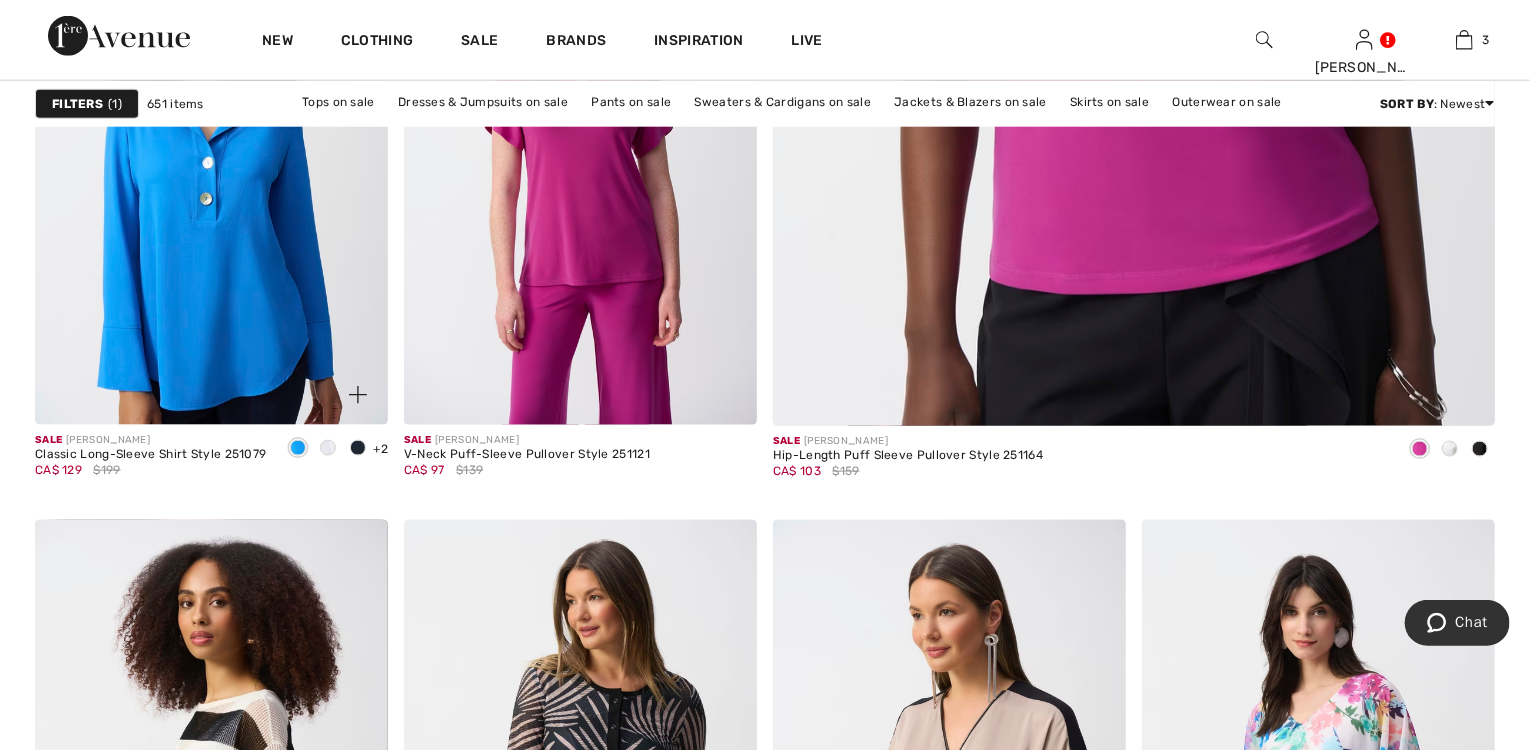 click at bounding box center [211, 160] 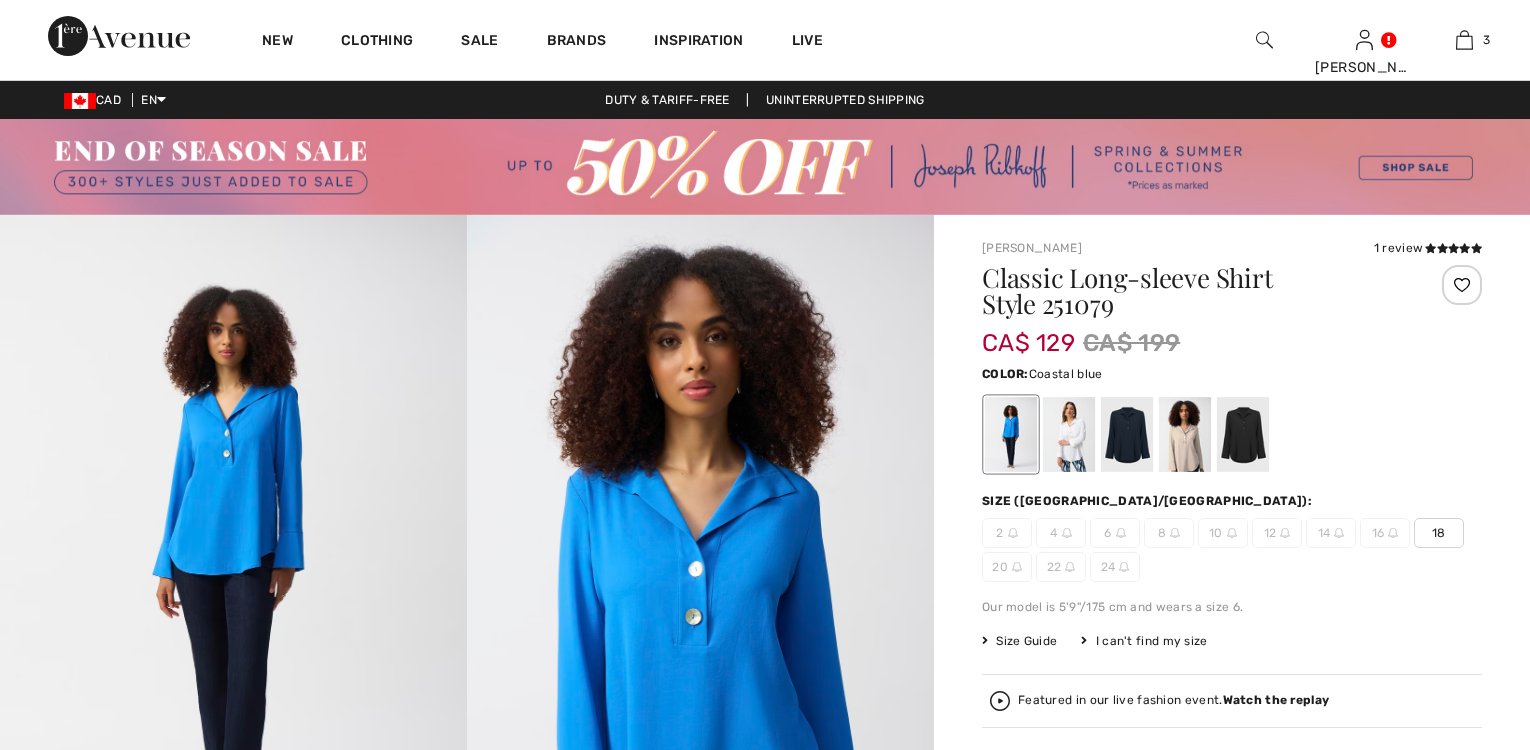 scroll, scrollTop: 0, scrollLeft: 0, axis: both 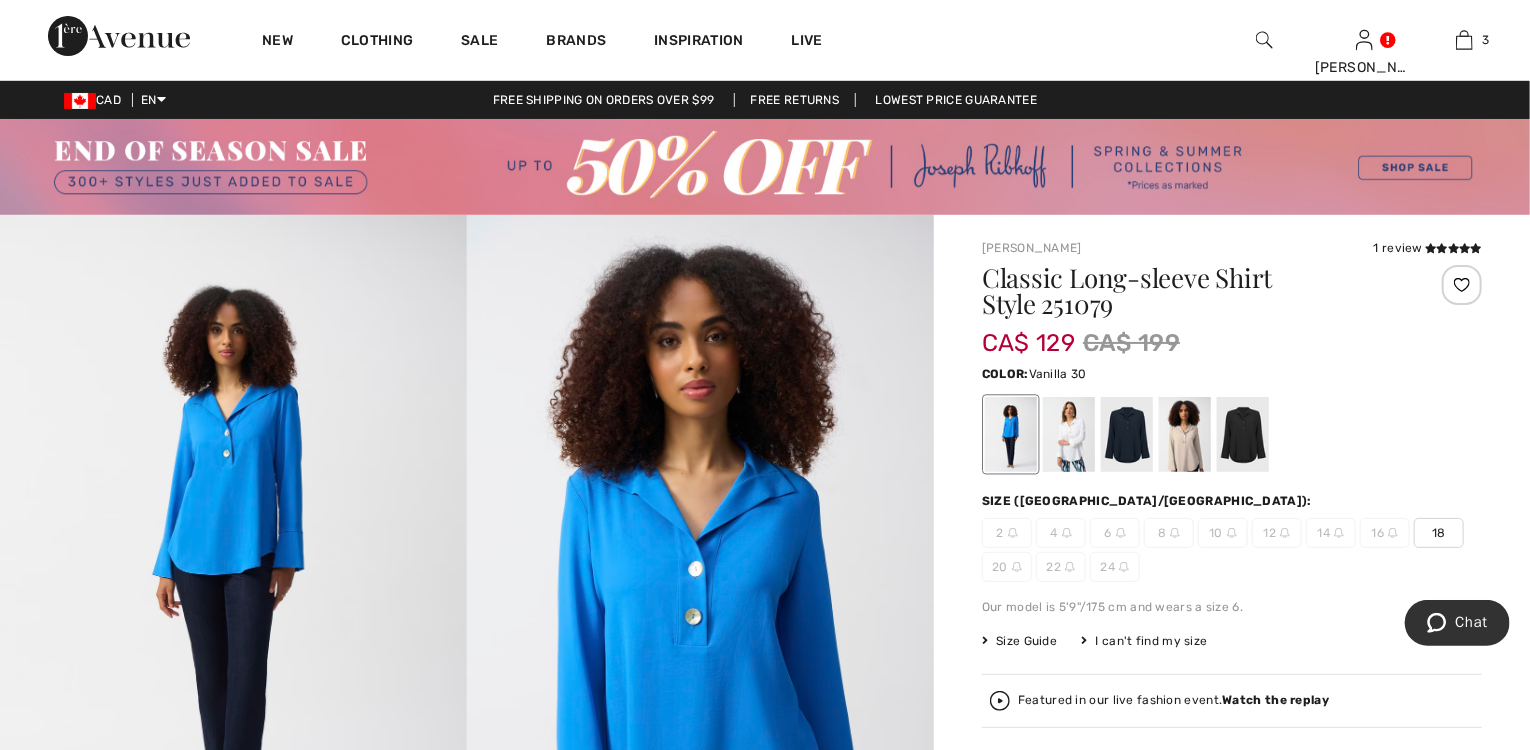 click at bounding box center (1069, 434) 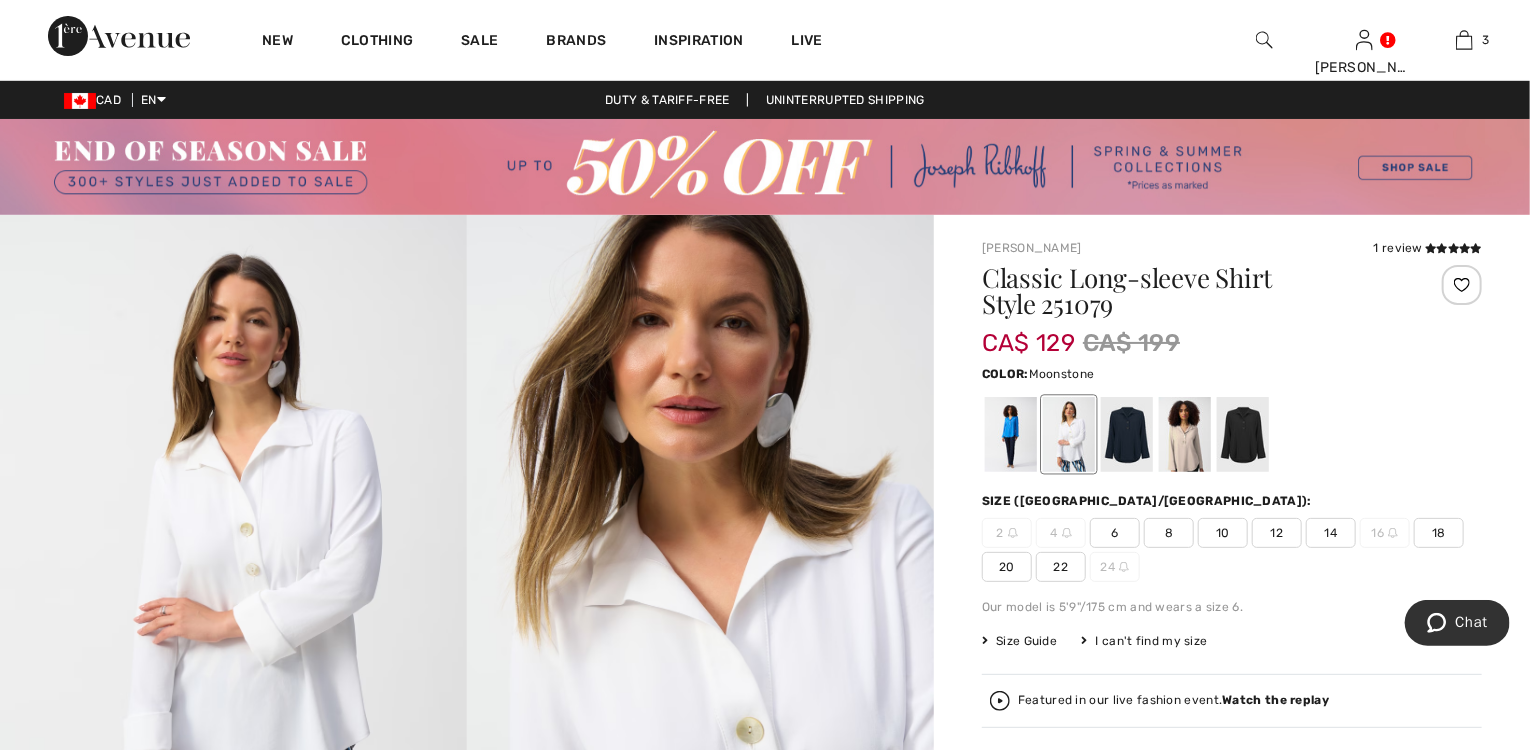 click at bounding box center [1185, 434] 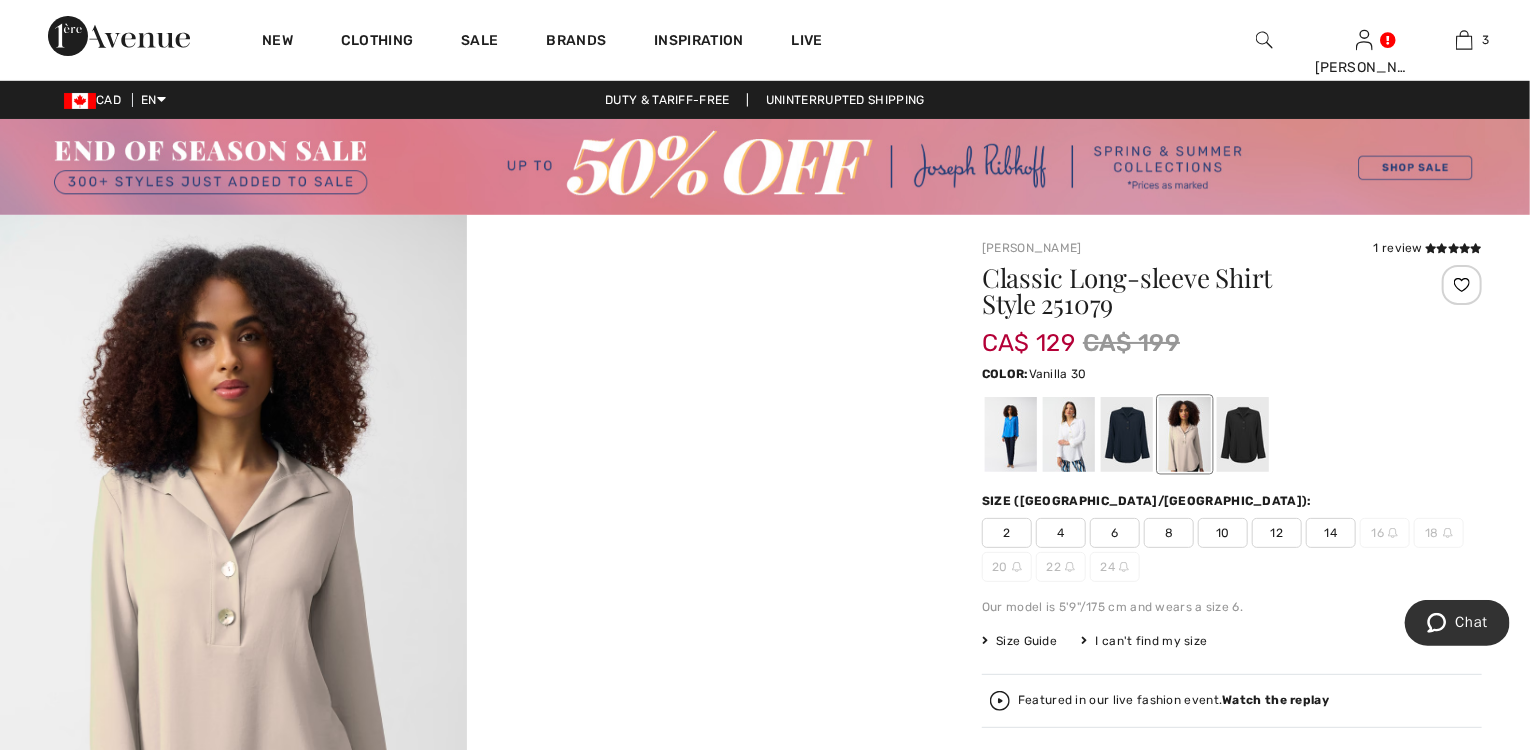 click at bounding box center (1069, 434) 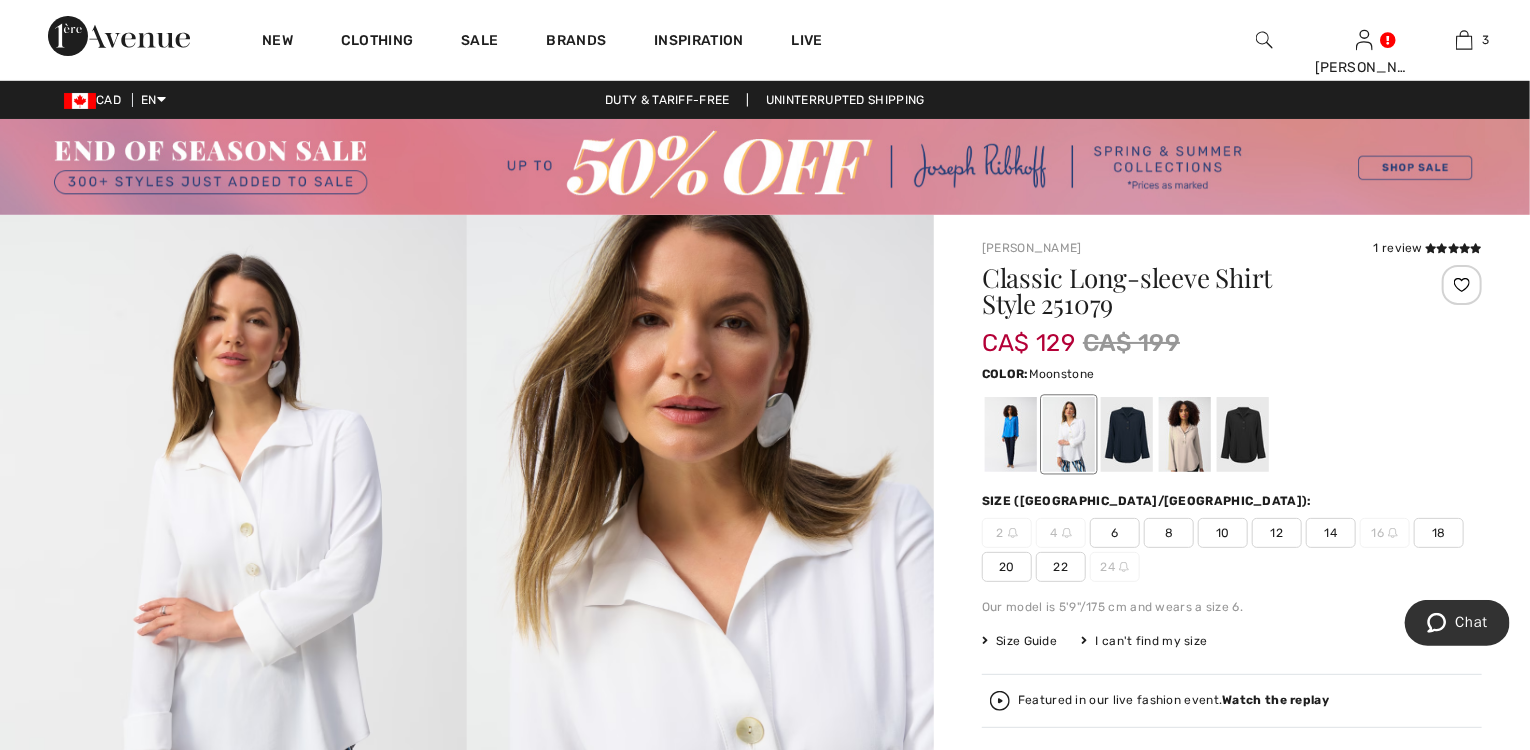 click at bounding box center (1185, 434) 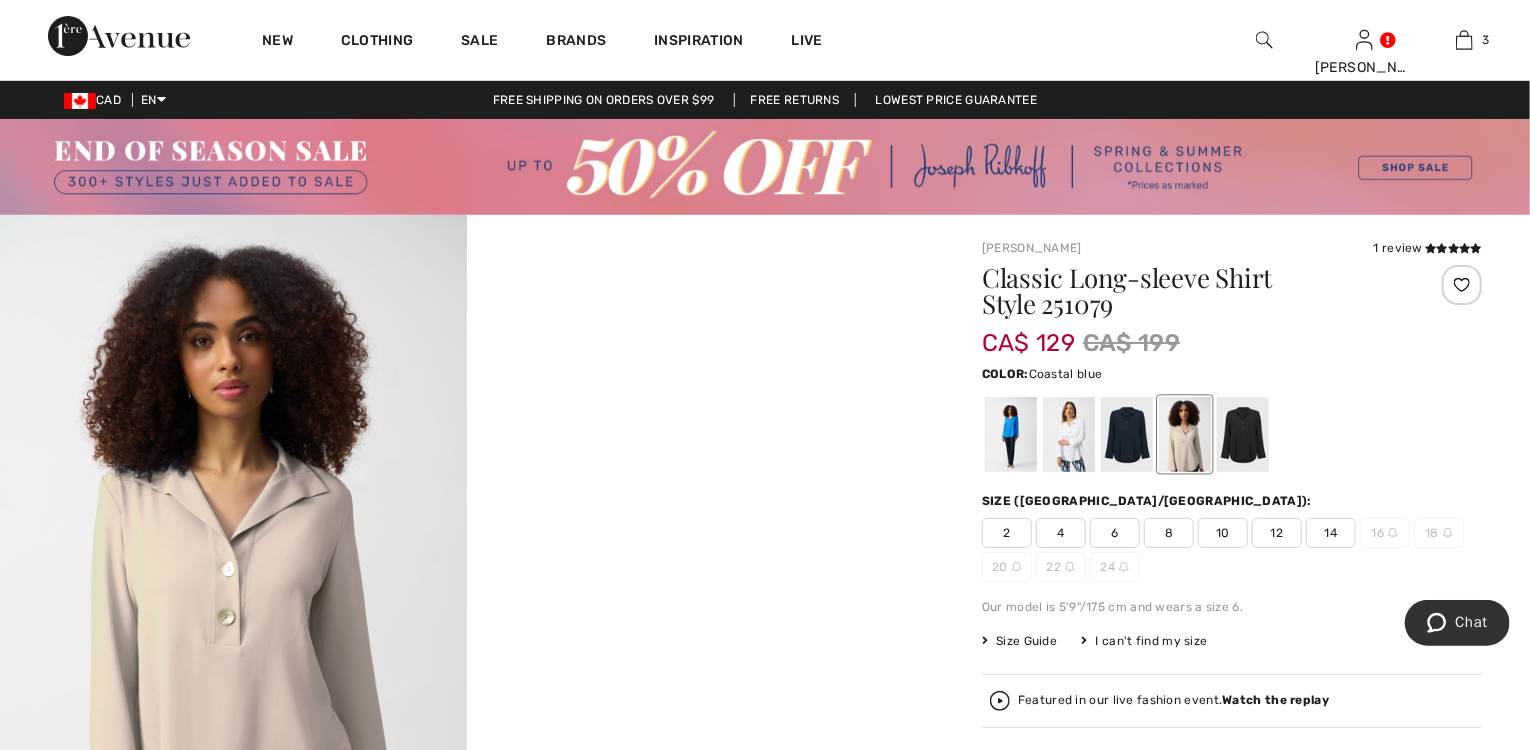 click at bounding box center (1011, 434) 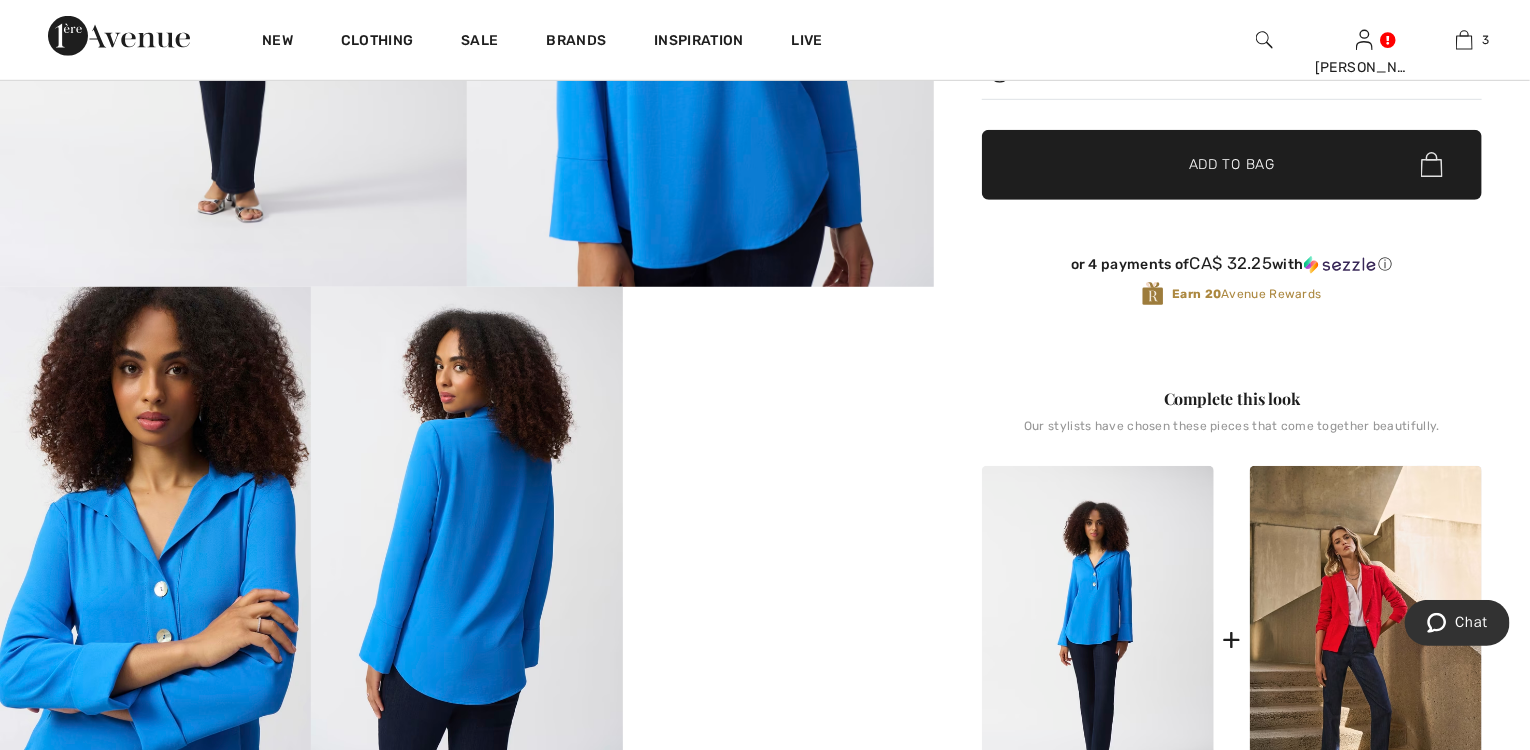 scroll, scrollTop: 640, scrollLeft: 0, axis: vertical 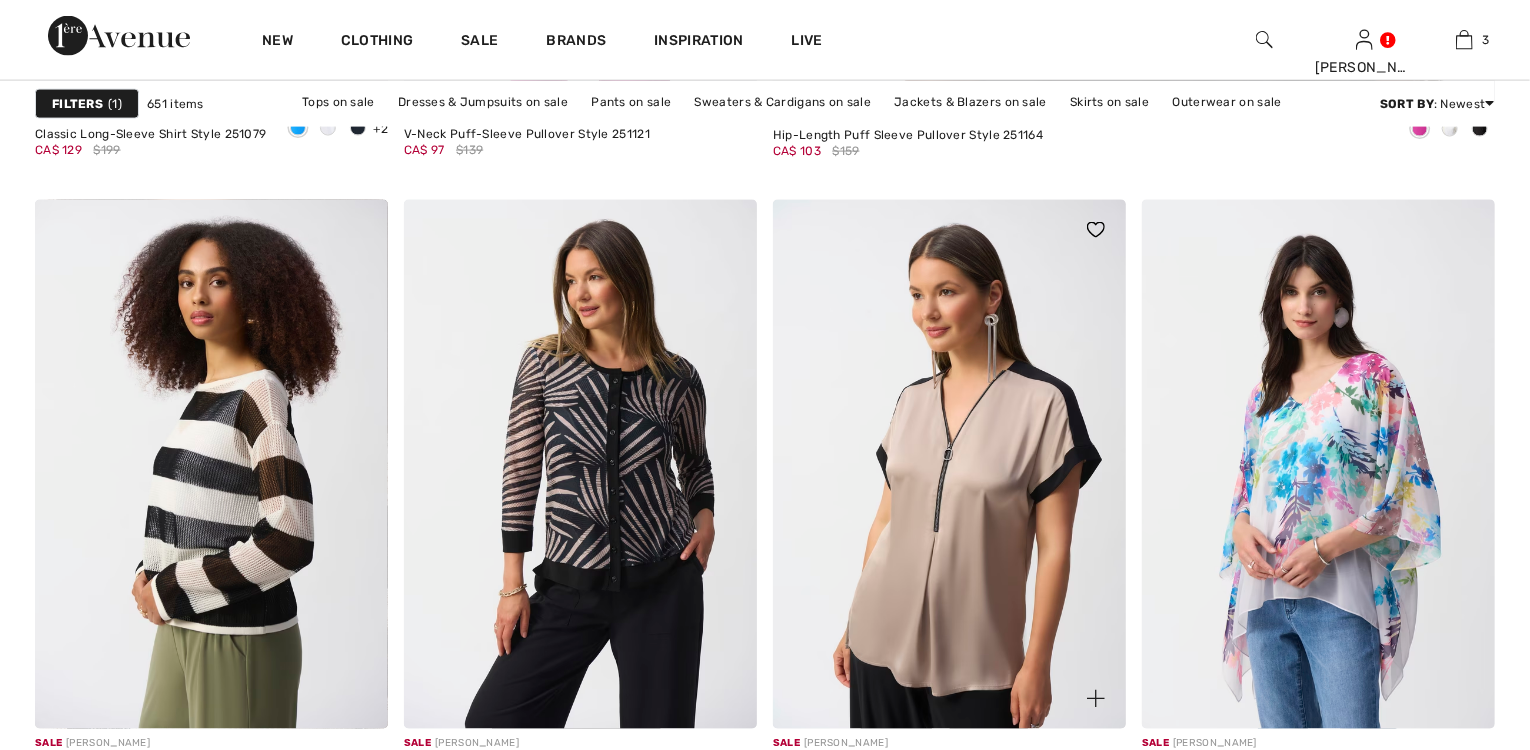 checkbox on "true" 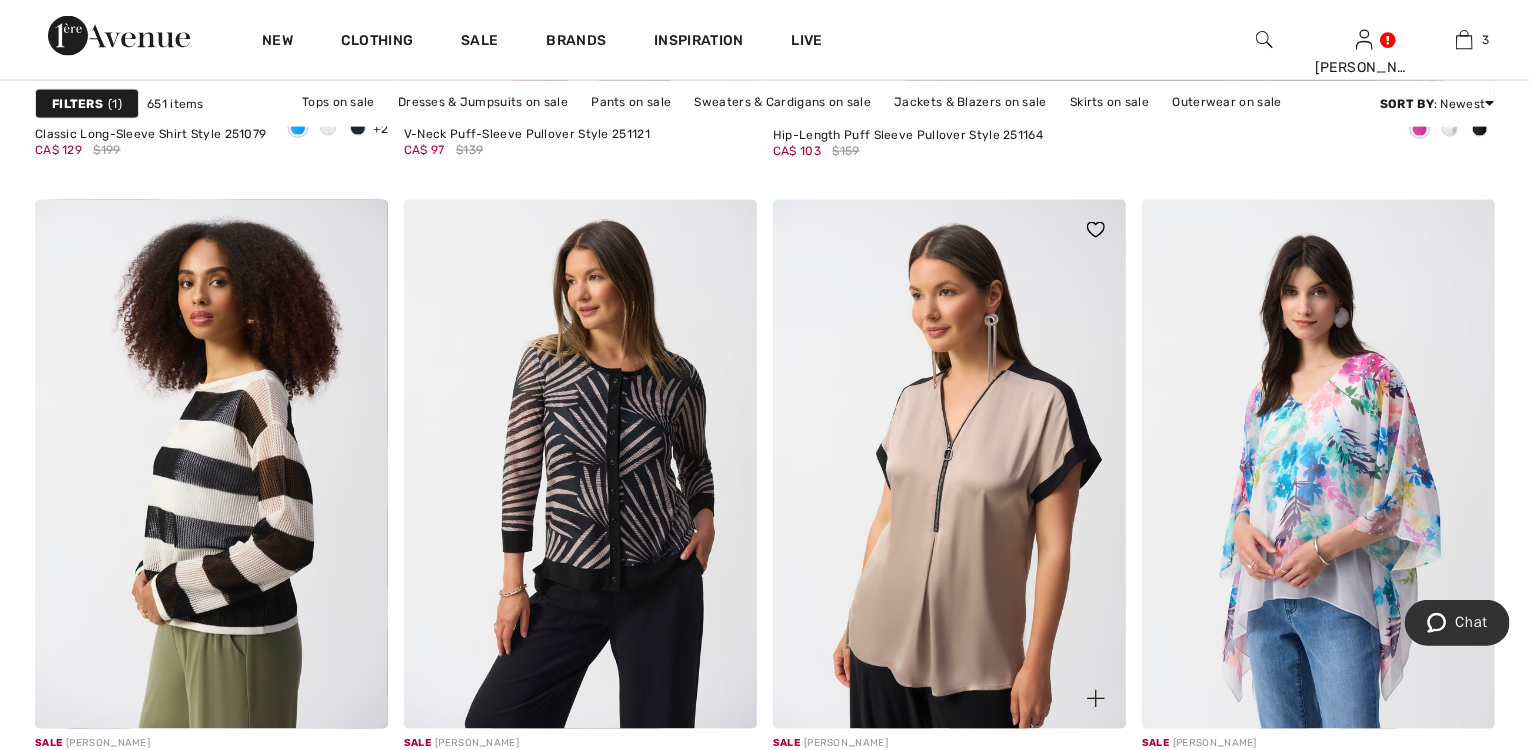 scroll, scrollTop: 1661, scrollLeft: 0, axis: vertical 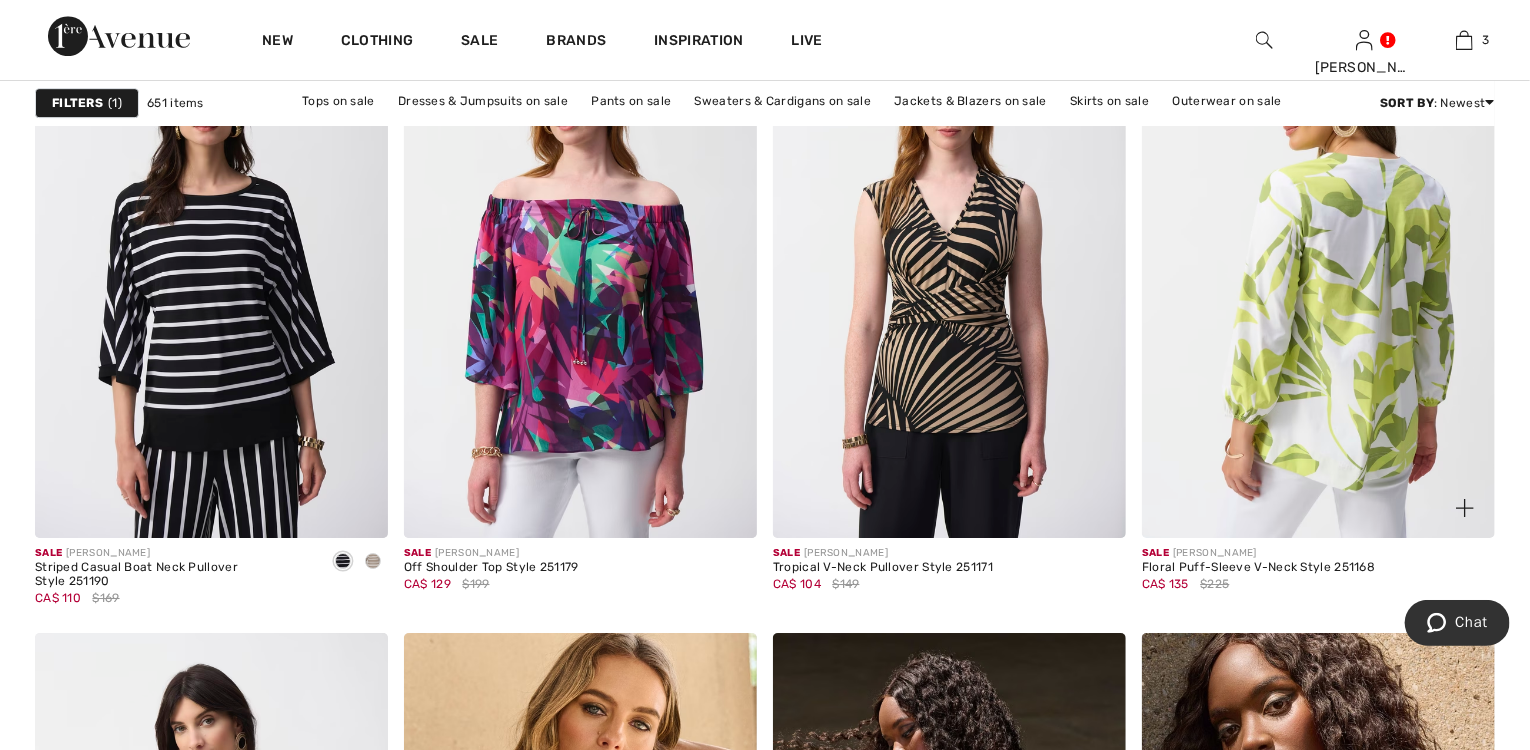 click at bounding box center [1318, 273] 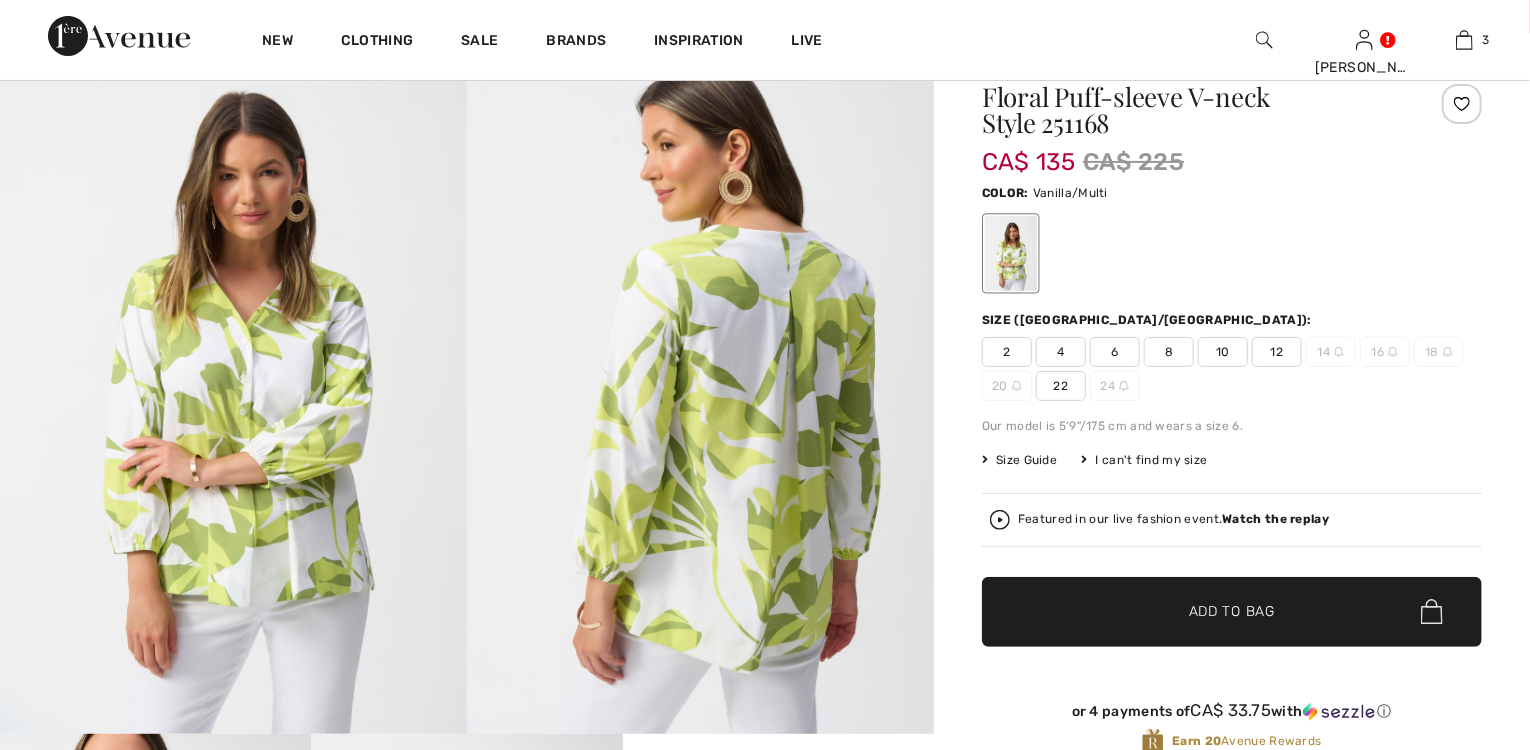 scroll, scrollTop: 240, scrollLeft: 0, axis: vertical 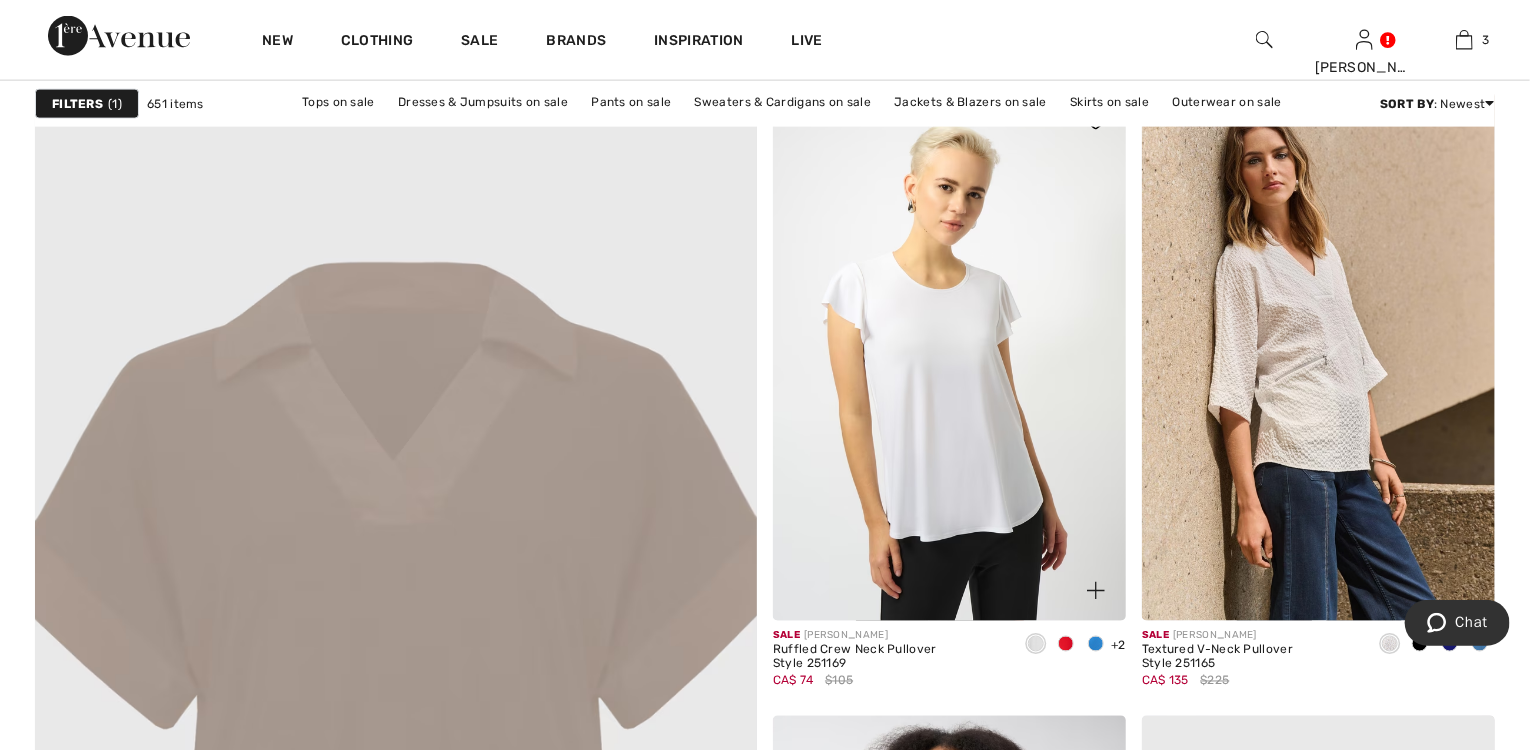 click at bounding box center [1096, 644] 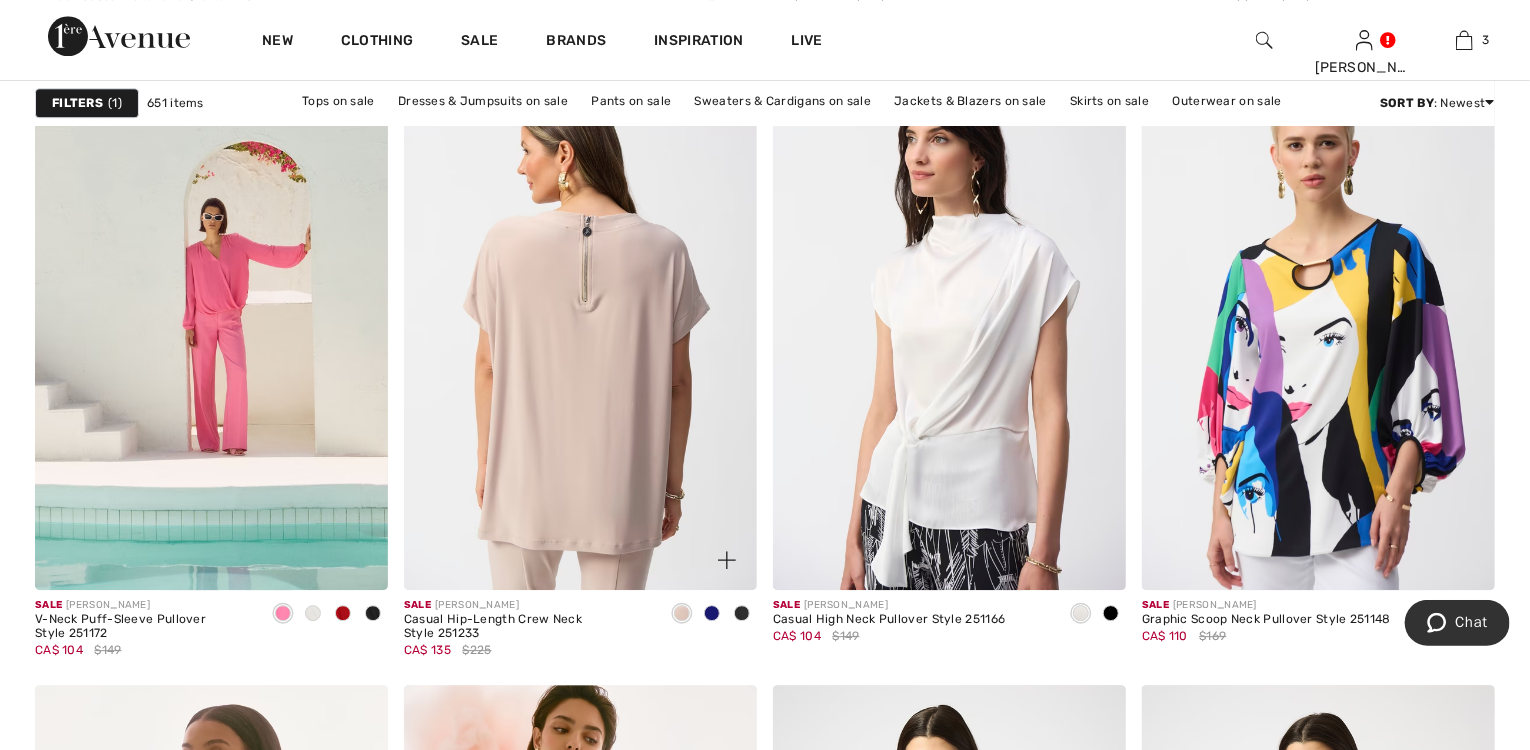 scroll, scrollTop: 6560, scrollLeft: 0, axis: vertical 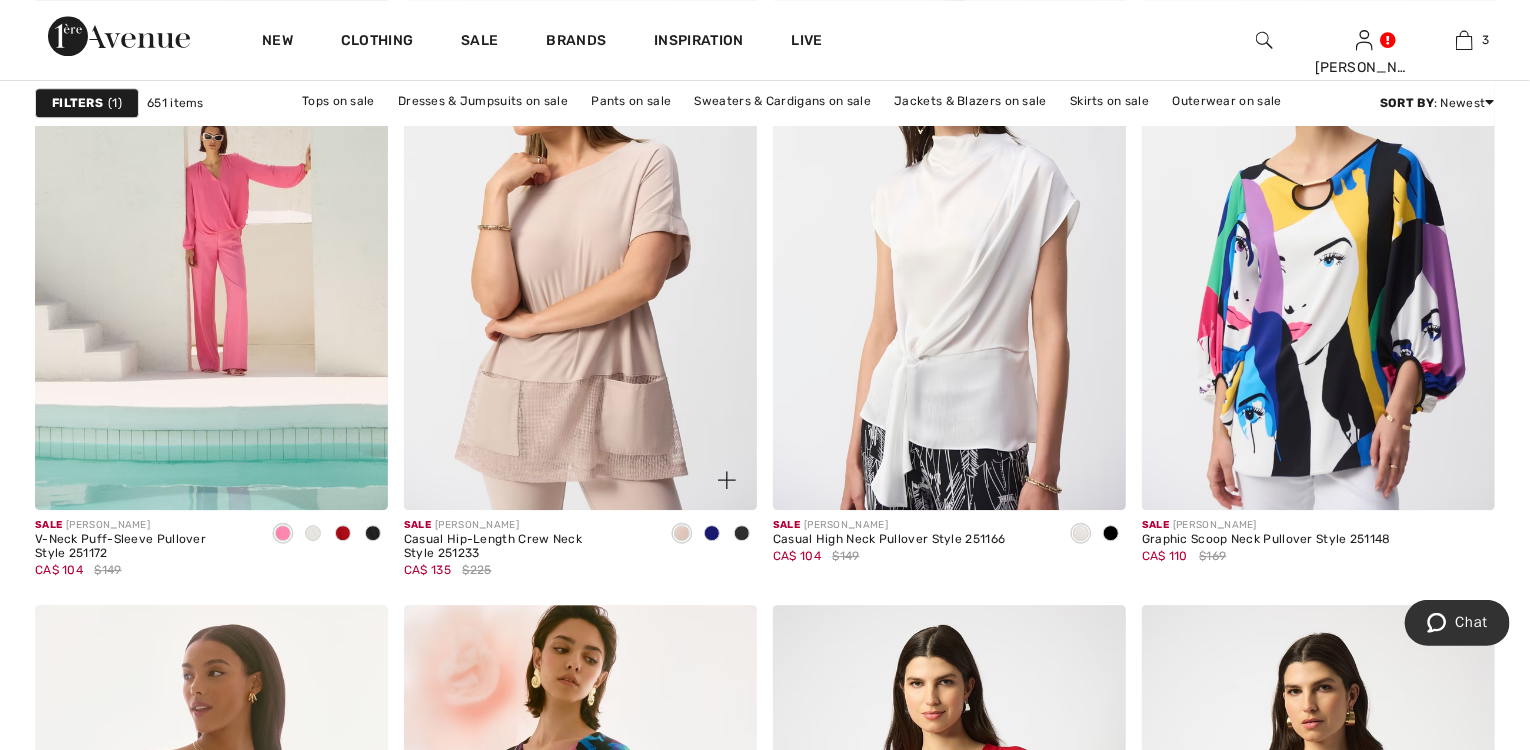 click at bounding box center (712, 533) 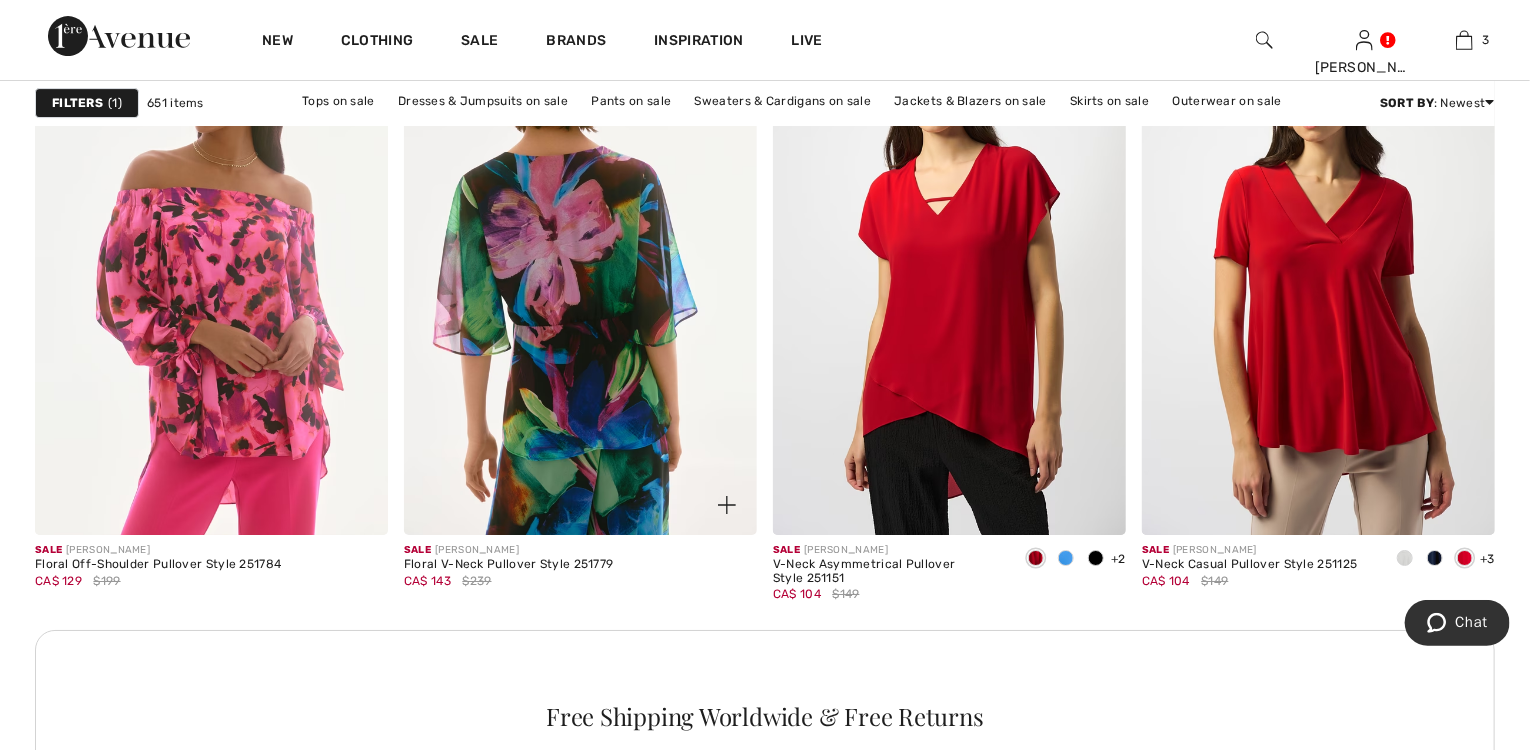 scroll, scrollTop: 7280, scrollLeft: 0, axis: vertical 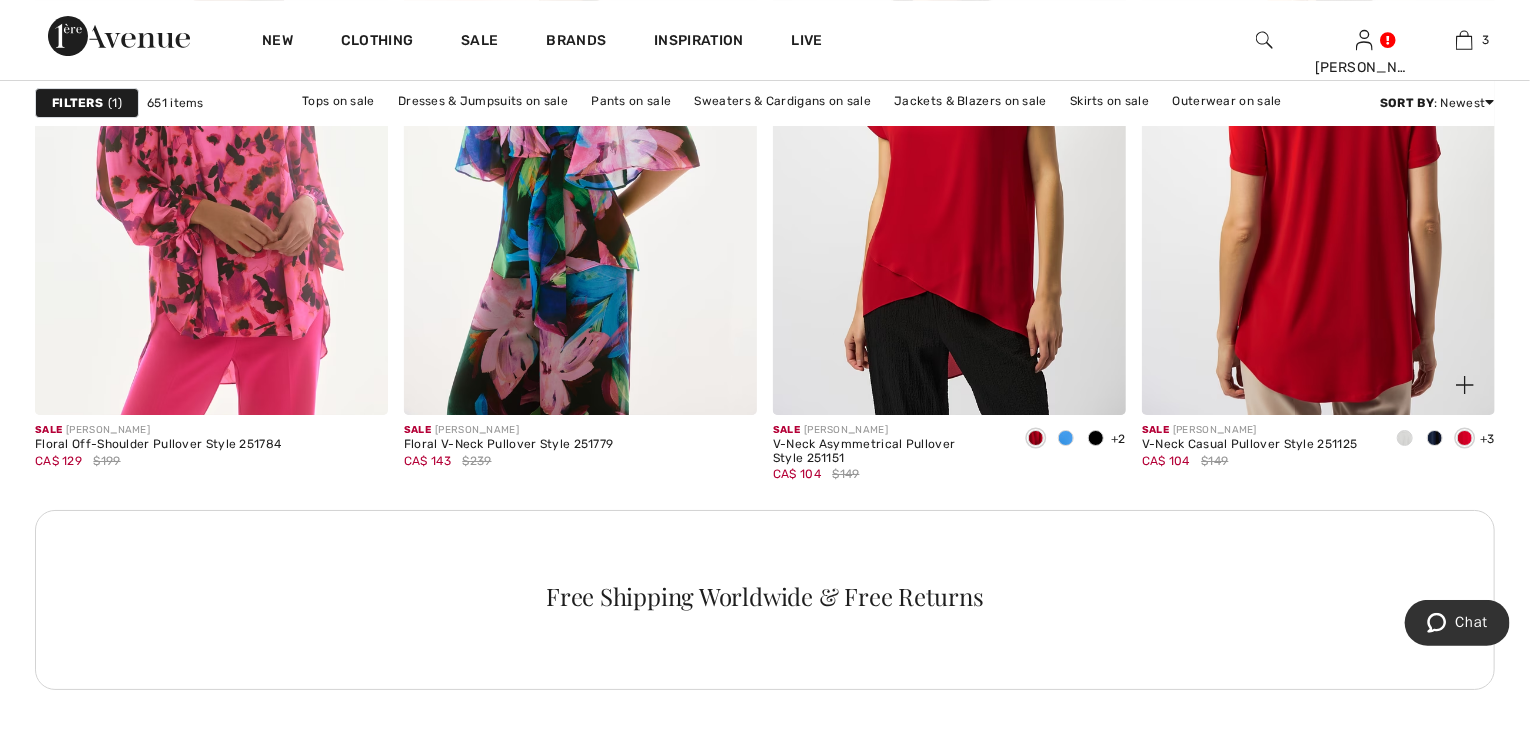 click at bounding box center (1318, 150) 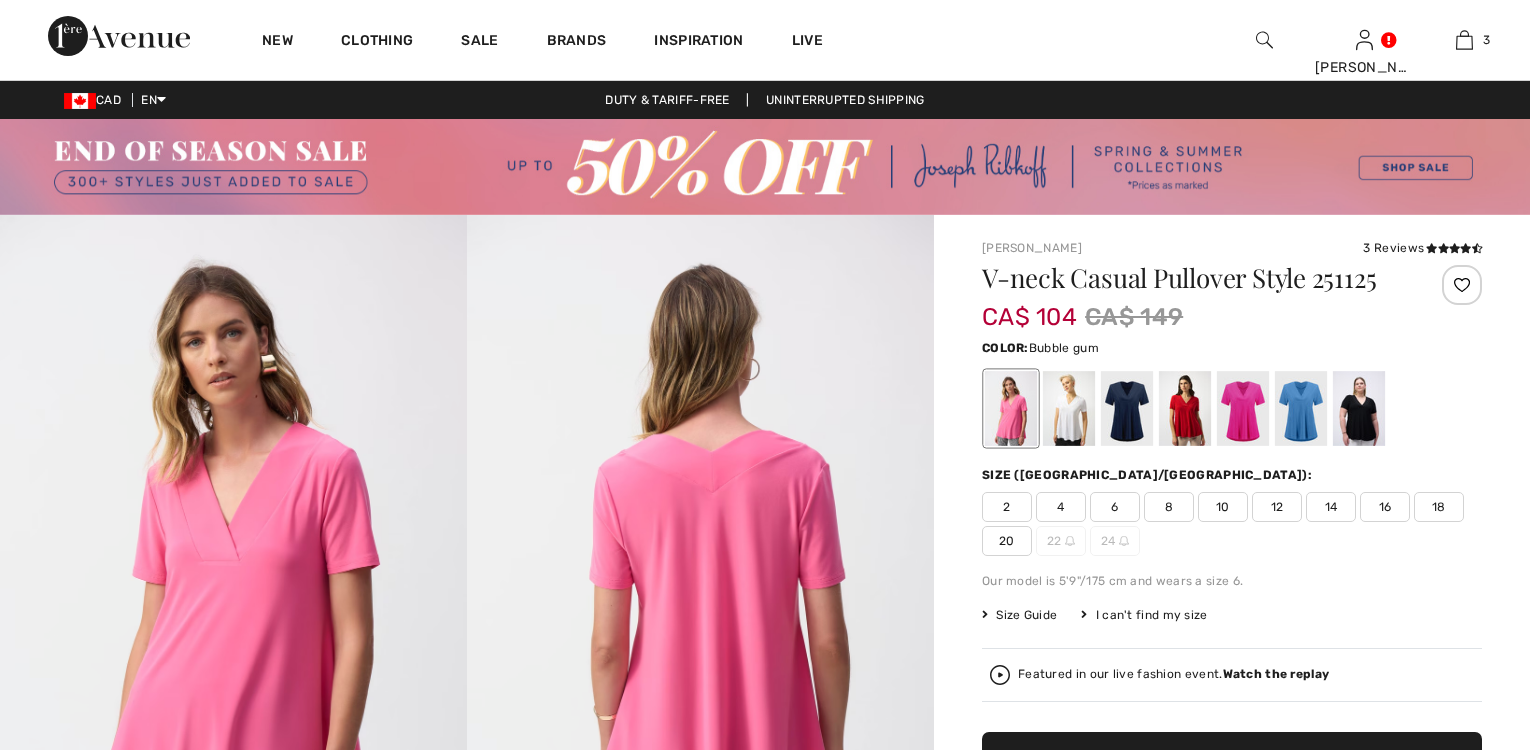 scroll, scrollTop: 160, scrollLeft: 0, axis: vertical 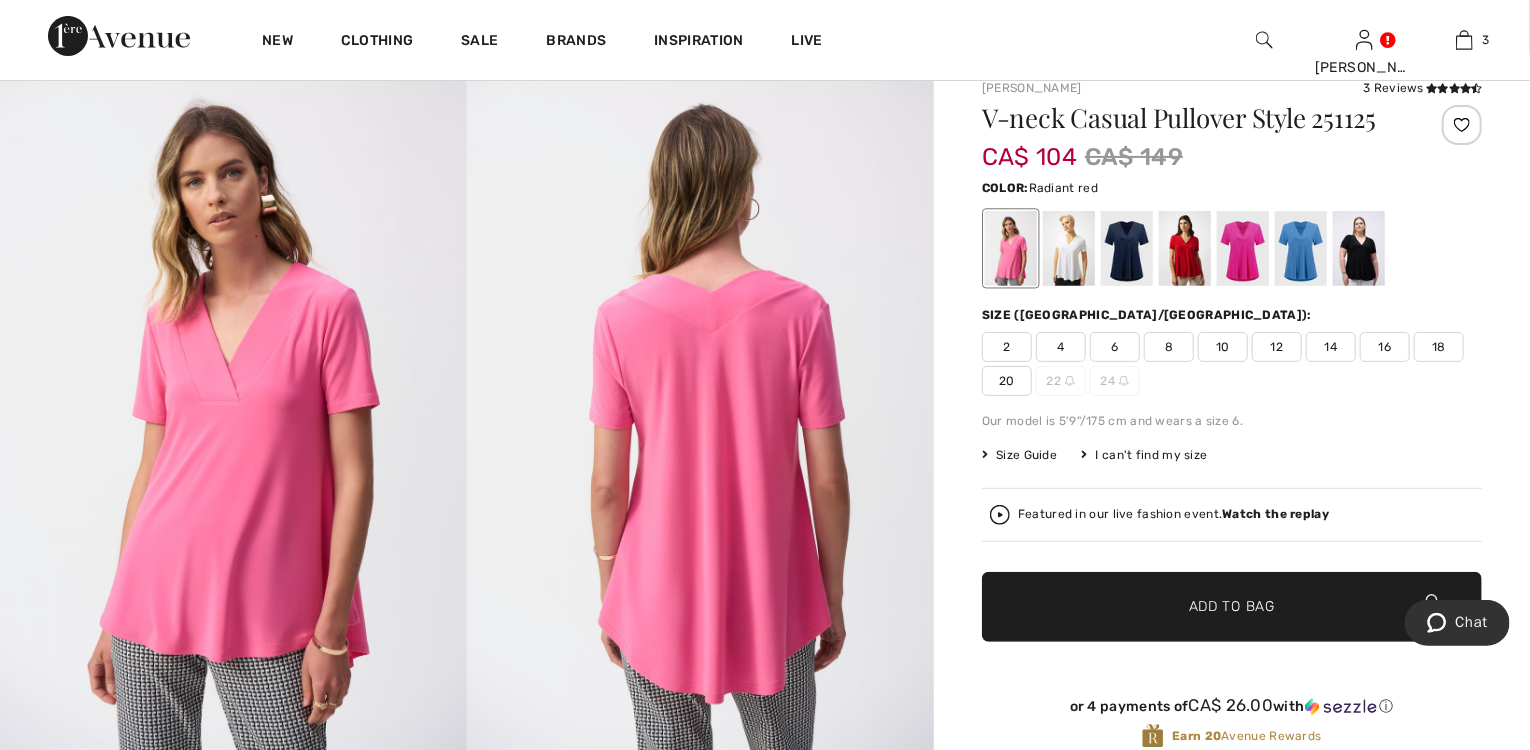 click at bounding box center (1185, 248) 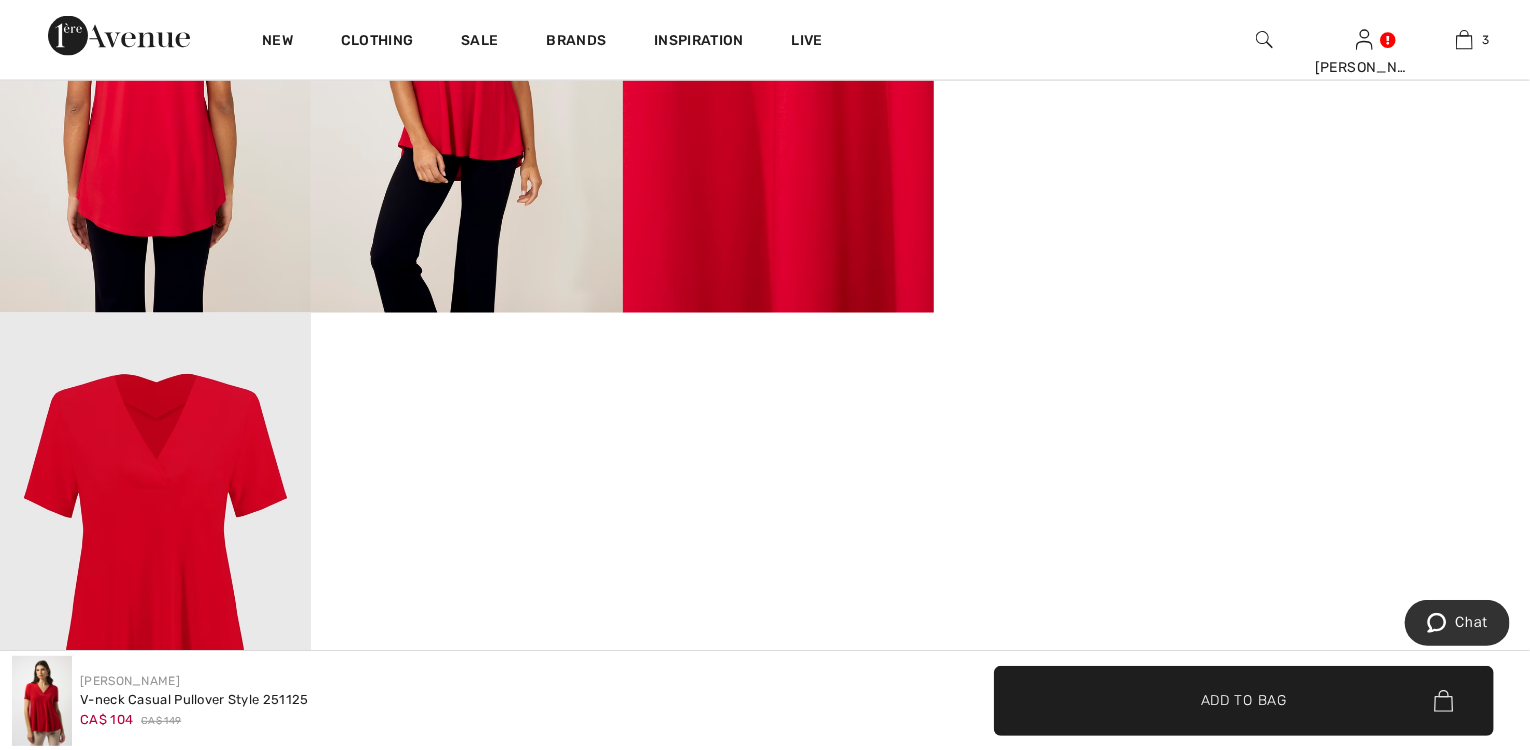 scroll, scrollTop: 1520, scrollLeft: 0, axis: vertical 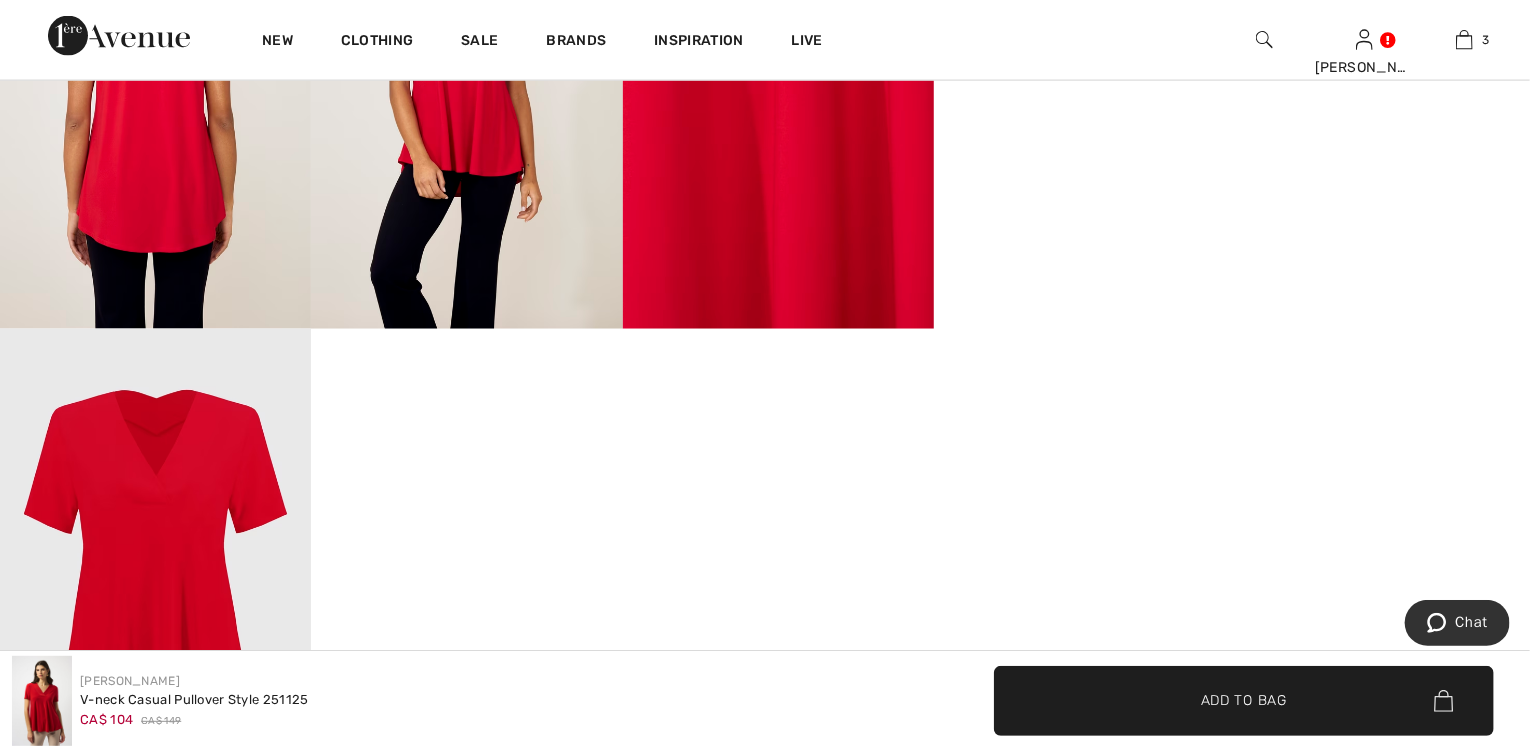 drag, startPoint x: 438, startPoint y: 424, endPoint x: 872, endPoint y: 433, distance: 434.09332 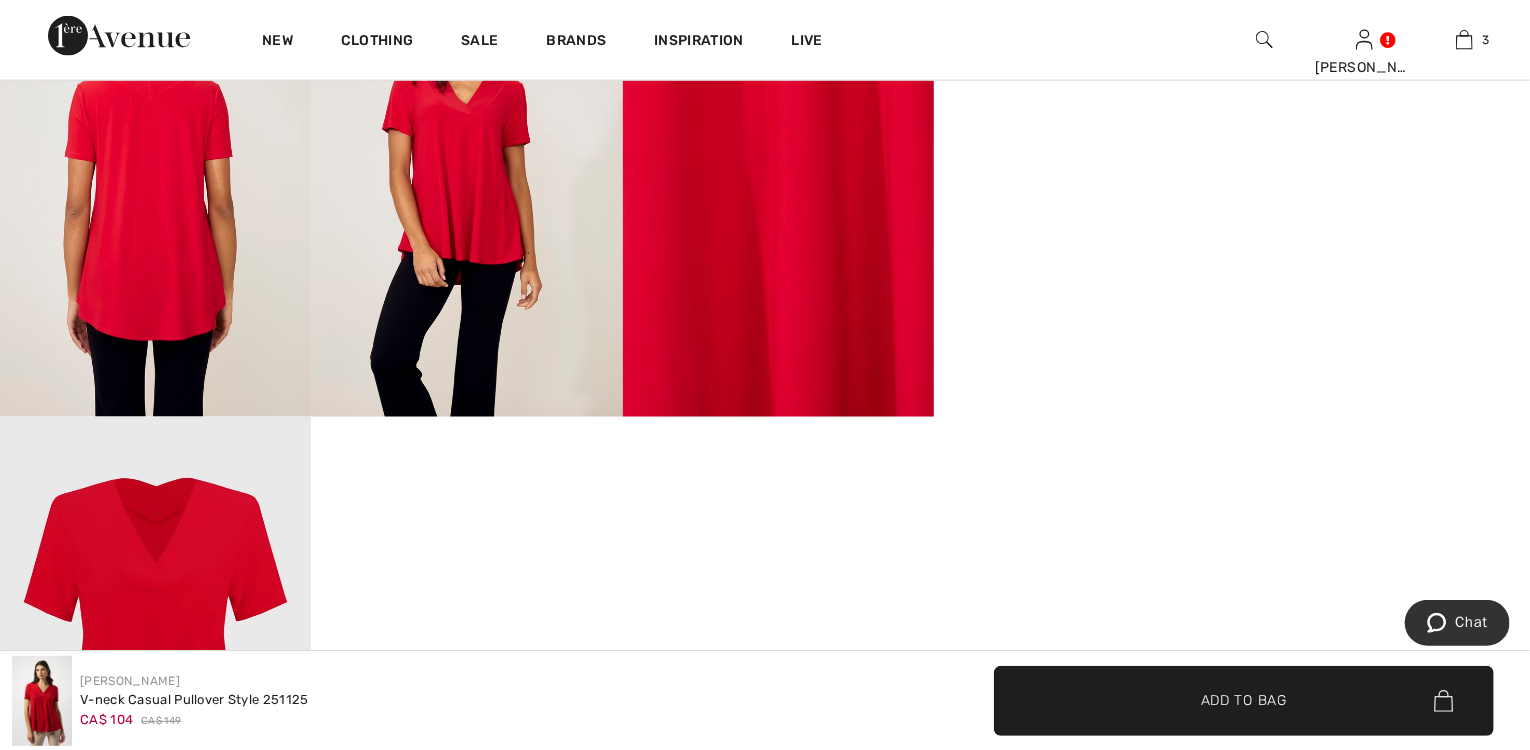 scroll, scrollTop: 1200, scrollLeft: 0, axis: vertical 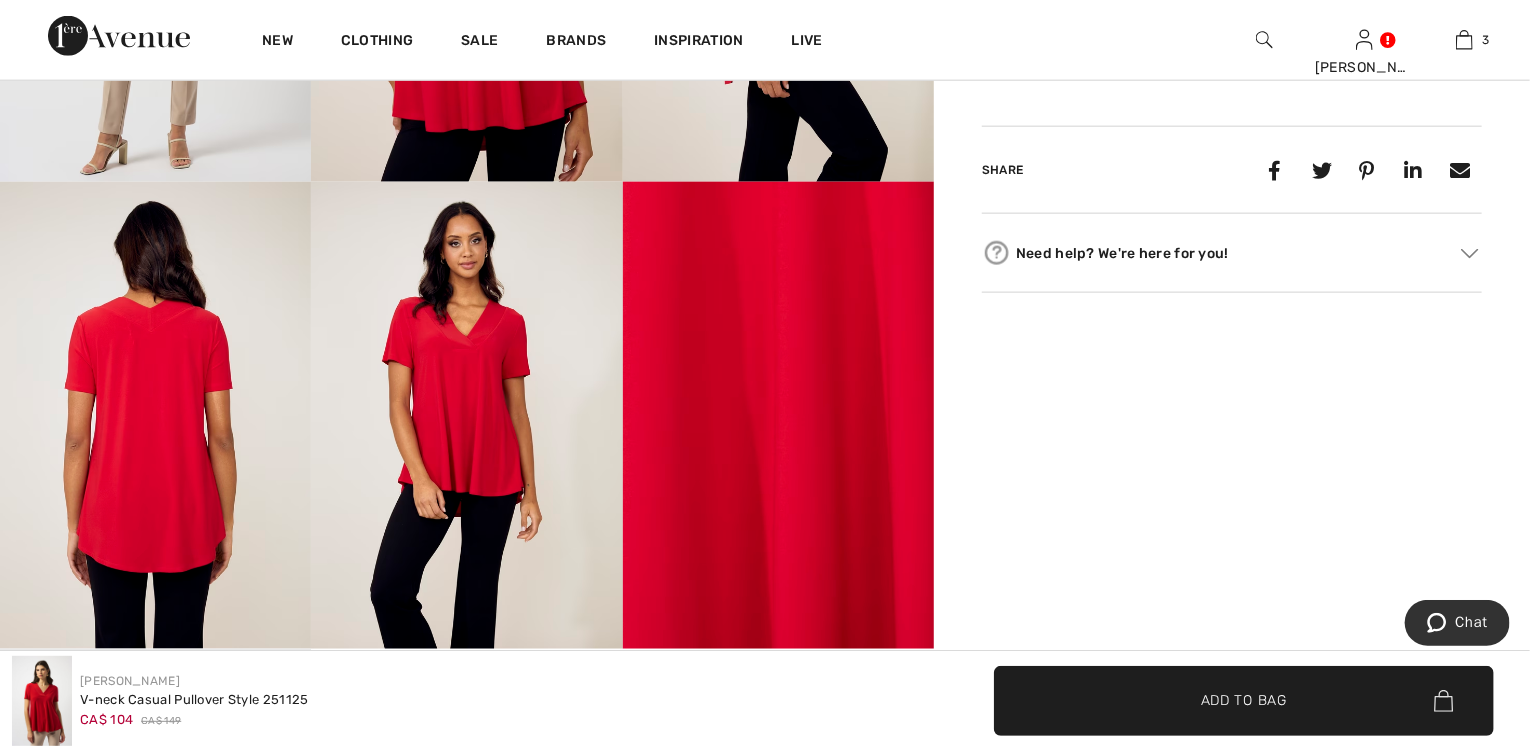 click at bounding box center [155, 415] 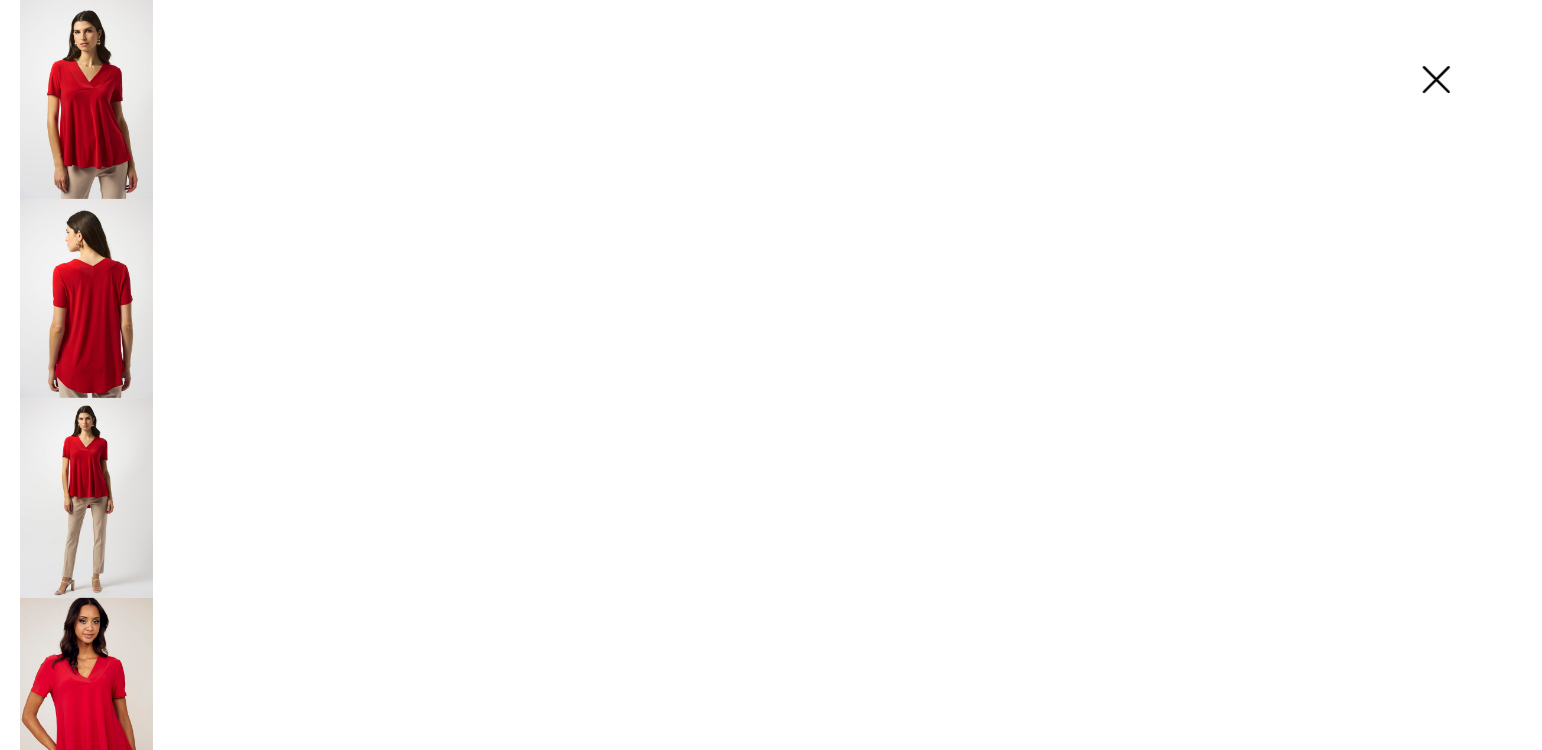 scroll, scrollTop: 1209, scrollLeft: 0, axis: vertical 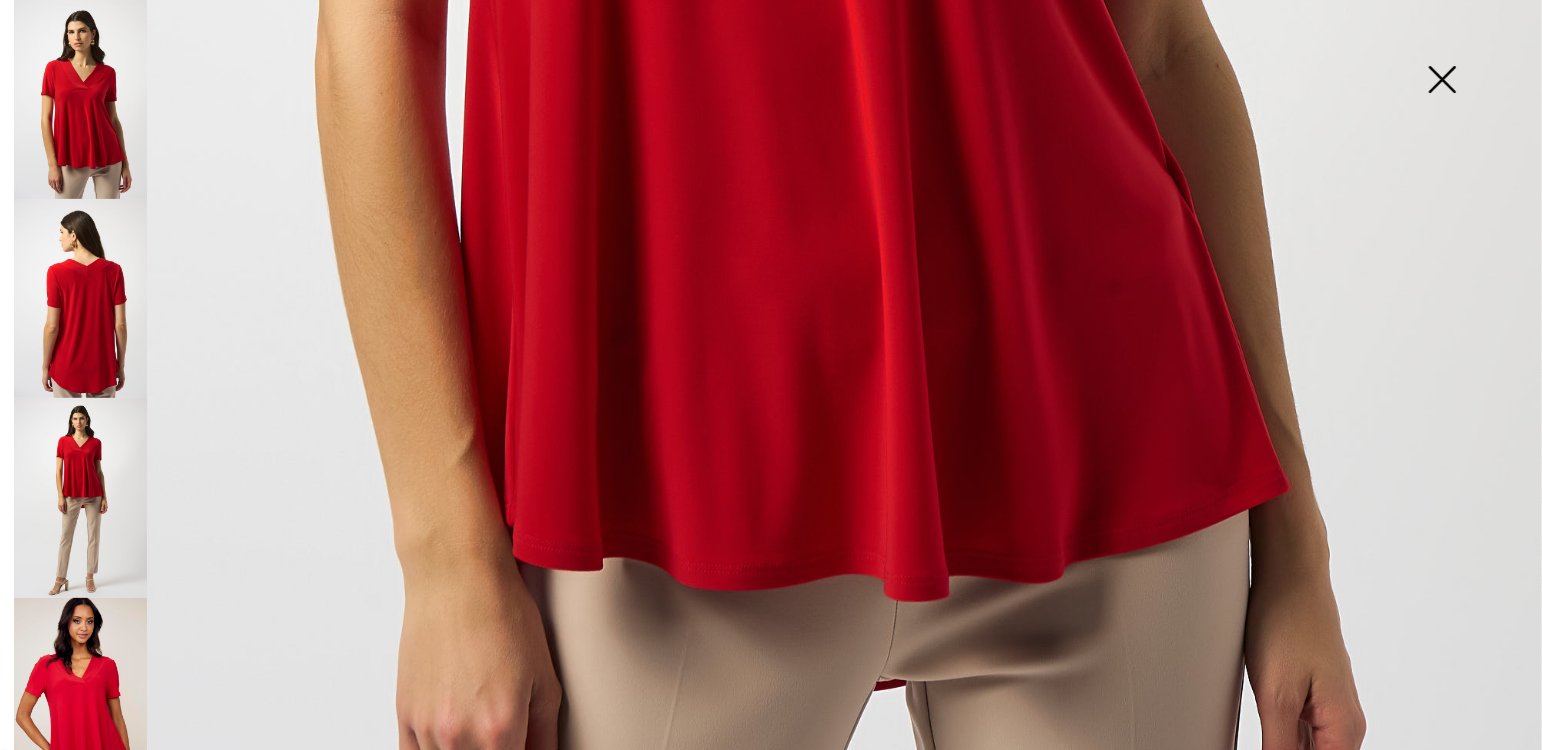 click at bounding box center (80, 298) 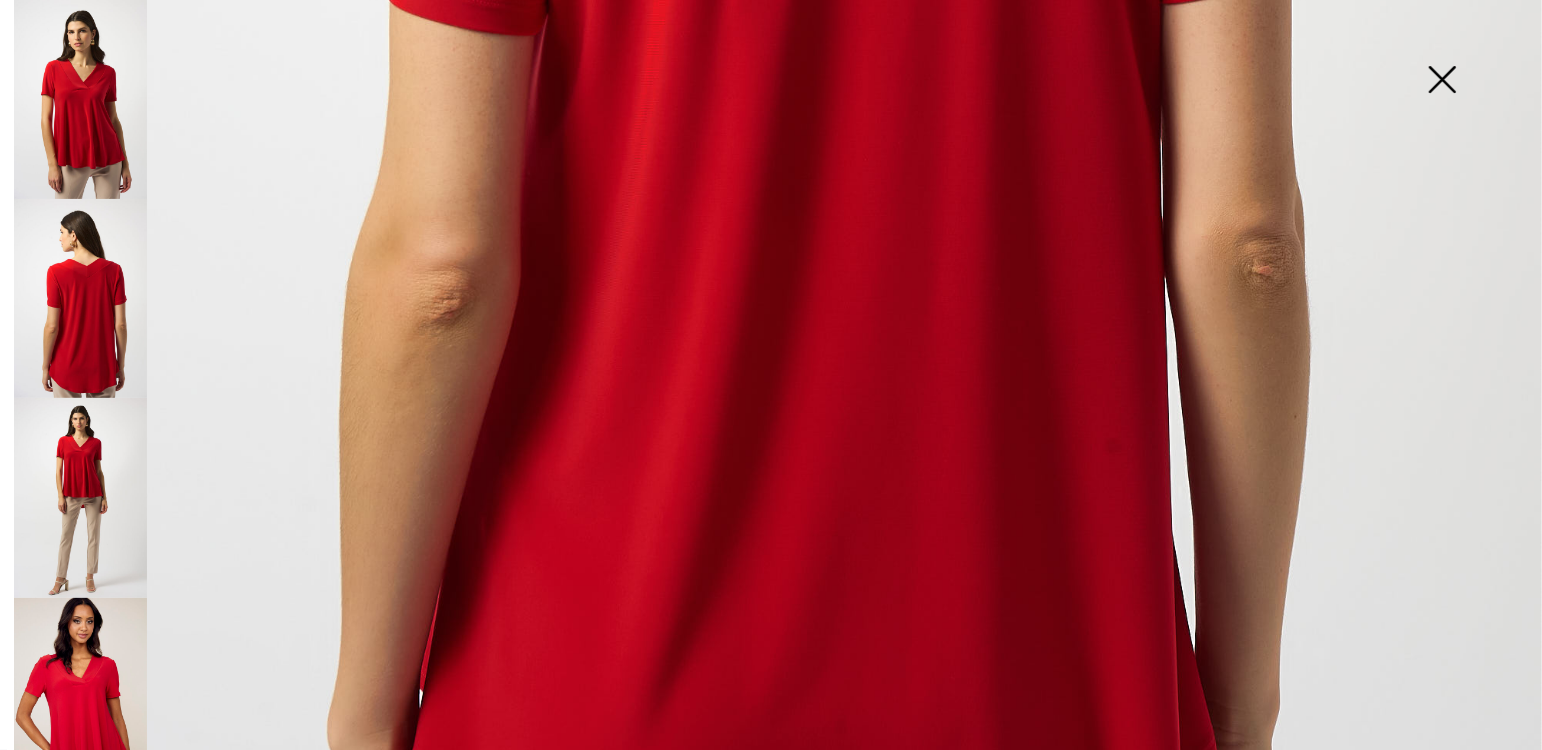 scroll, scrollTop: 1143, scrollLeft: 0, axis: vertical 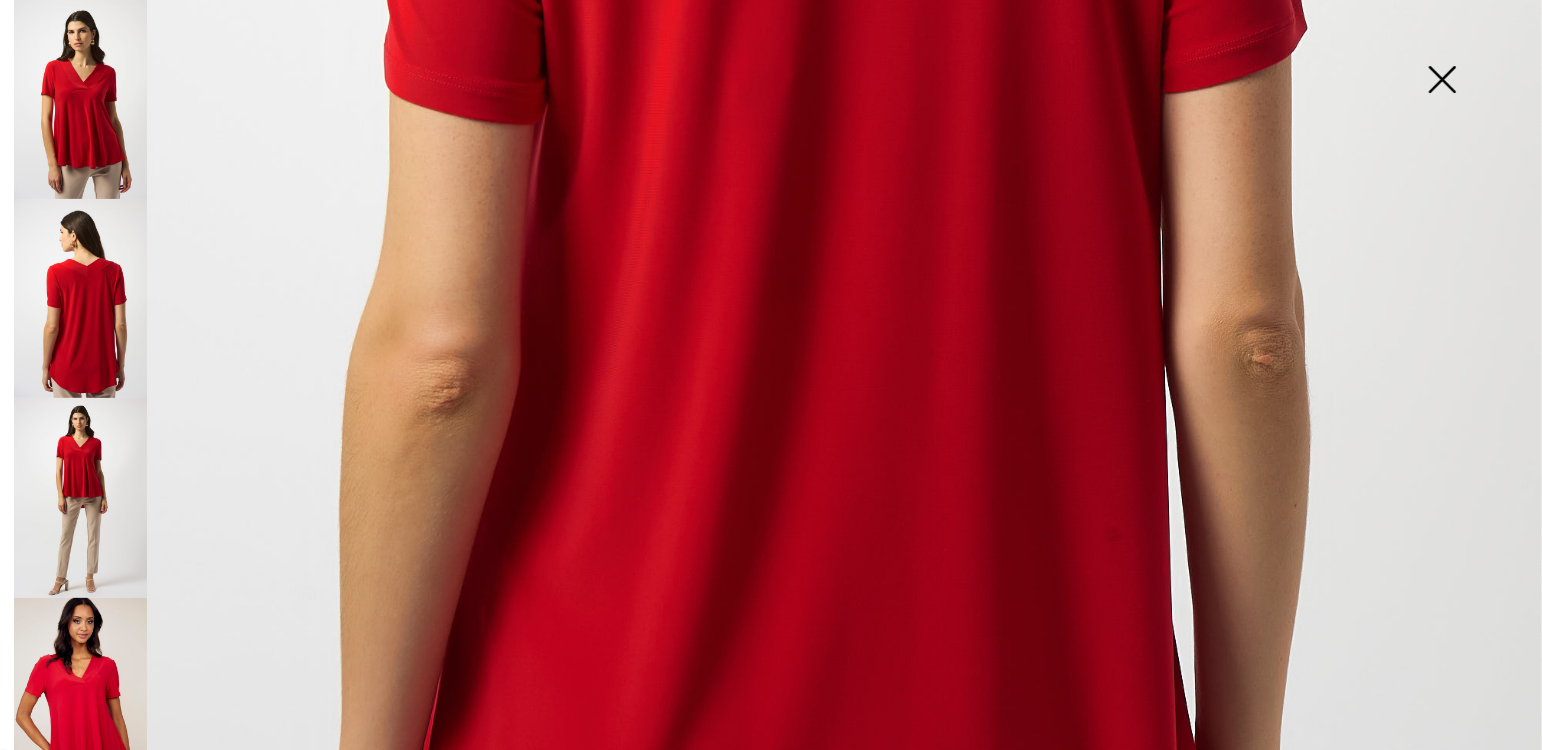 click at bounding box center [1442, 81] 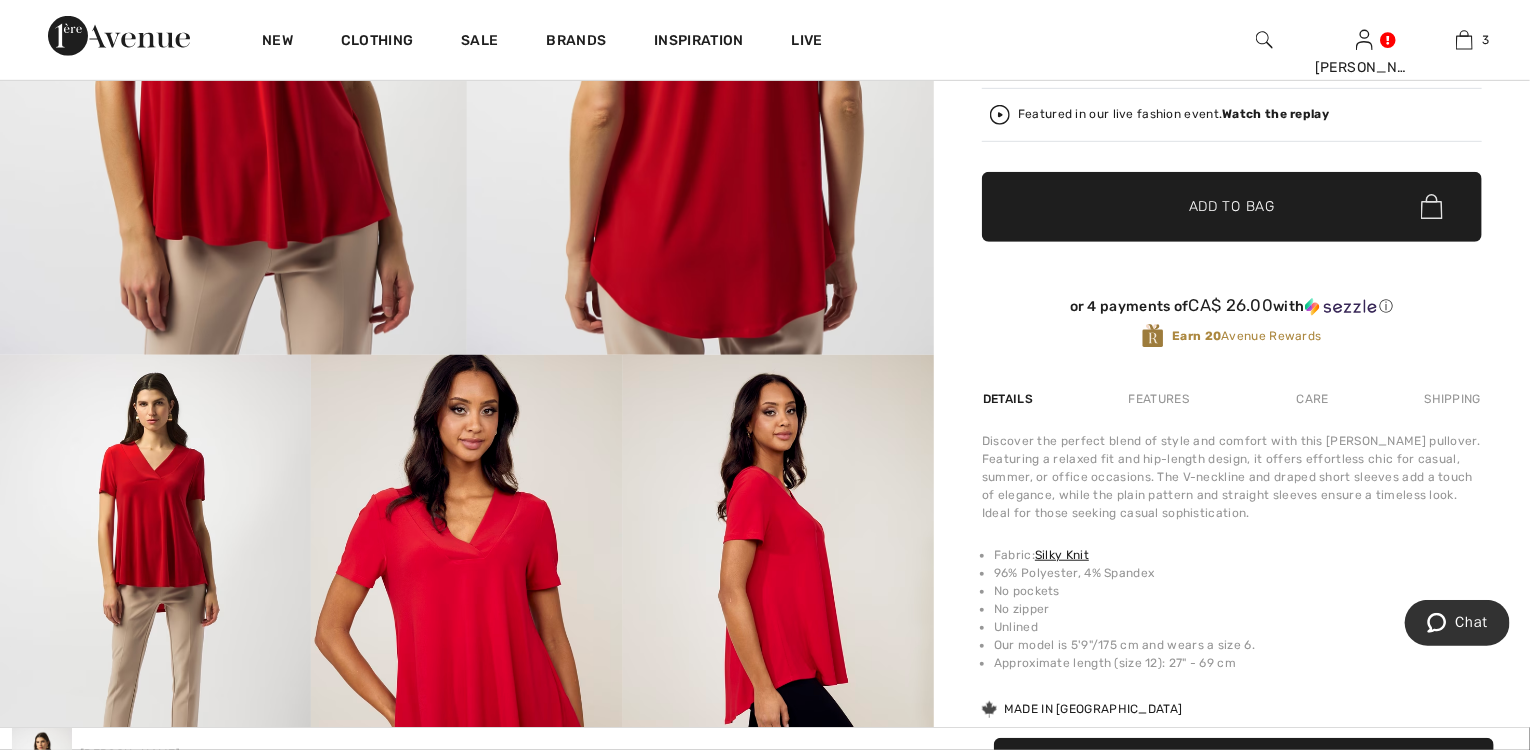 scroll, scrollTop: 560, scrollLeft: 0, axis: vertical 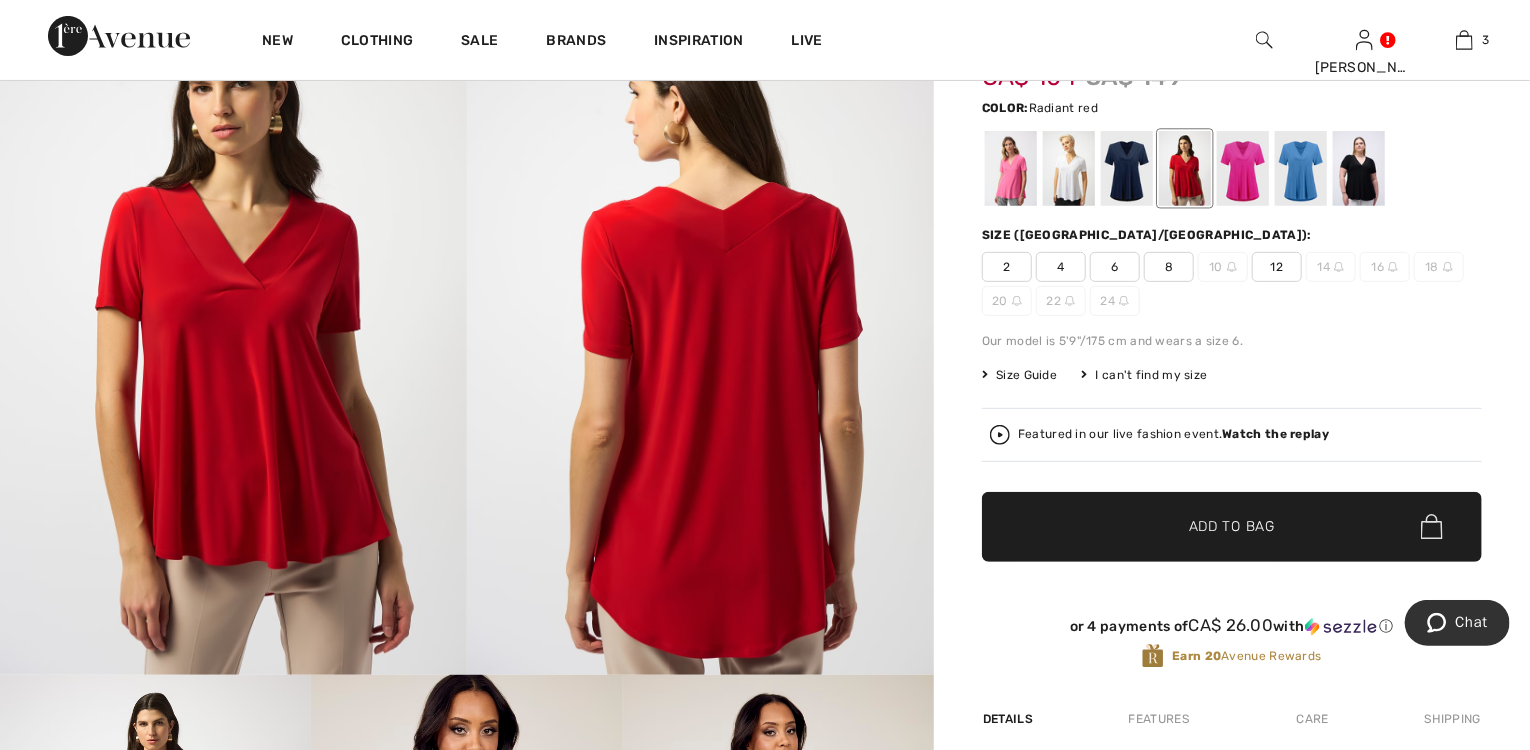 drag, startPoint x: 1283, startPoint y: 536, endPoint x: 1040, endPoint y: 468, distance: 252.3351 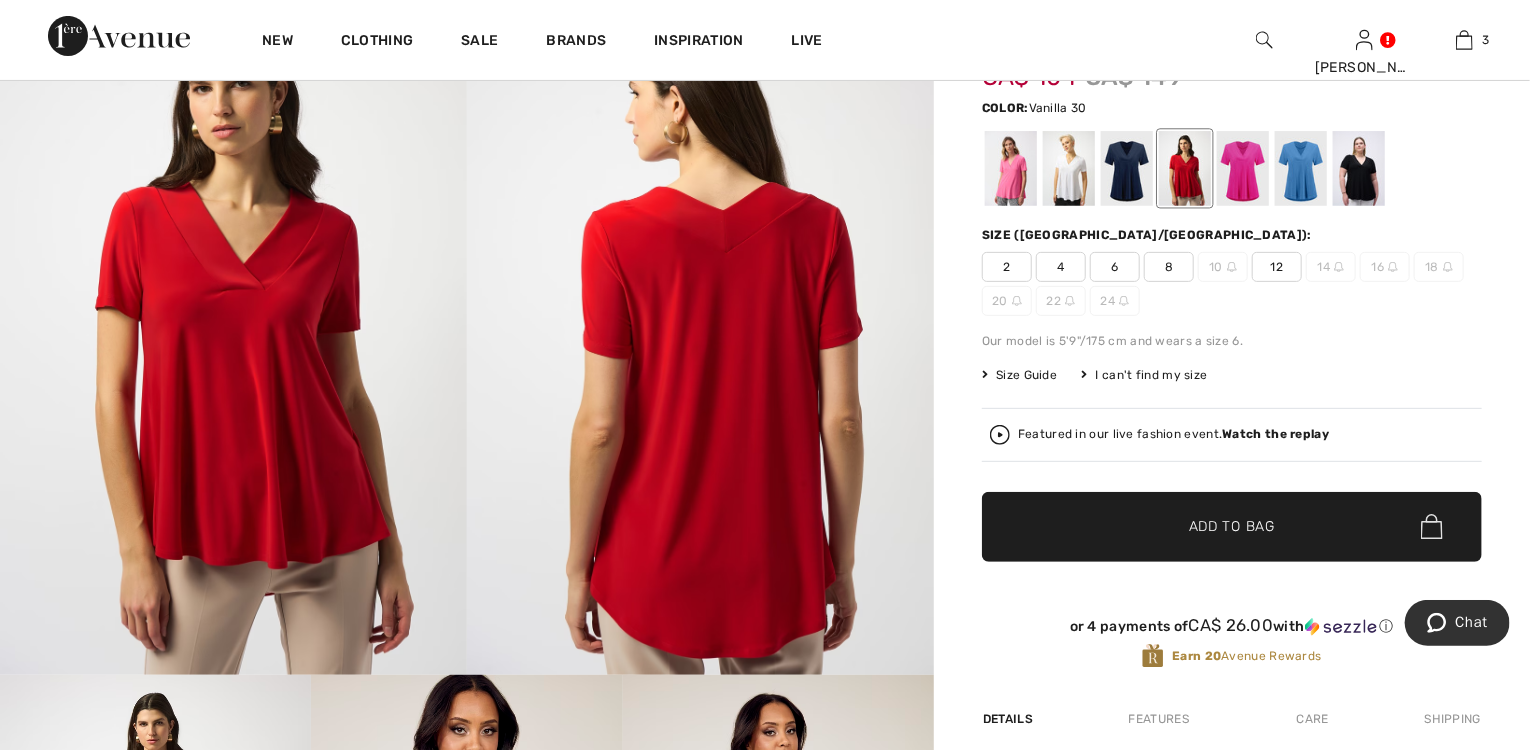 click at bounding box center [1069, 168] 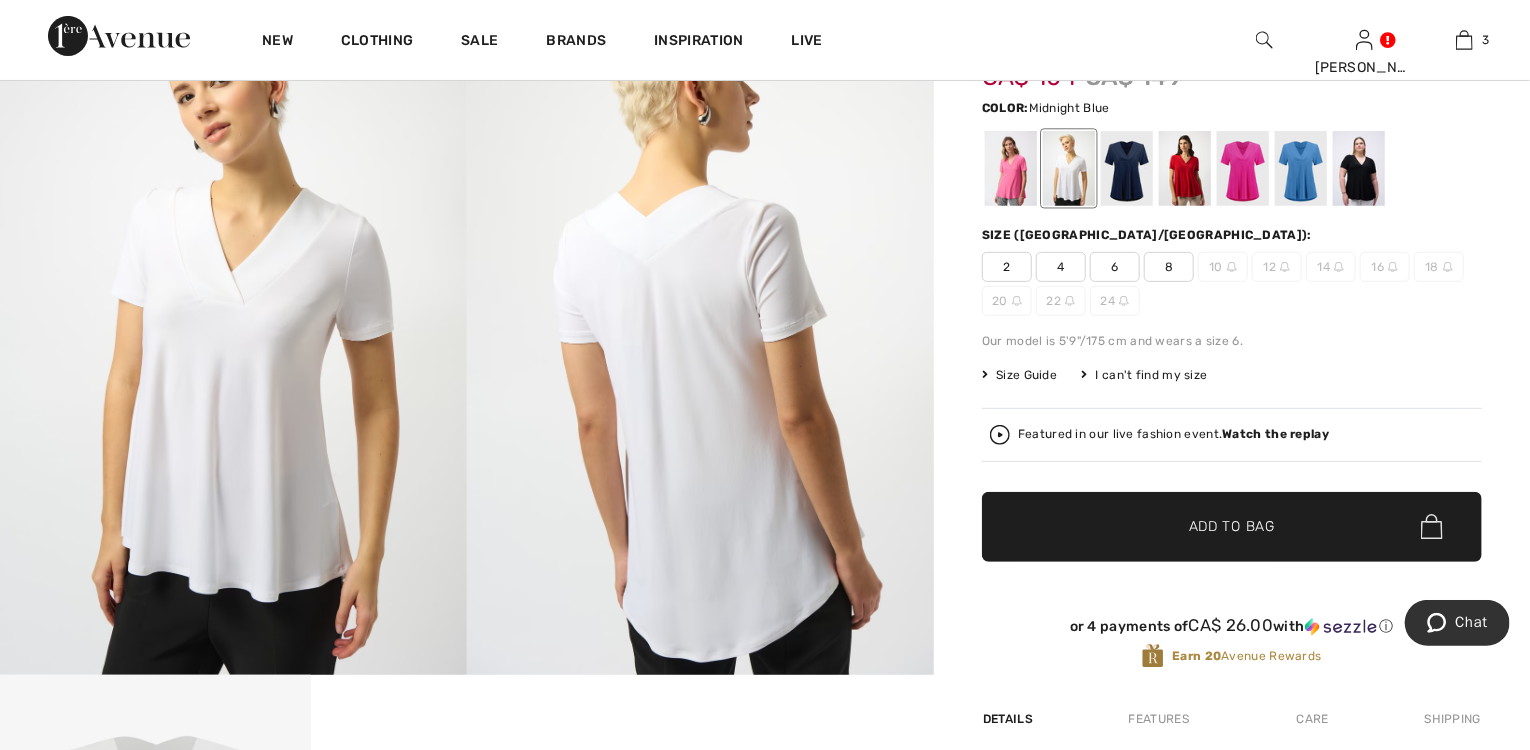 click at bounding box center [1127, 168] 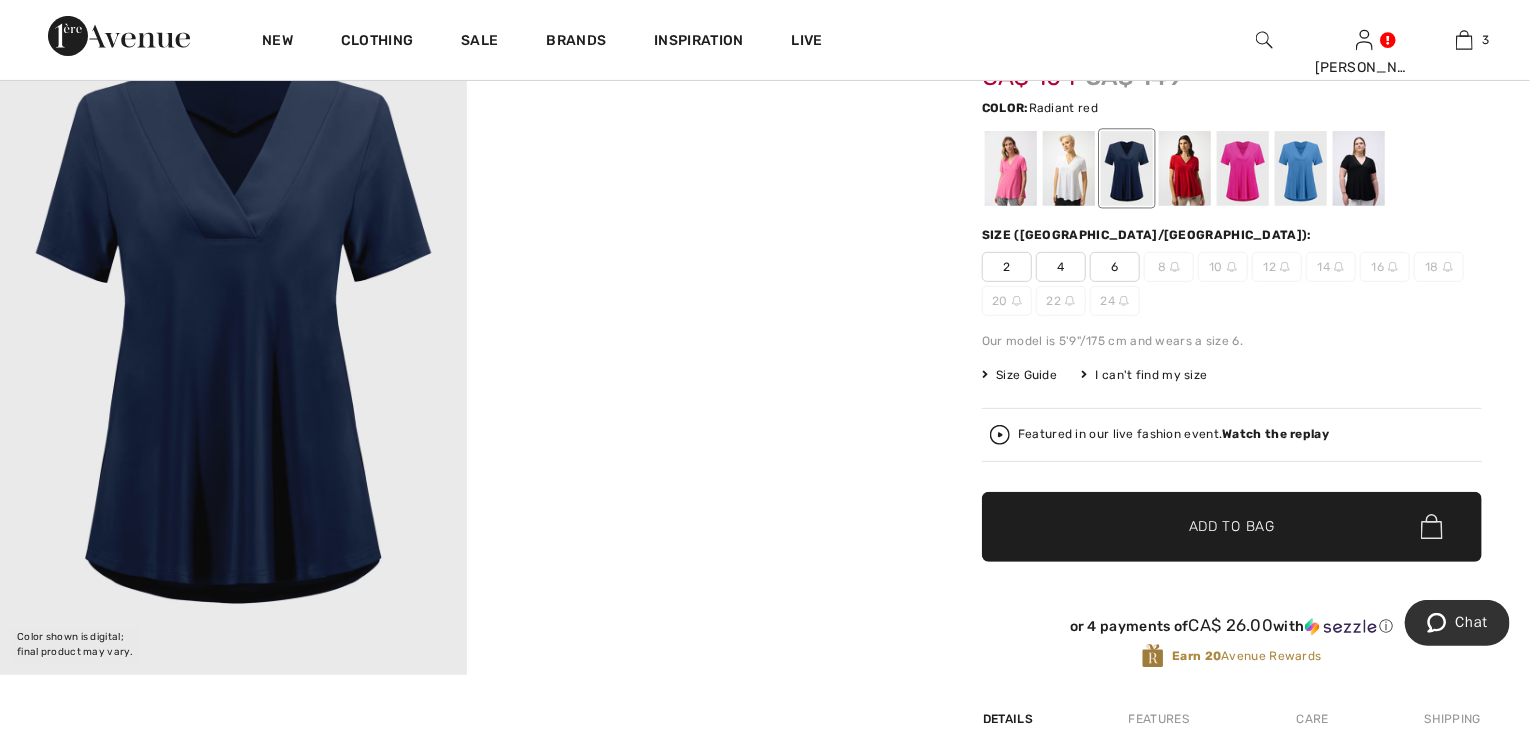 click at bounding box center [1185, 168] 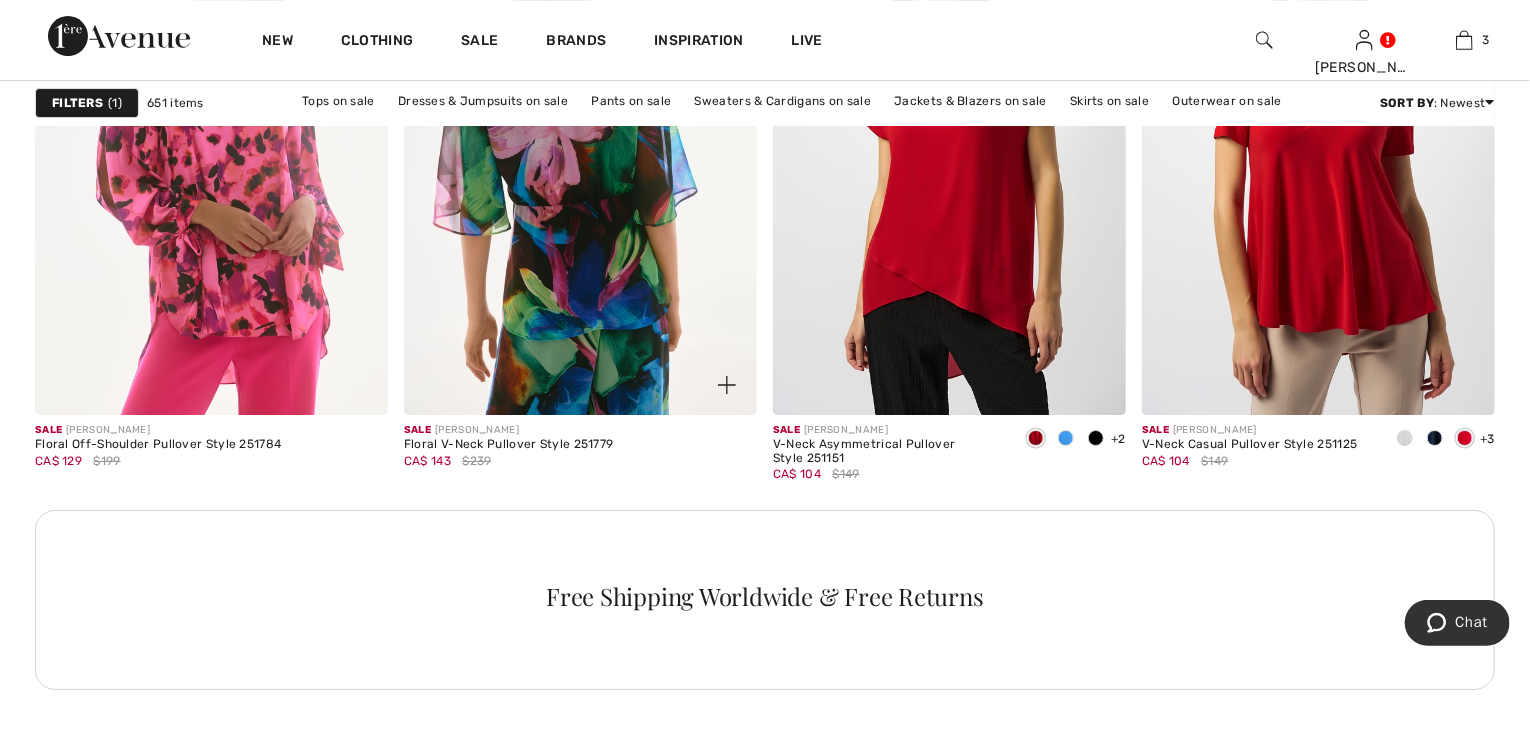 scroll, scrollTop: 7040, scrollLeft: 0, axis: vertical 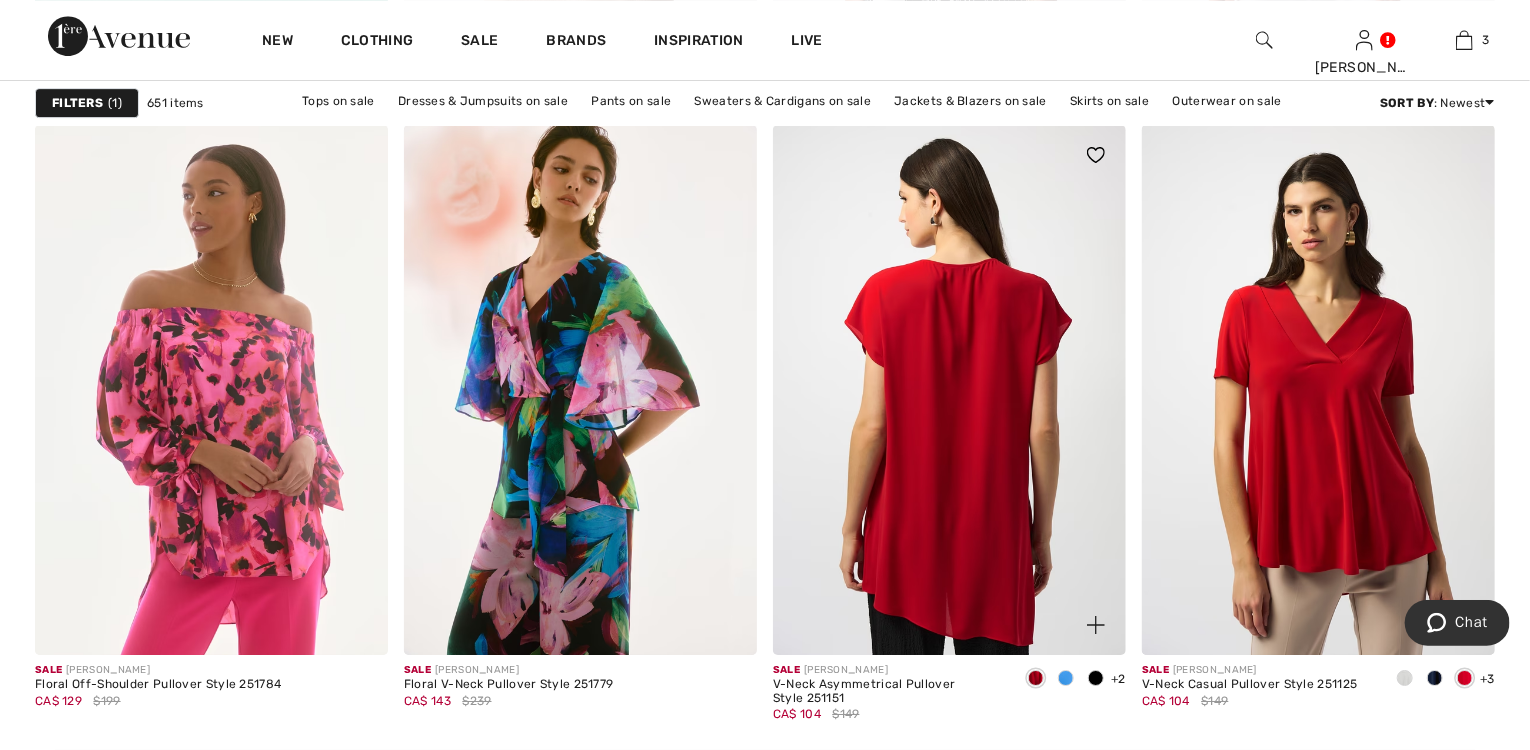 click at bounding box center (949, 390) 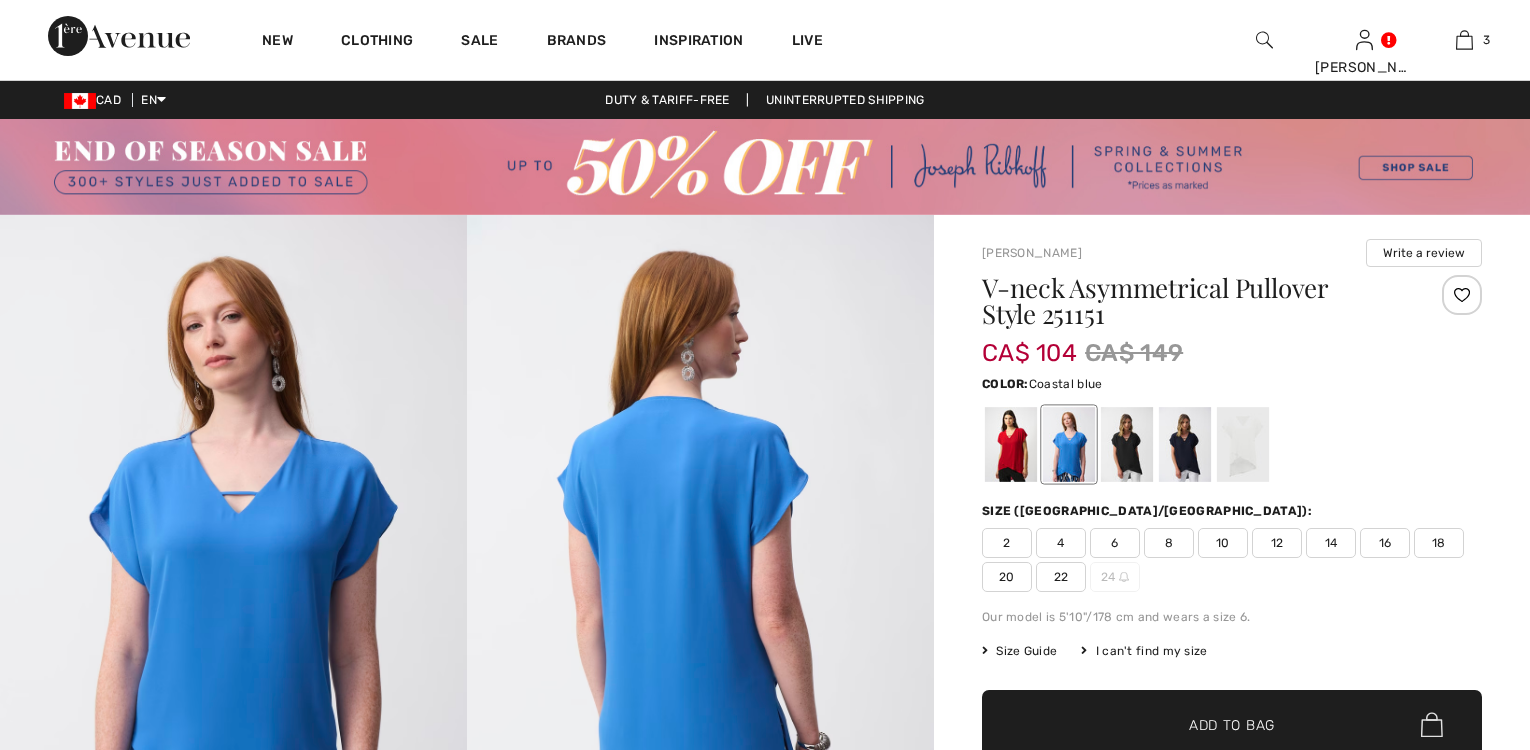 scroll, scrollTop: 0, scrollLeft: 0, axis: both 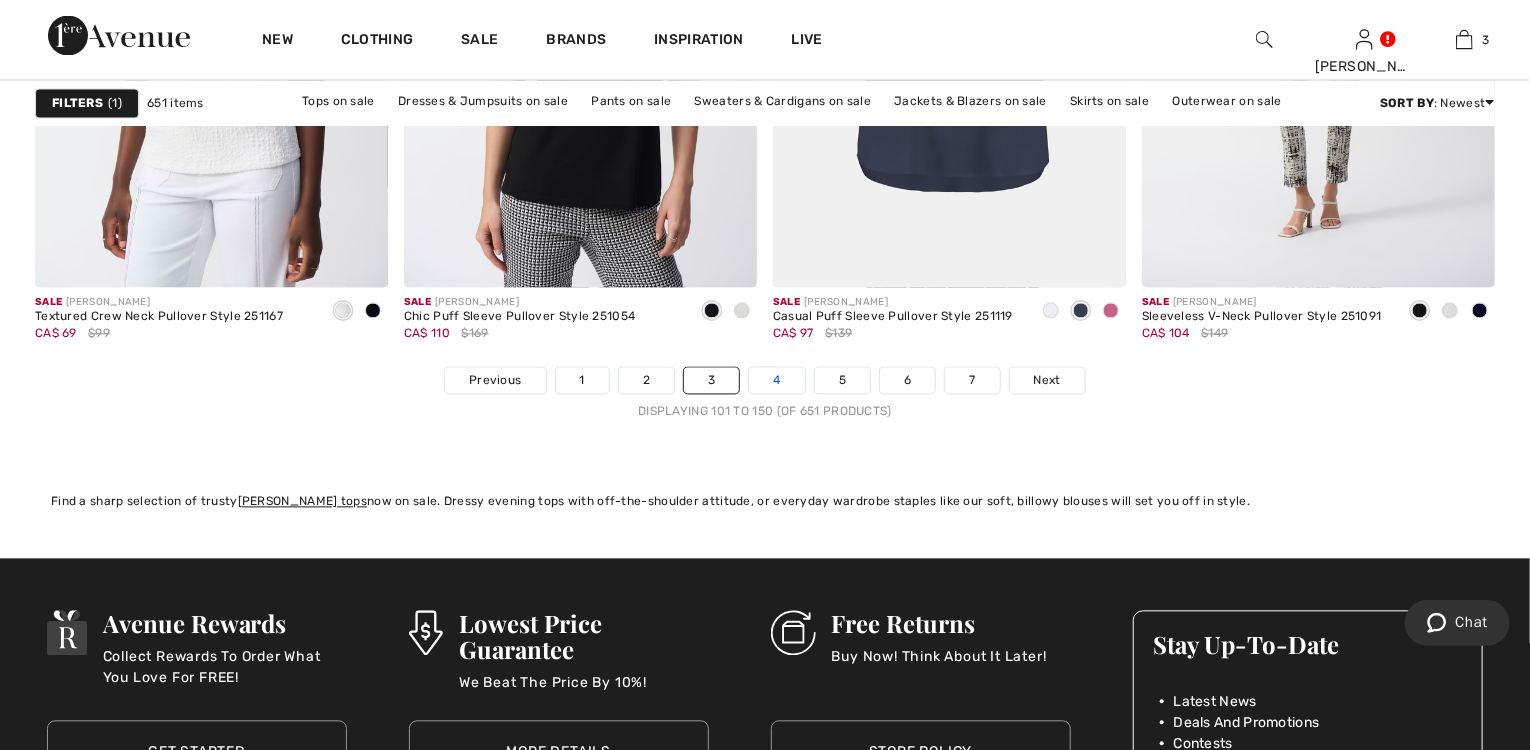 click on "4" at bounding box center (776, 381) 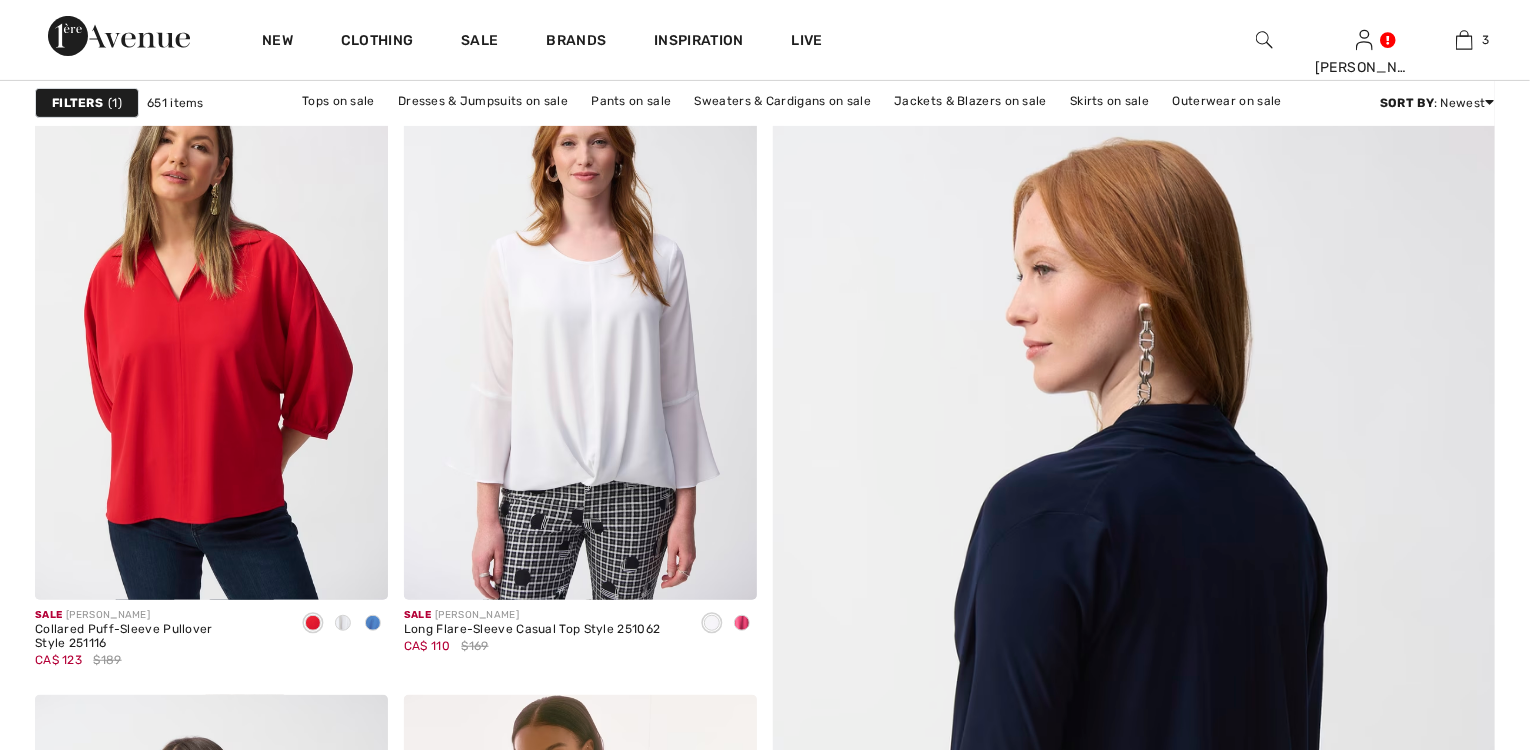 scroll, scrollTop: 320, scrollLeft: 0, axis: vertical 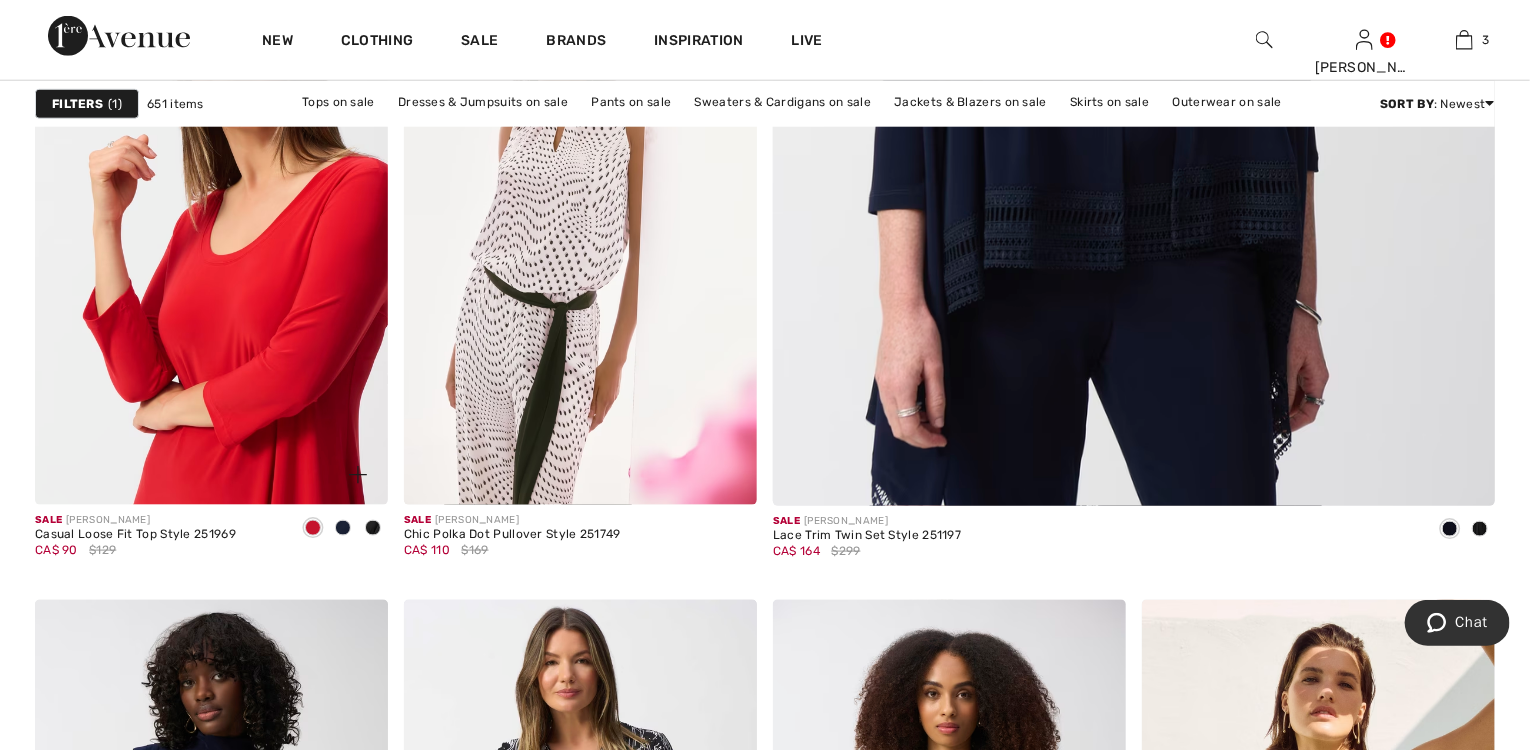 click at bounding box center (211, 240) 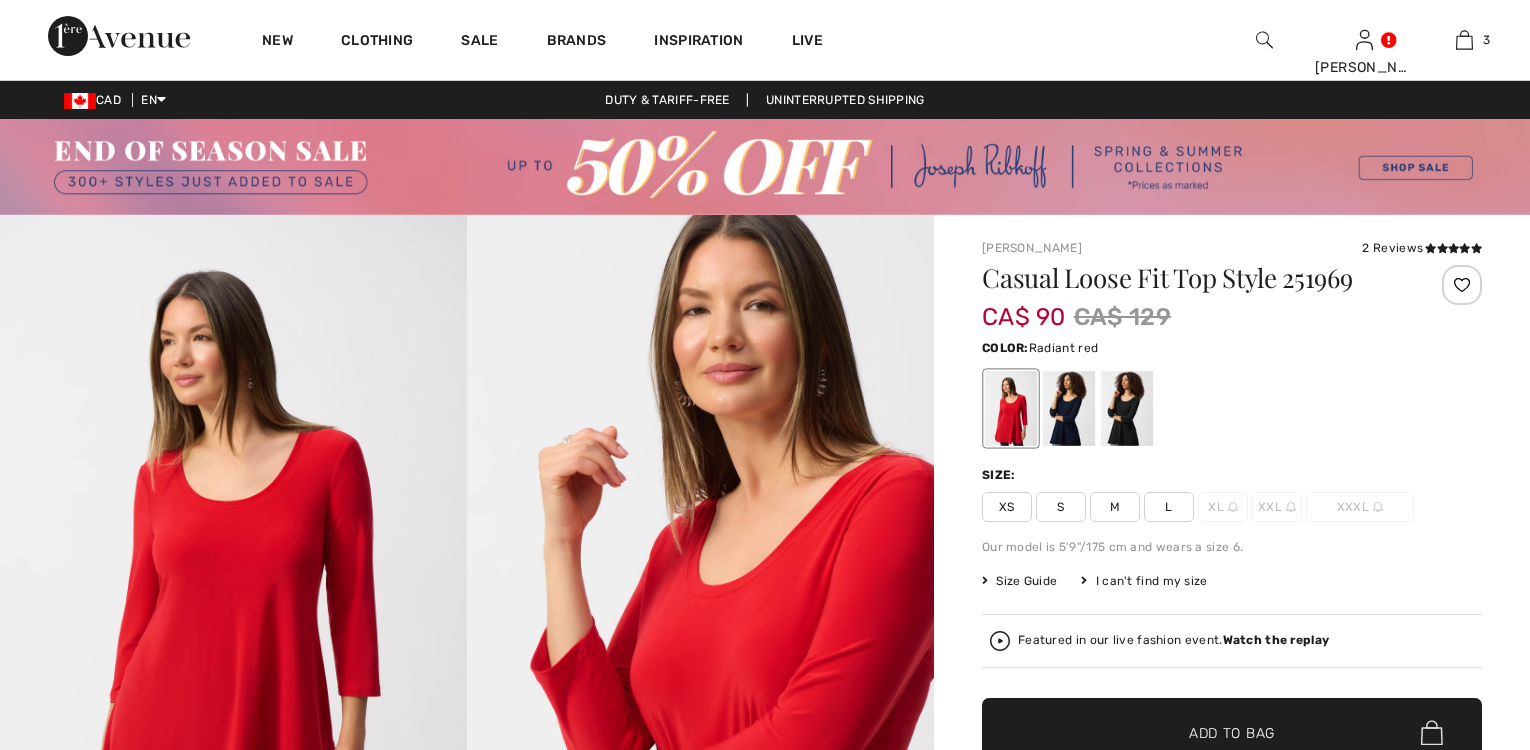 scroll, scrollTop: 0, scrollLeft: 0, axis: both 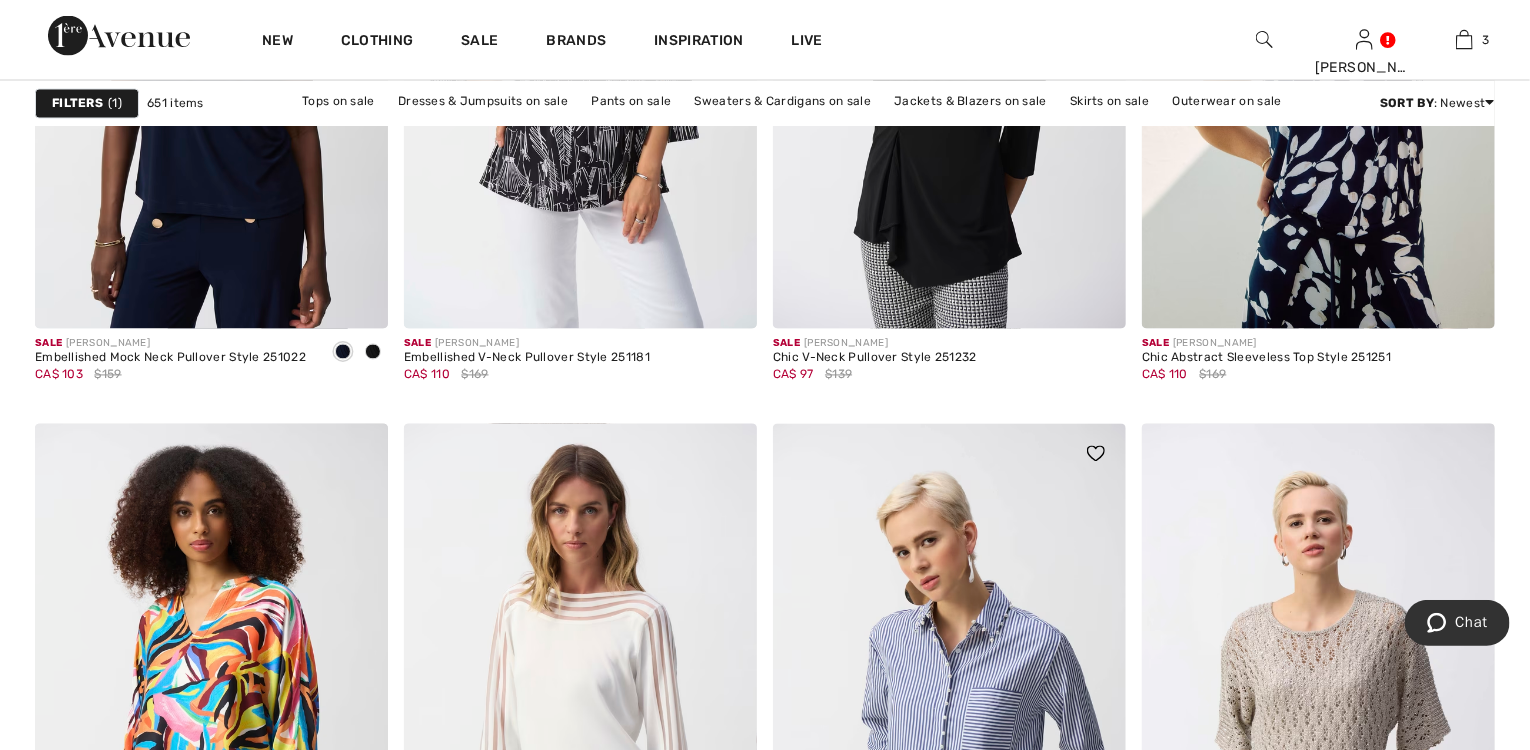 drag, startPoint x: 909, startPoint y: 555, endPoint x: 927, endPoint y: 543, distance: 21.633308 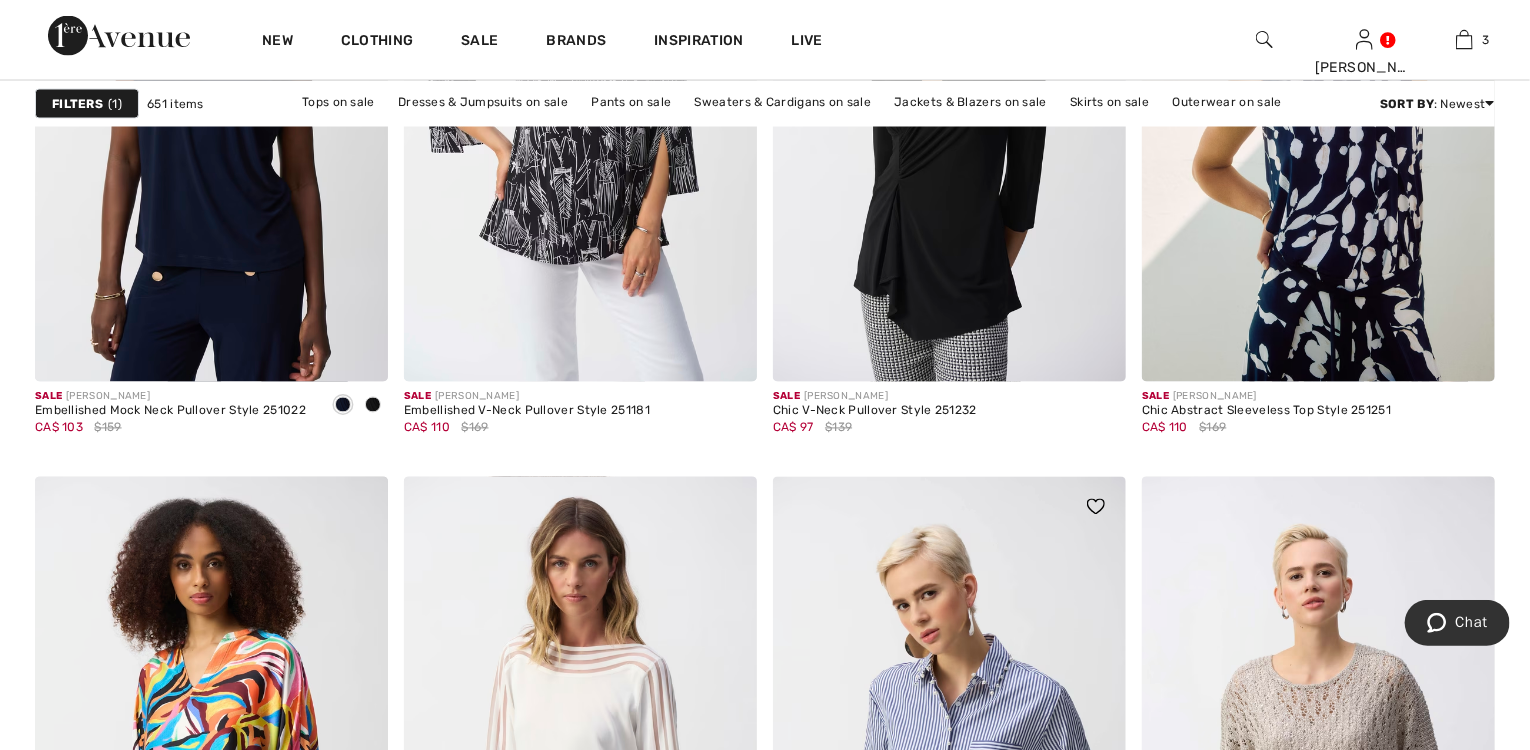 scroll, scrollTop: 1760, scrollLeft: 0, axis: vertical 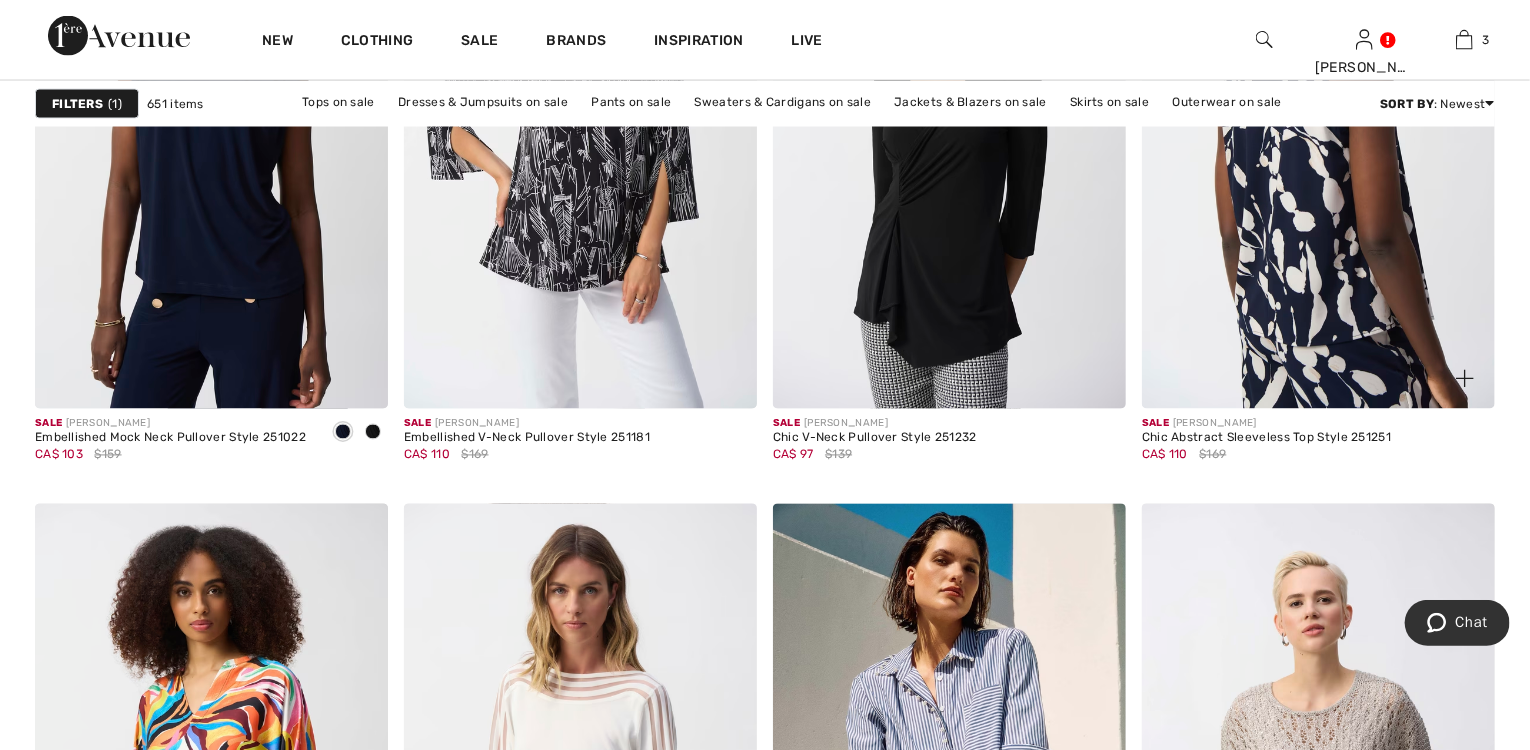drag, startPoint x: 927, startPoint y: 543, endPoint x: 1185, endPoint y: 381, distance: 304.64404 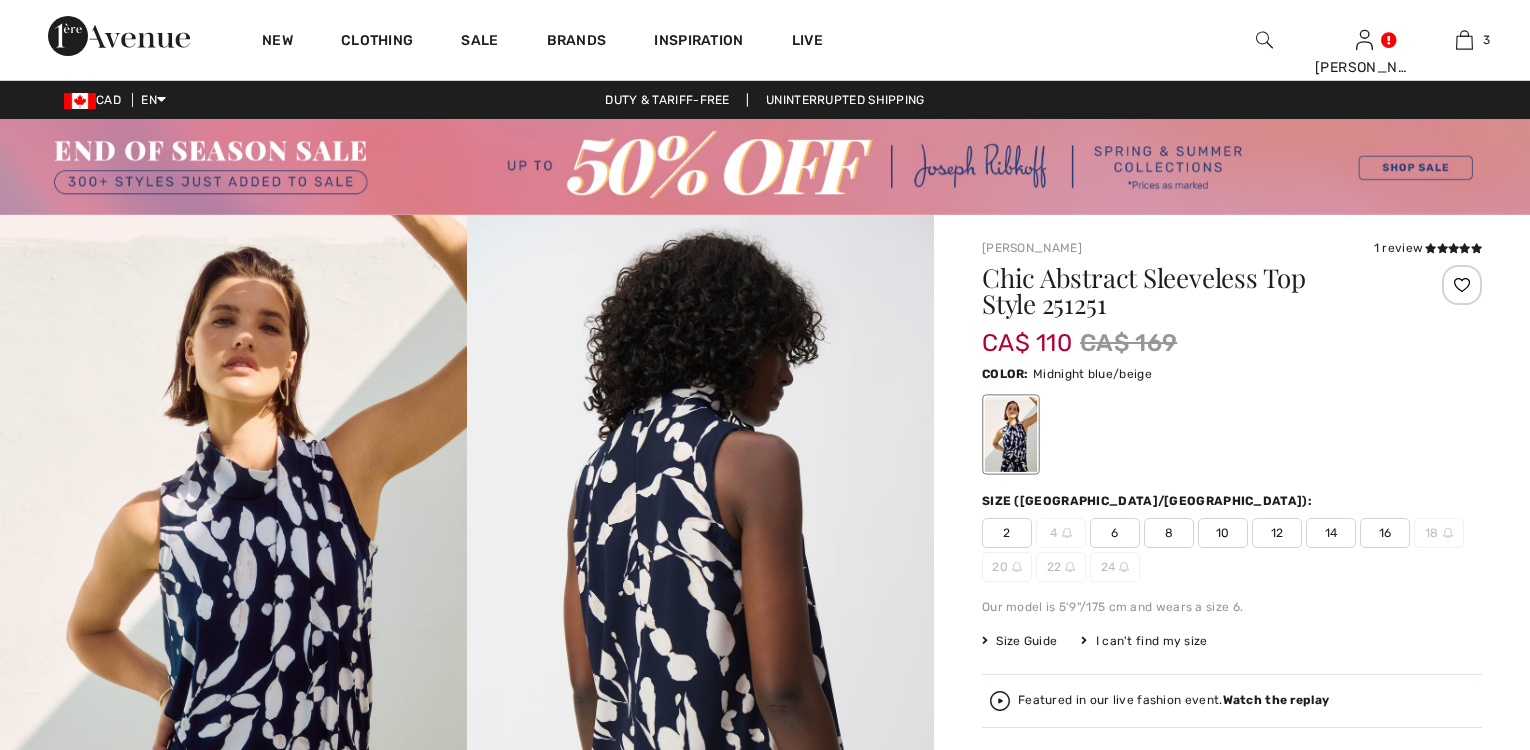 scroll, scrollTop: 159, scrollLeft: 0, axis: vertical 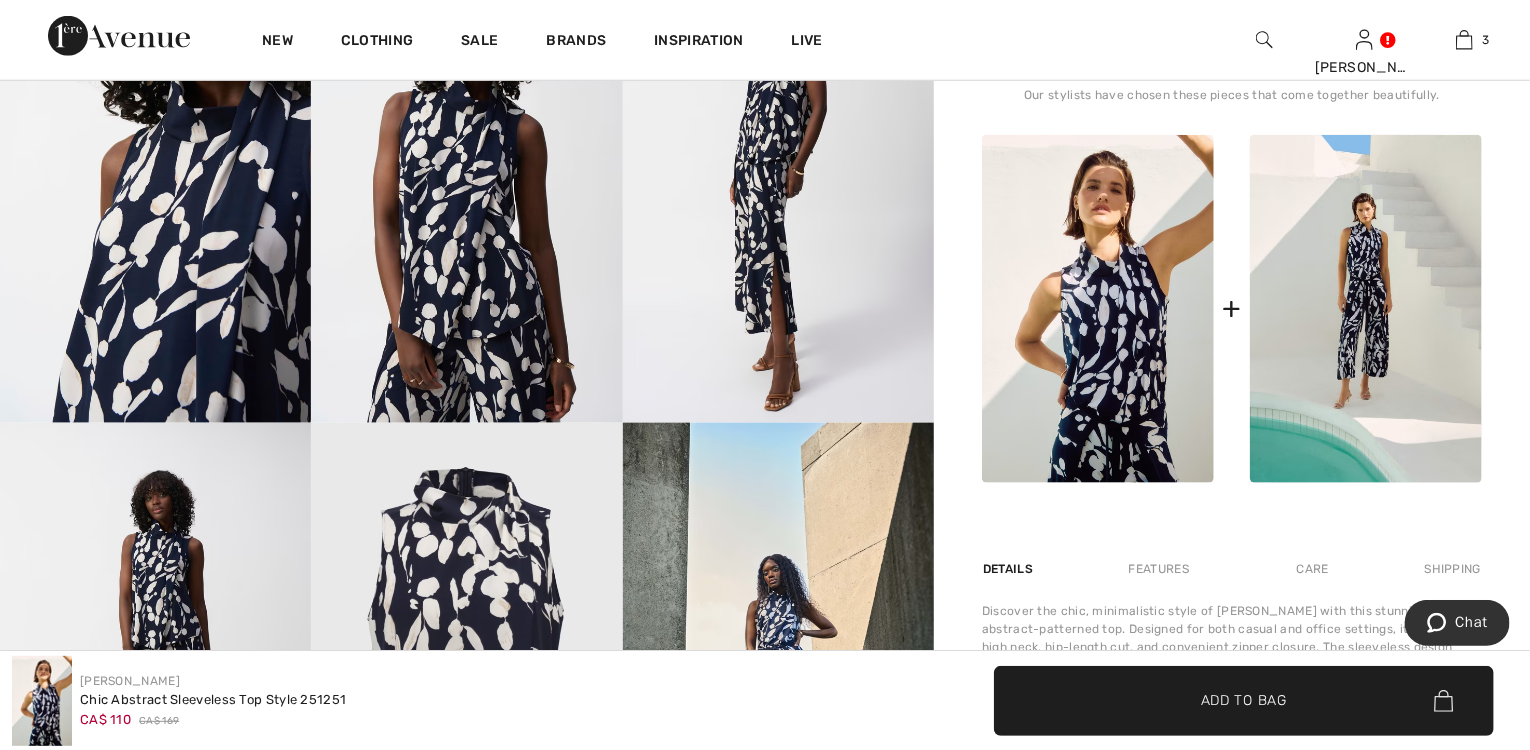 click at bounding box center (466, 189) 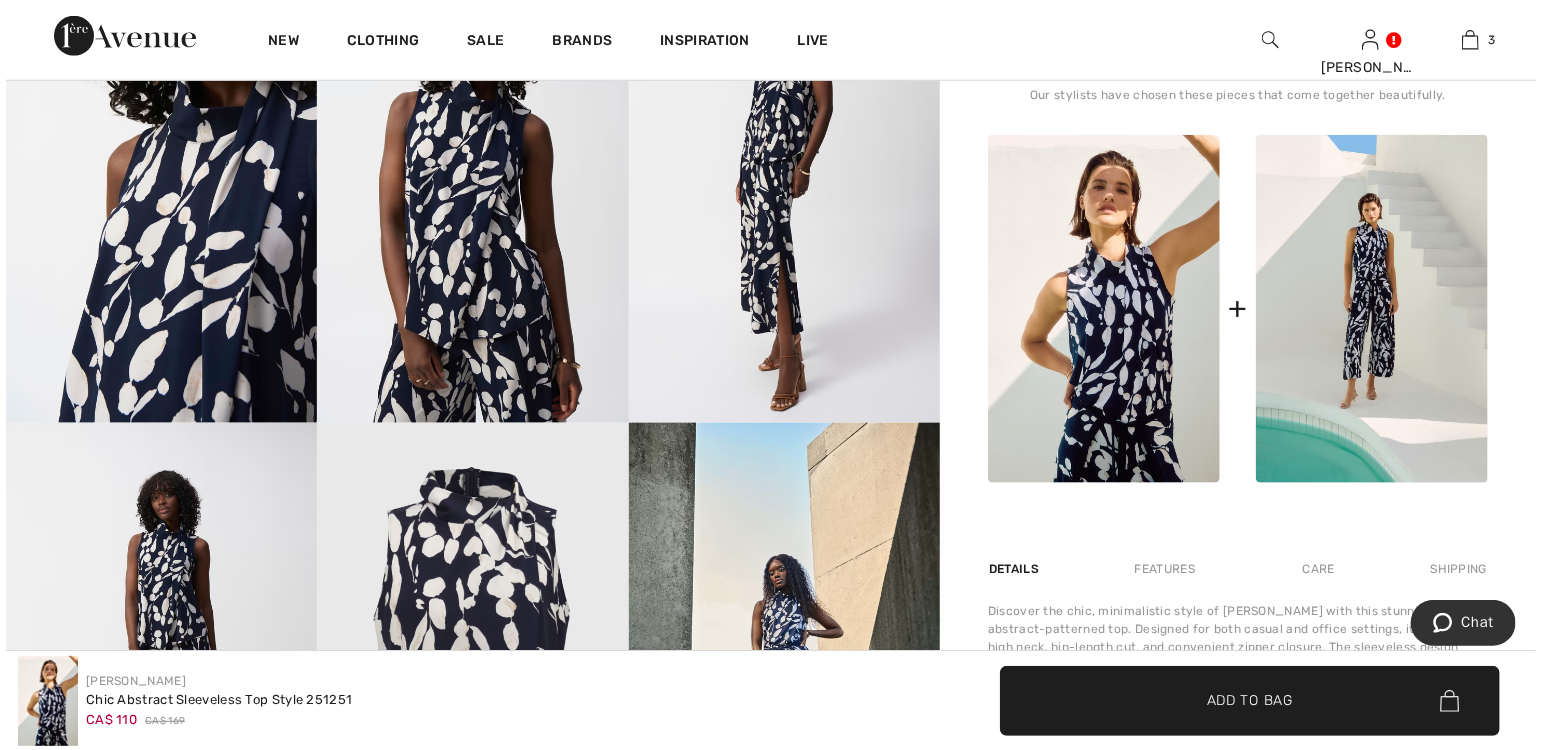 scroll, scrollTop: 968, scrollLeft: 0, axis: vertical 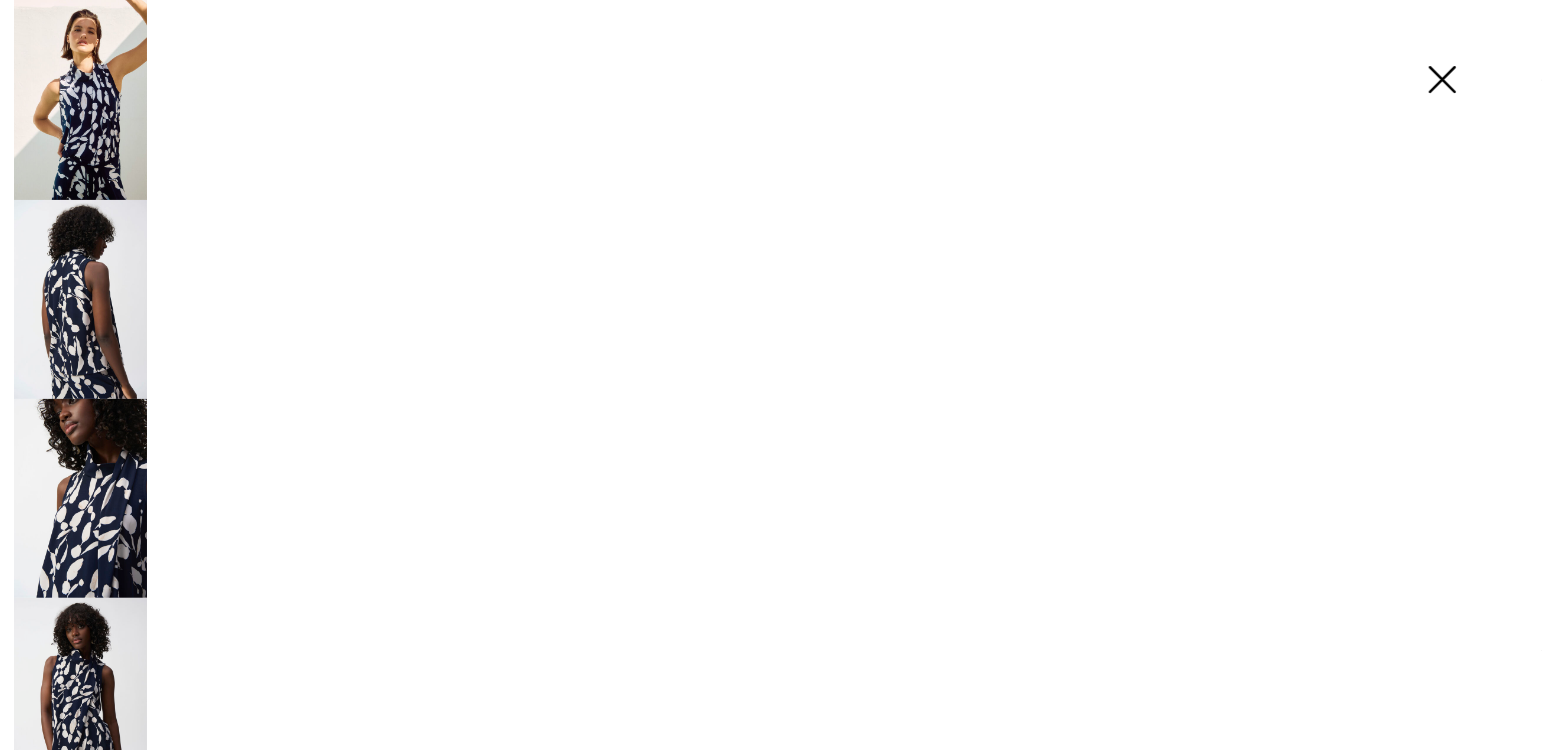 click on "Close
Close
Save changes
Close" at bounding box center (771, 983) 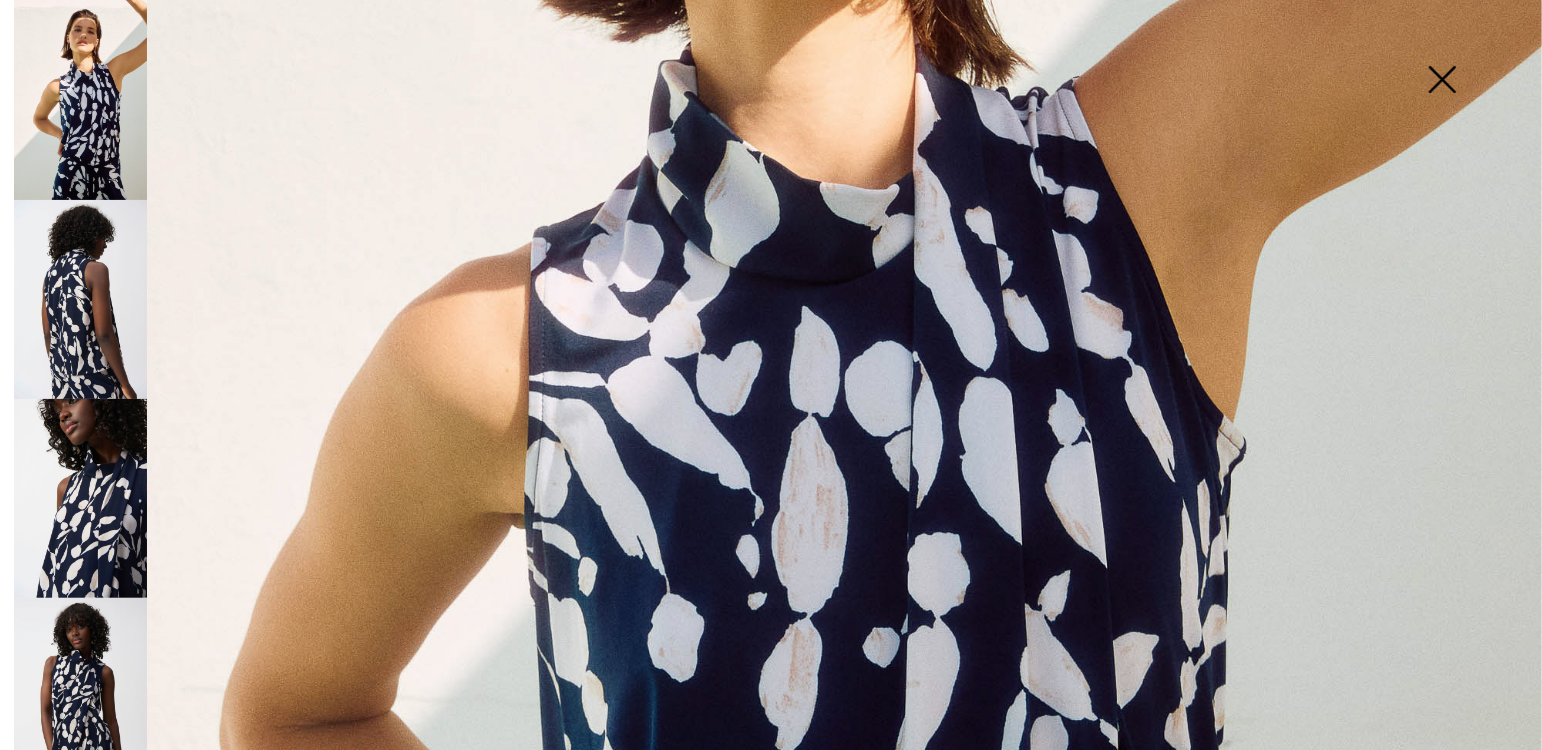 scroll, scrollTop: 640, scrollLeft: 0, axis: vertical 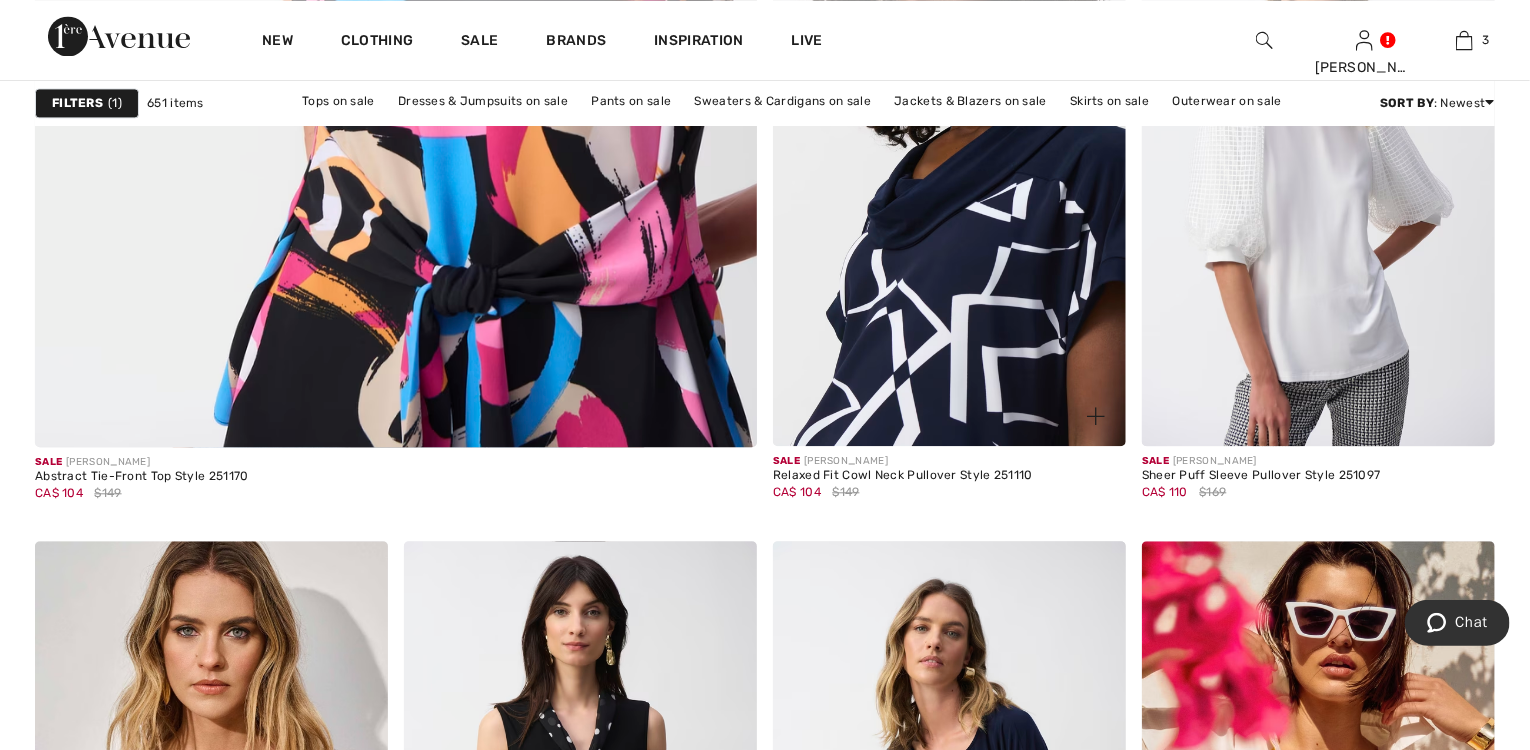 click at bounding box center [949, 181] 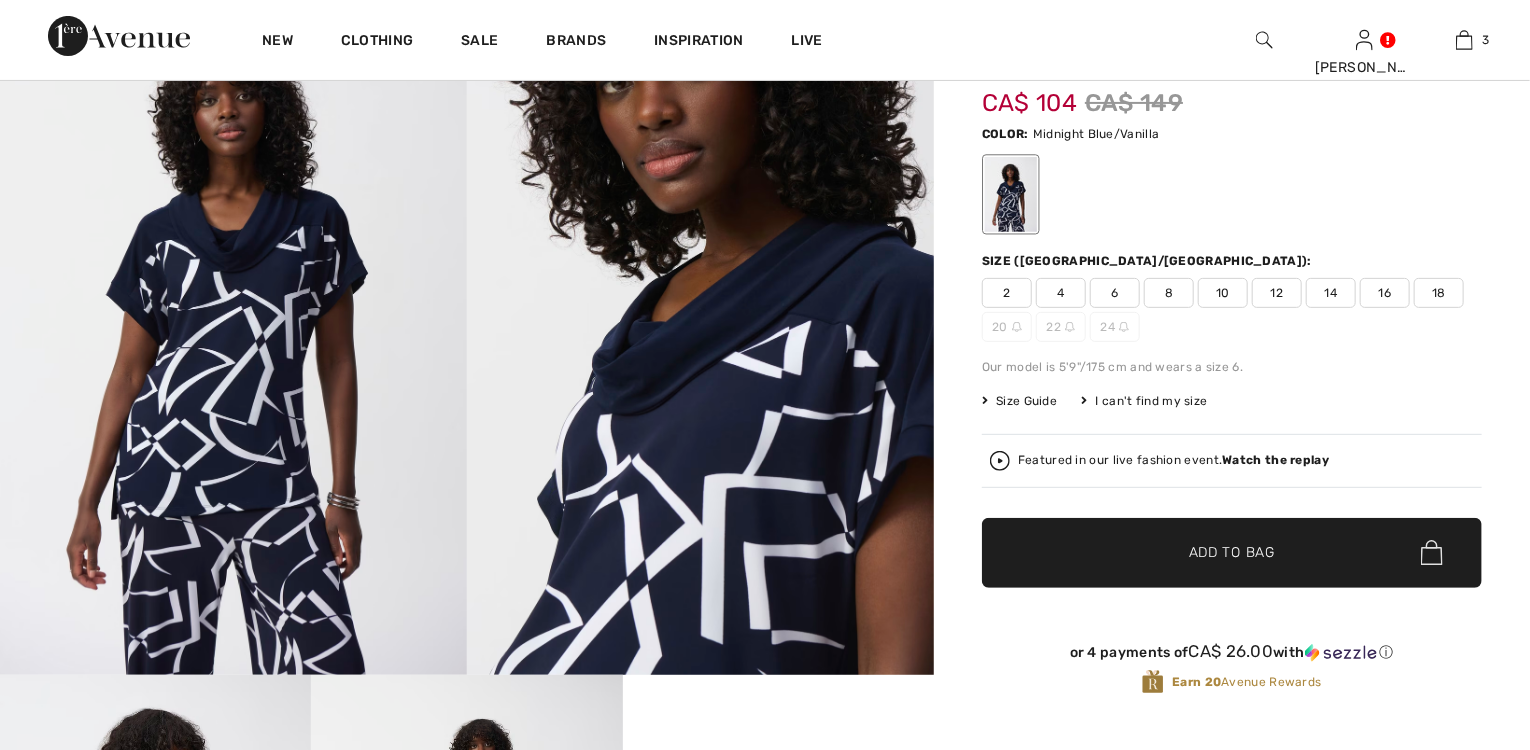 scroll, scrollTop: 240, scrollLeft: 0, axis: vertical 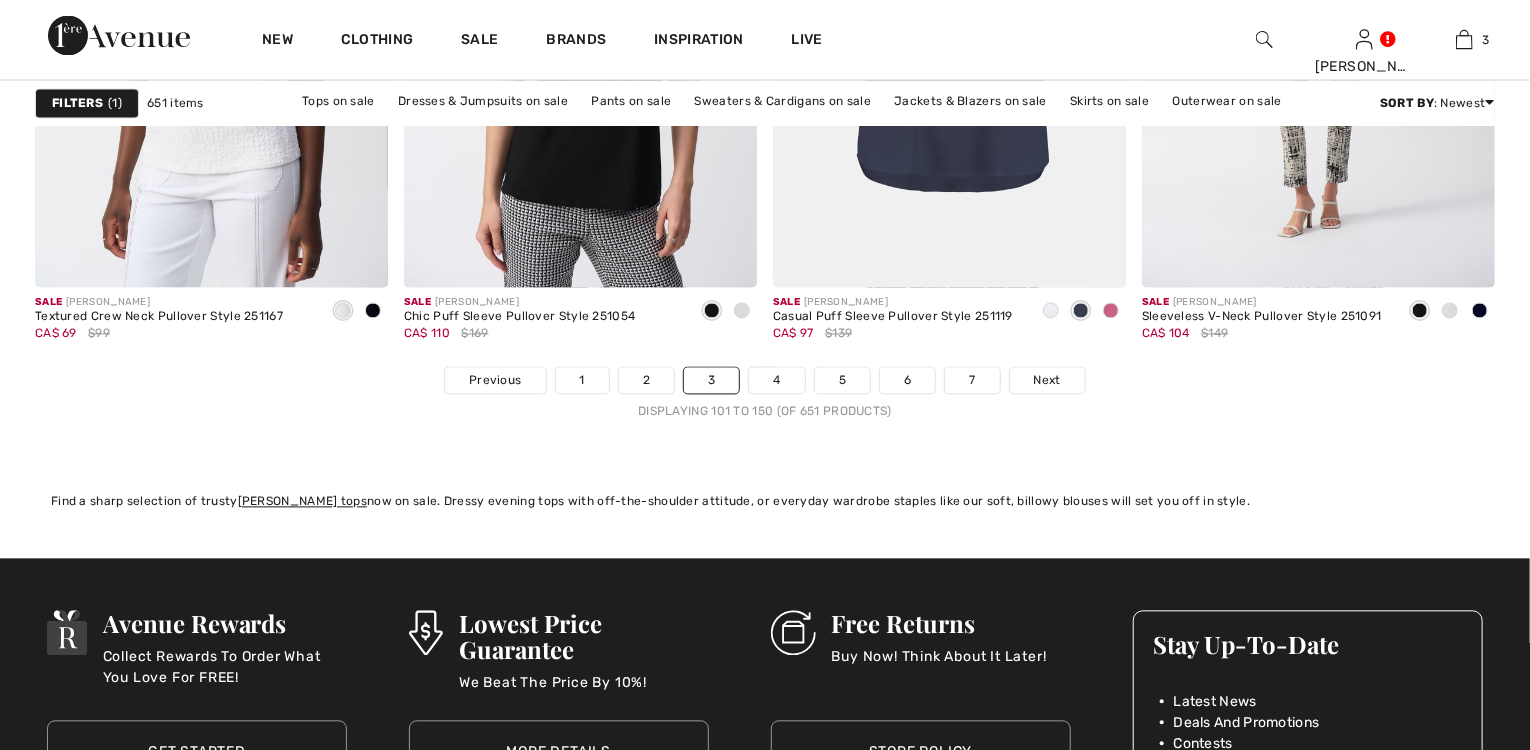click on "4" at bounding box center [776, 381] 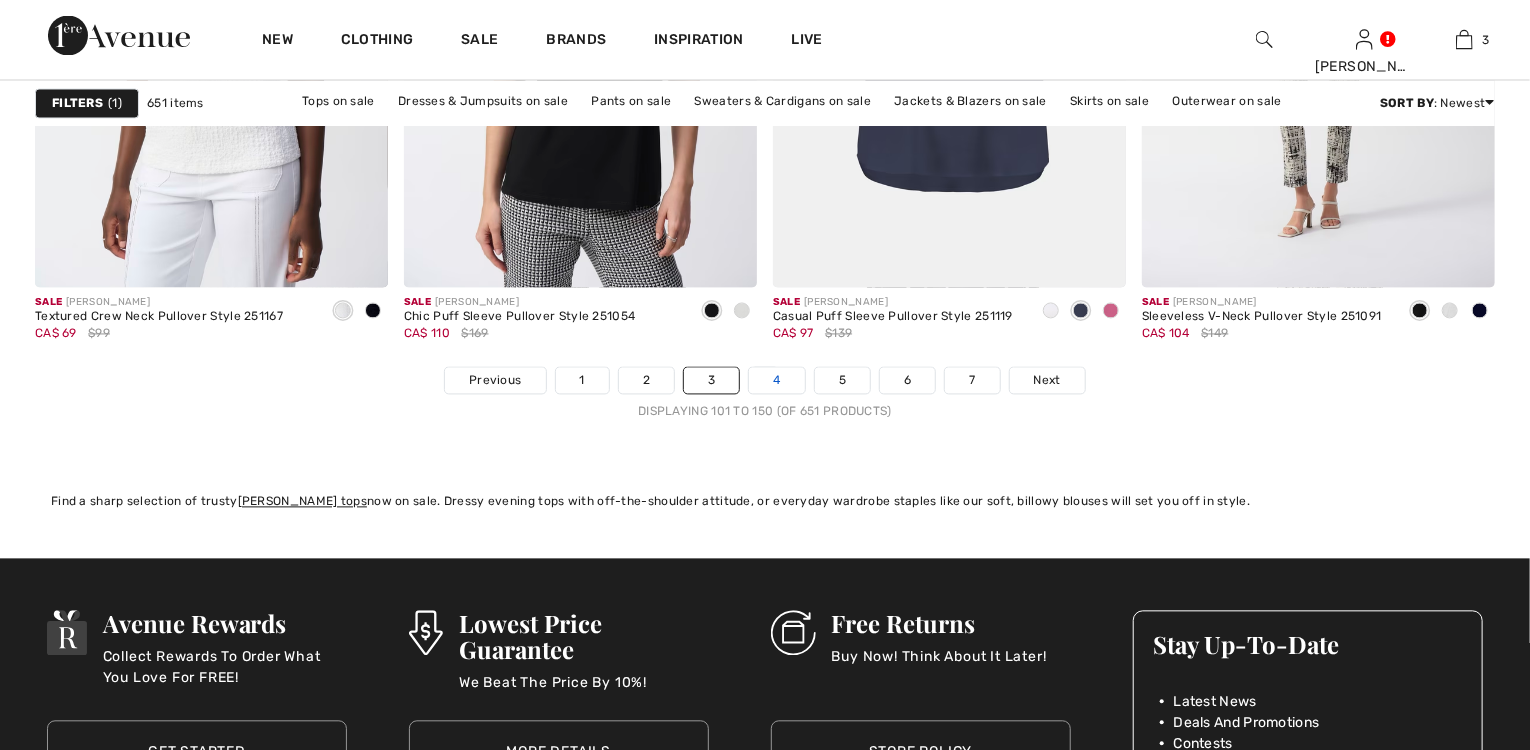scroll, scrollTop: 0, scrollLeft: 0, axis: both 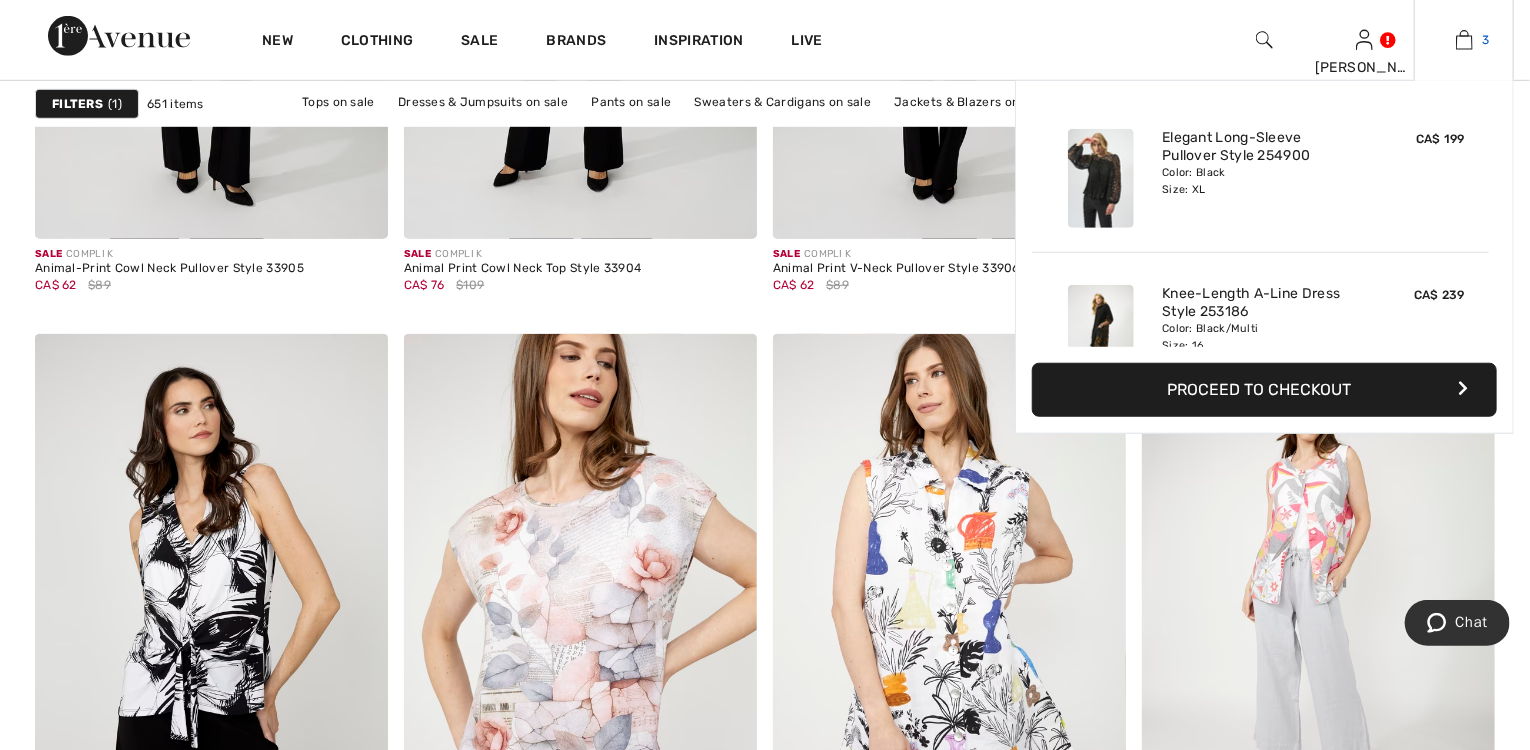 click on "3" at bounding box center (1464, 40) 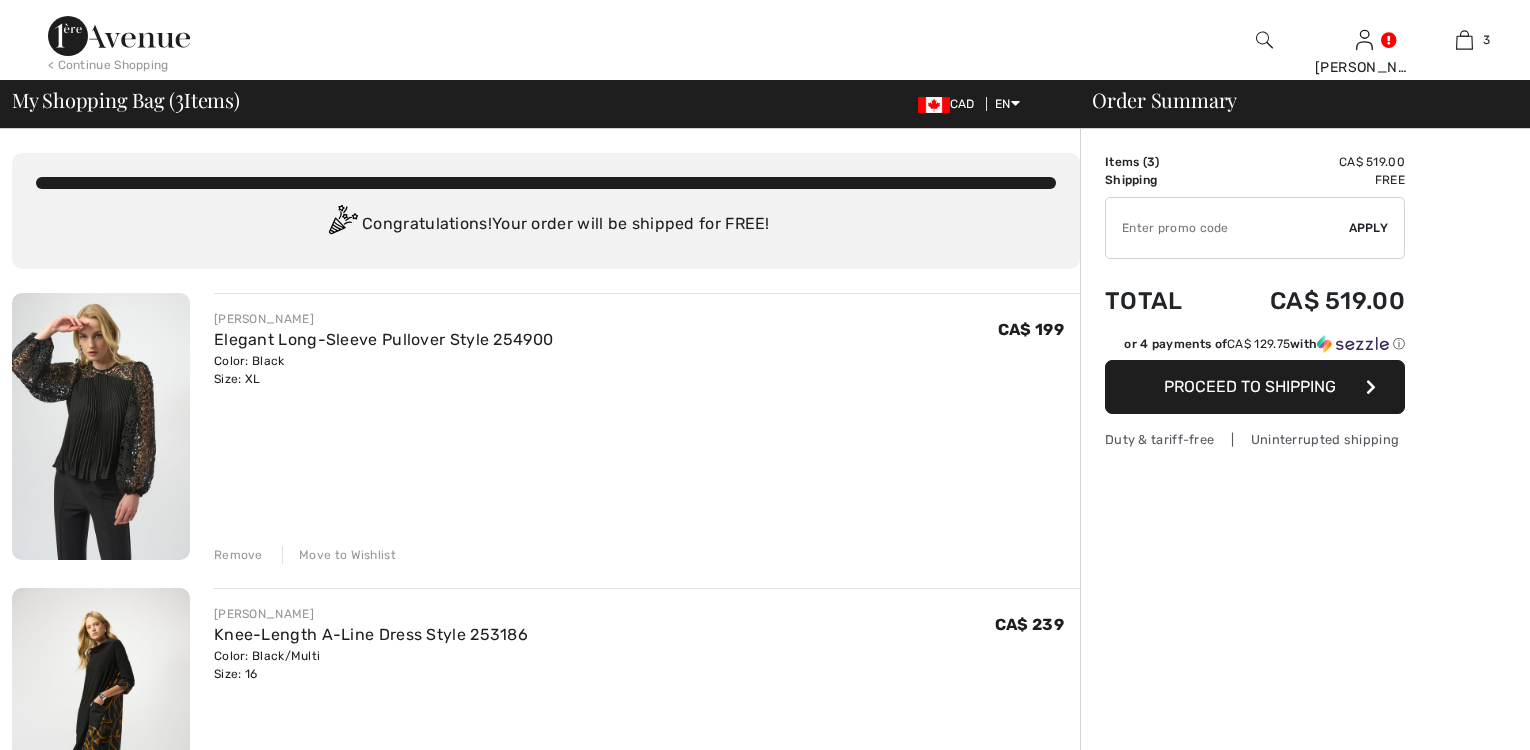 scroll, scrollTop: 0, scrollLeft: 0, axis: both 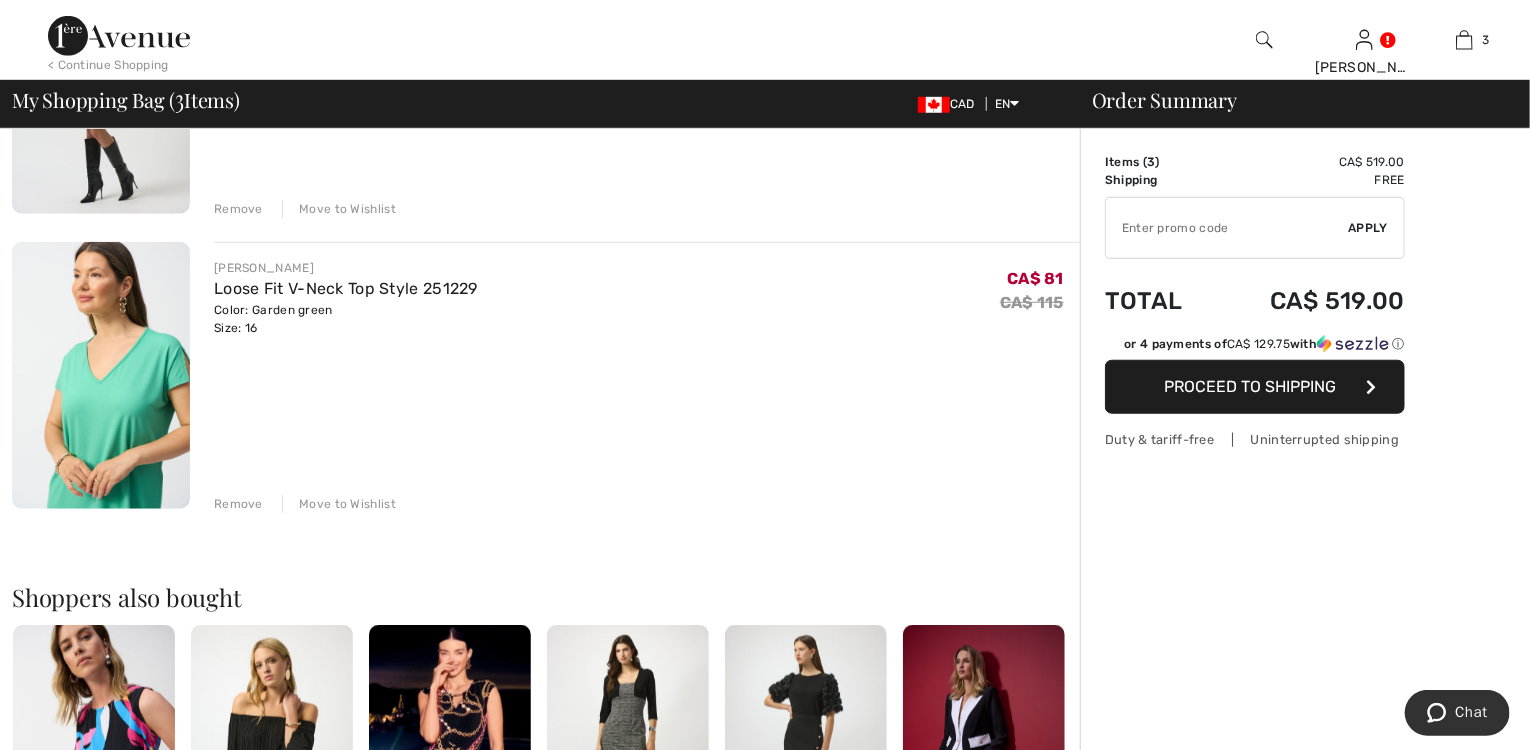 click on "Remove" at bounding box center [238, 504] 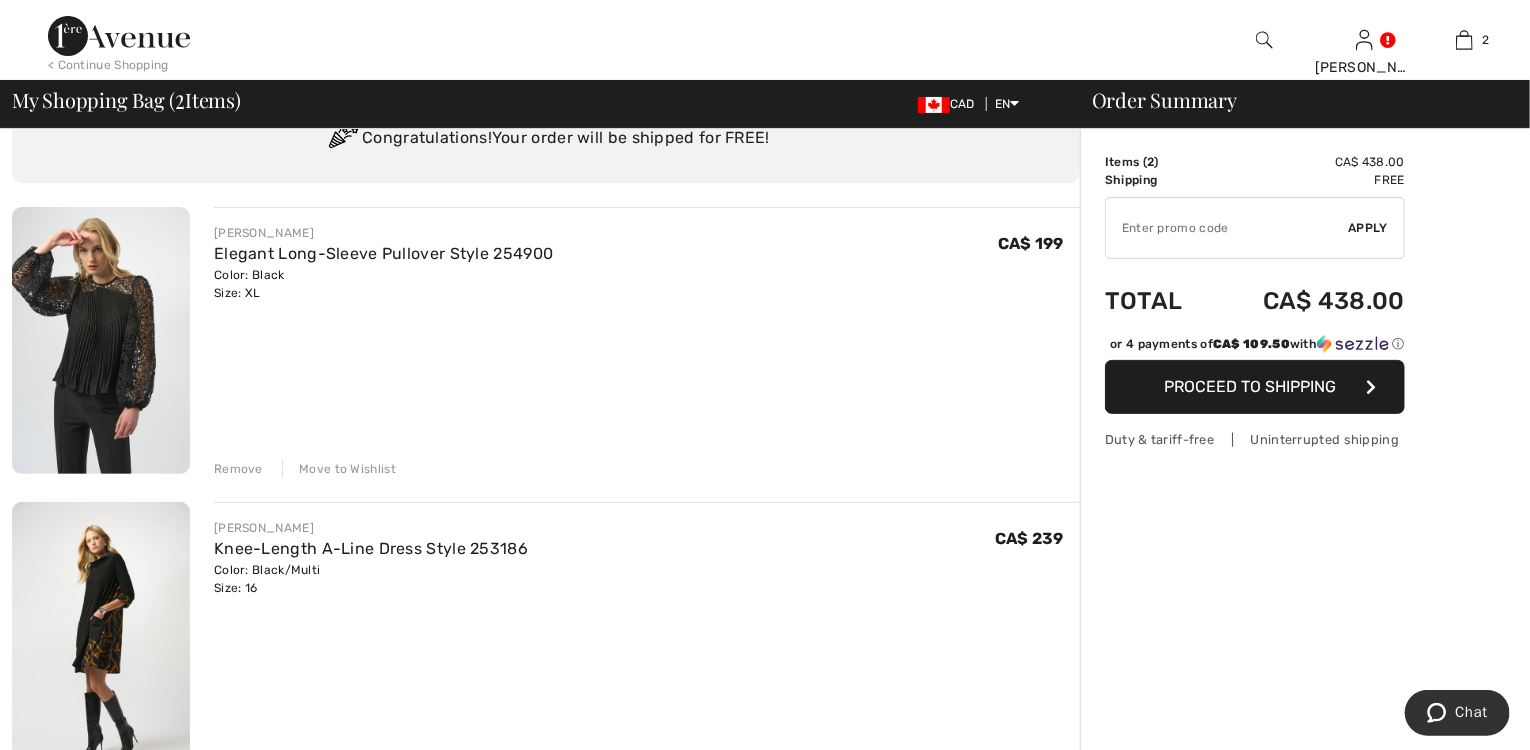 scroll, scrollTop: 80, scrollLeft: 0, axis: vertical 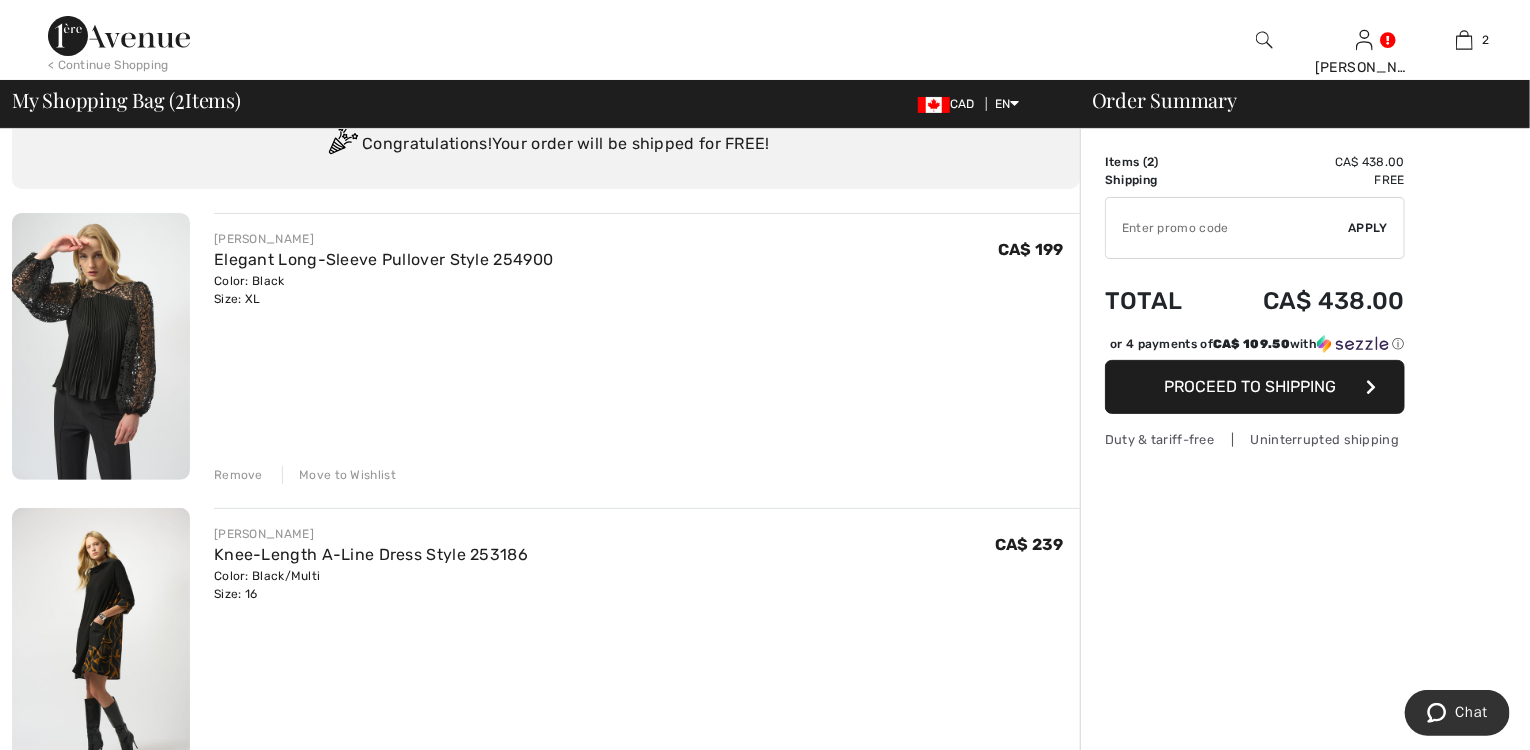 click at bounding box center (101, 346) 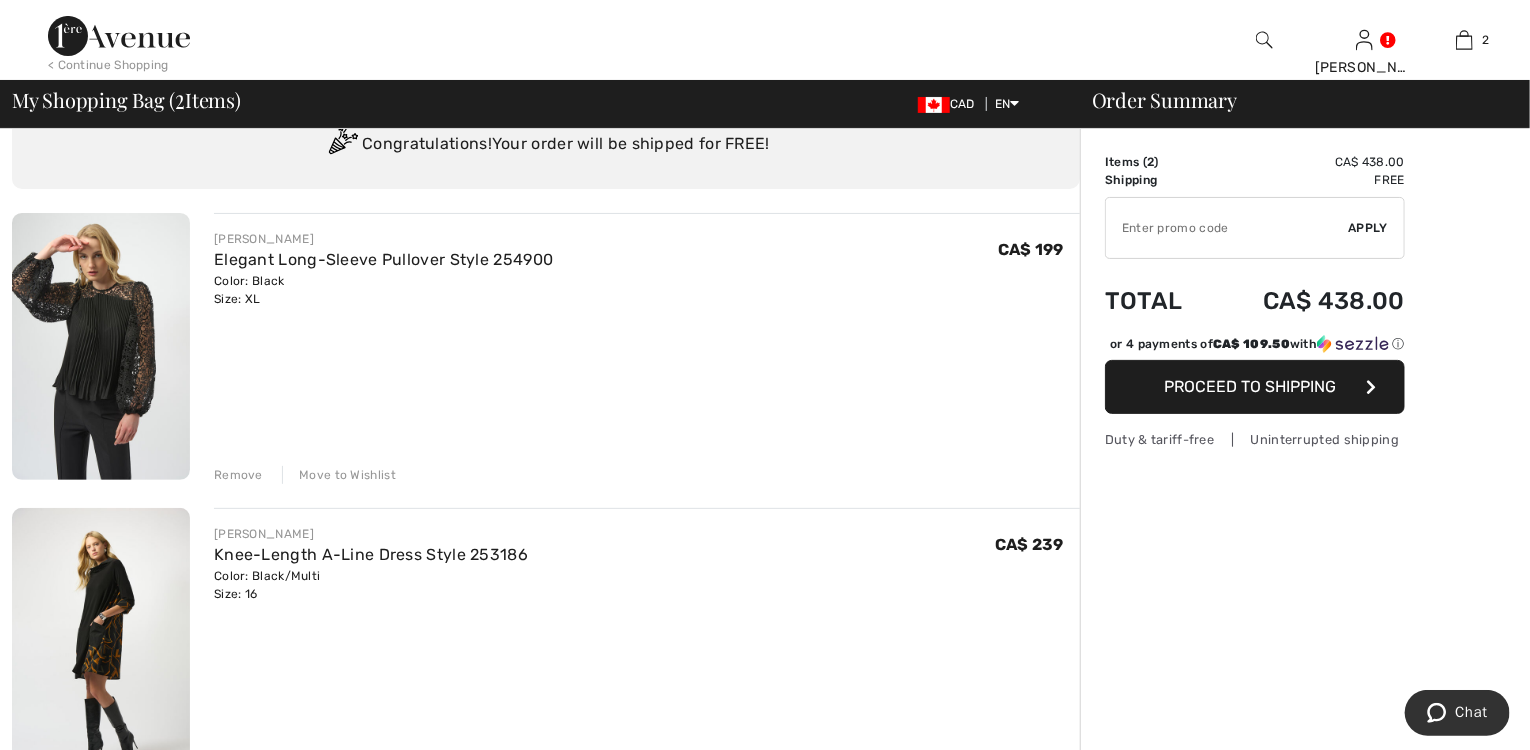 click at bounding box center [101, 346] 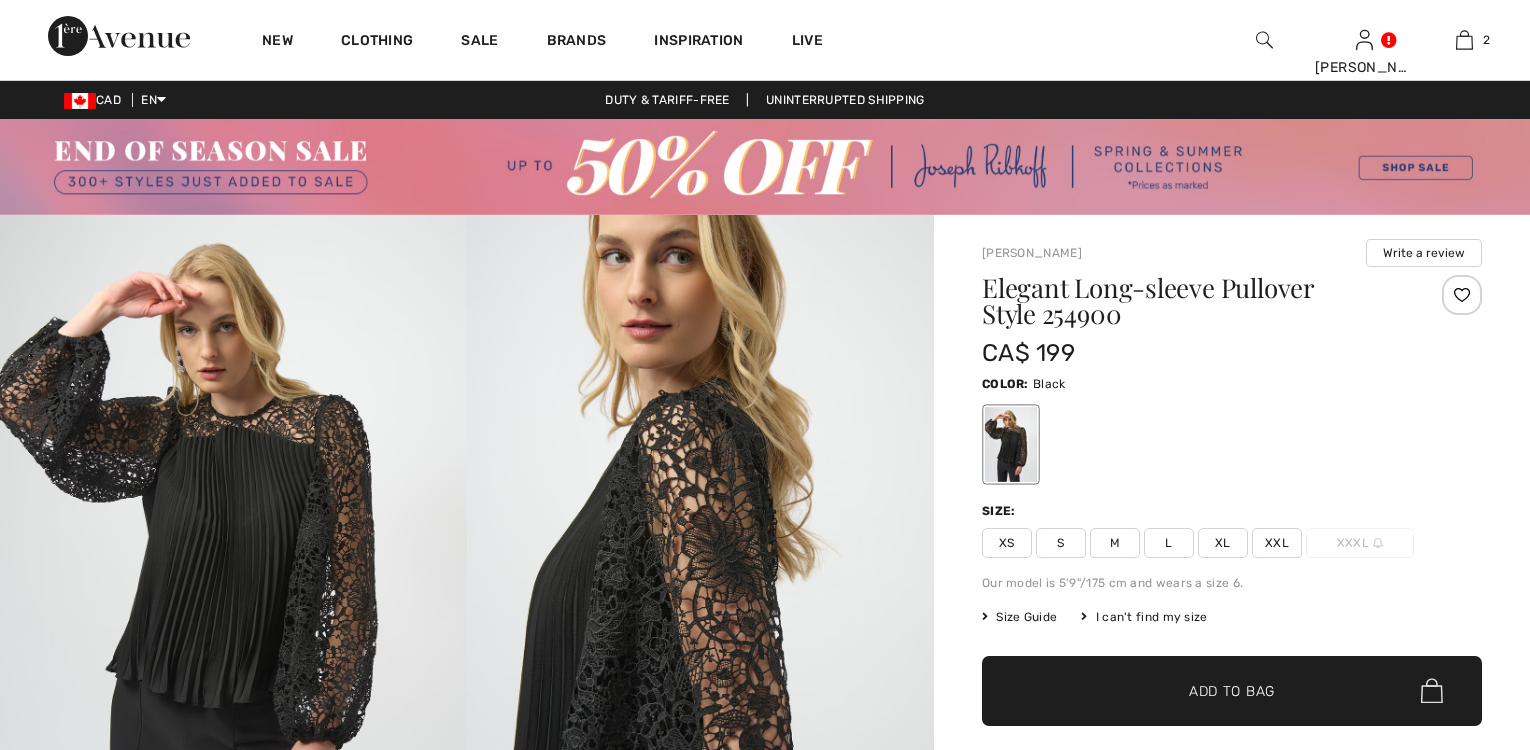 scroll, scrollTop: 0, scrollLeft: 0, axis: both 